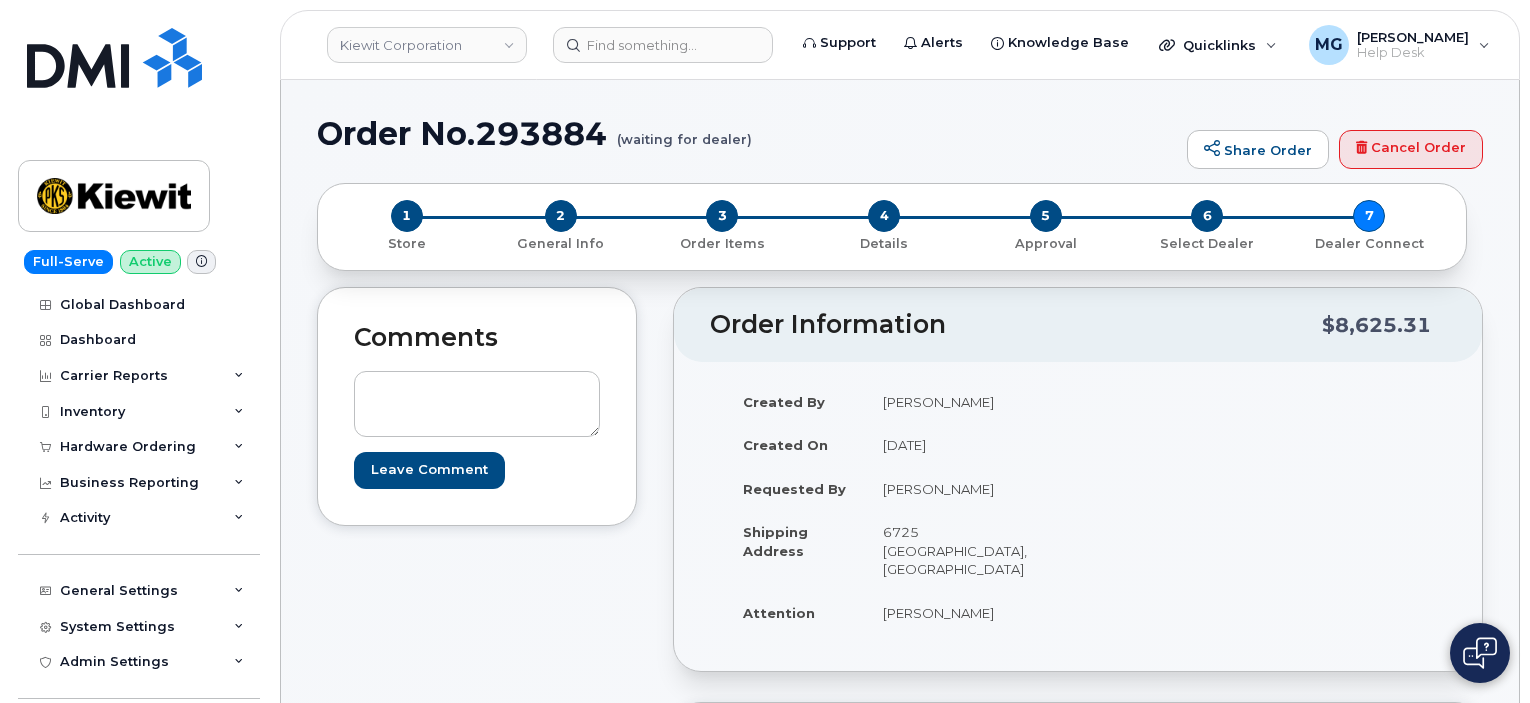 scroll, scrollTop: 0, scrollLeft: 0, axis: both 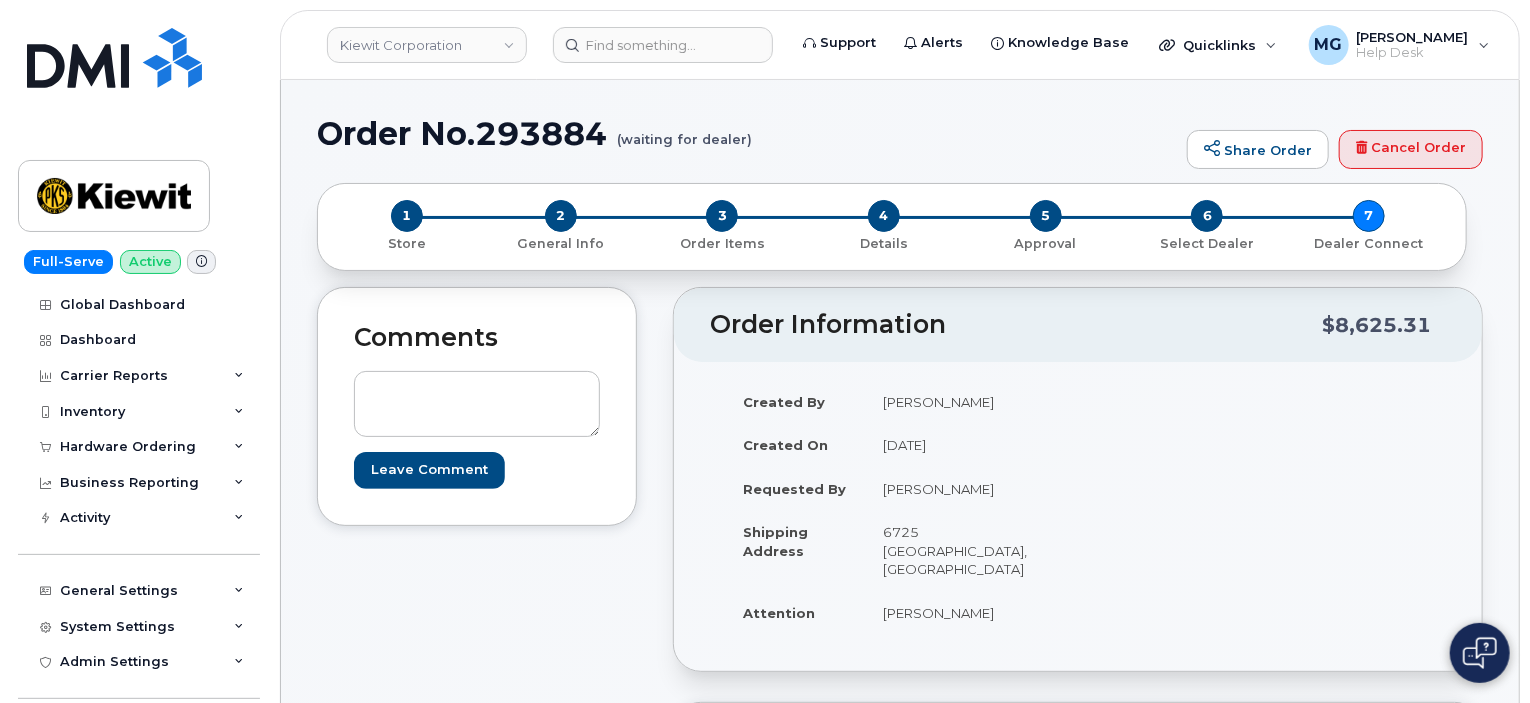 click on "Order No.293884
(waiting for dealer)" at bounding box center [747, 133] 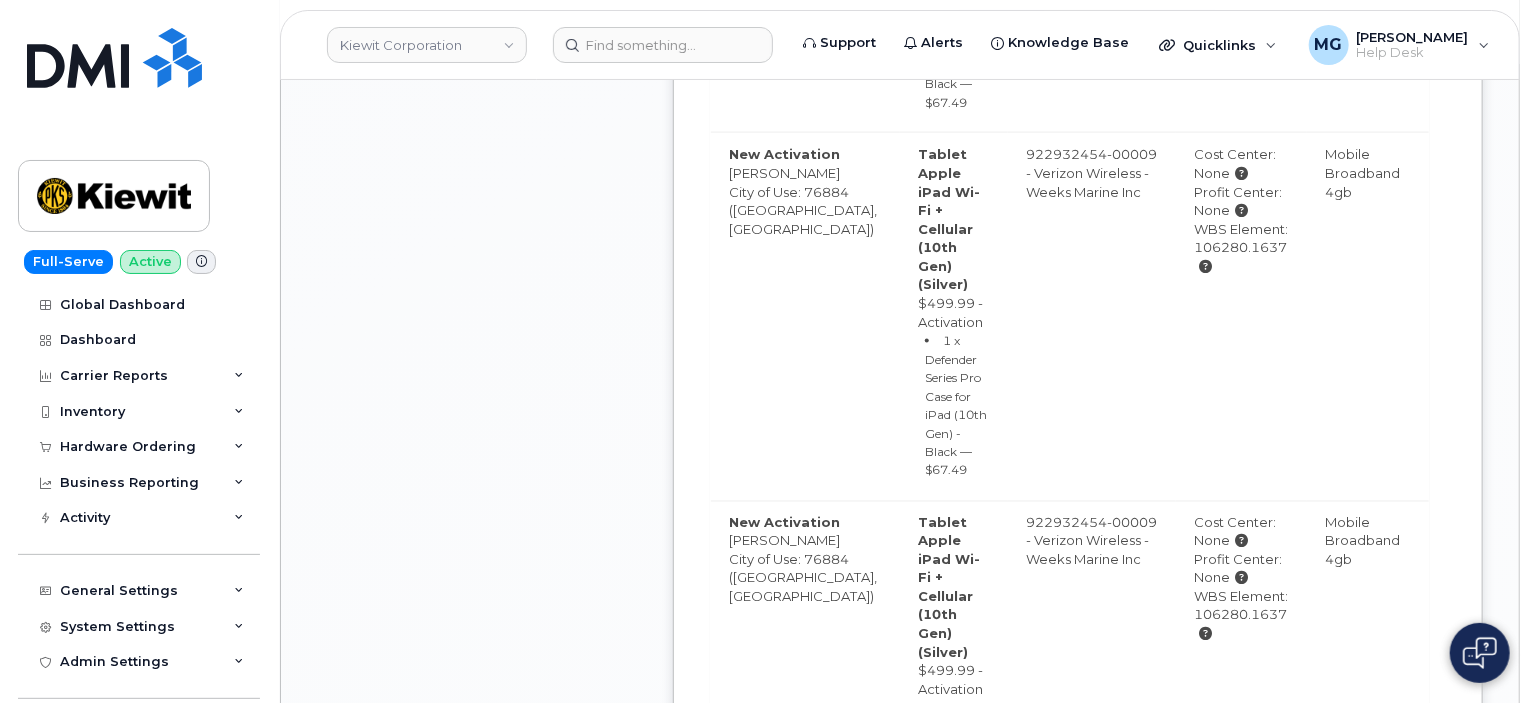 scroll, scrollTop: 5500, scrollLeft: 0, axis: vertical 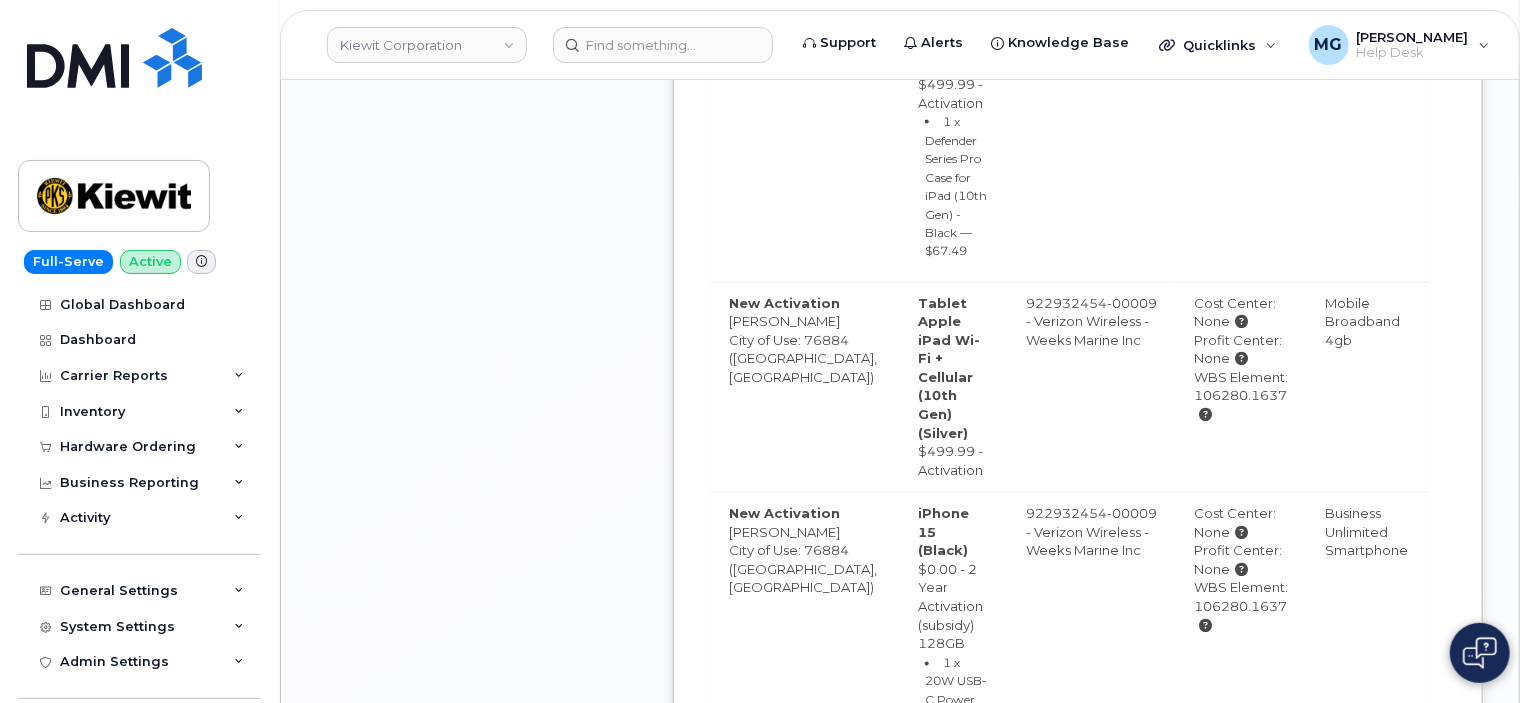 click on "Complete Order" at bounding box center (1312, 2588) 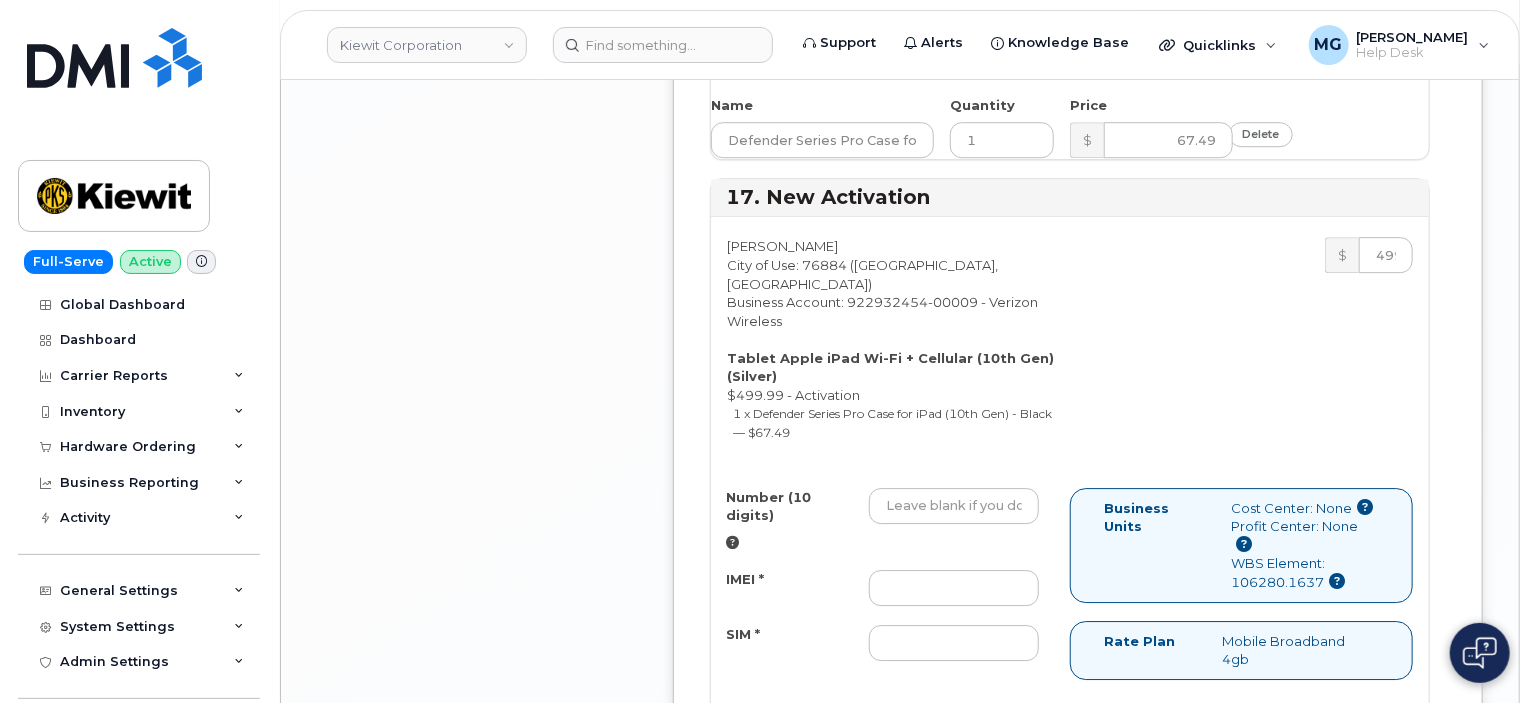 scroll, scrollTop: 10700, scrollLeft: 0, axis: vertical 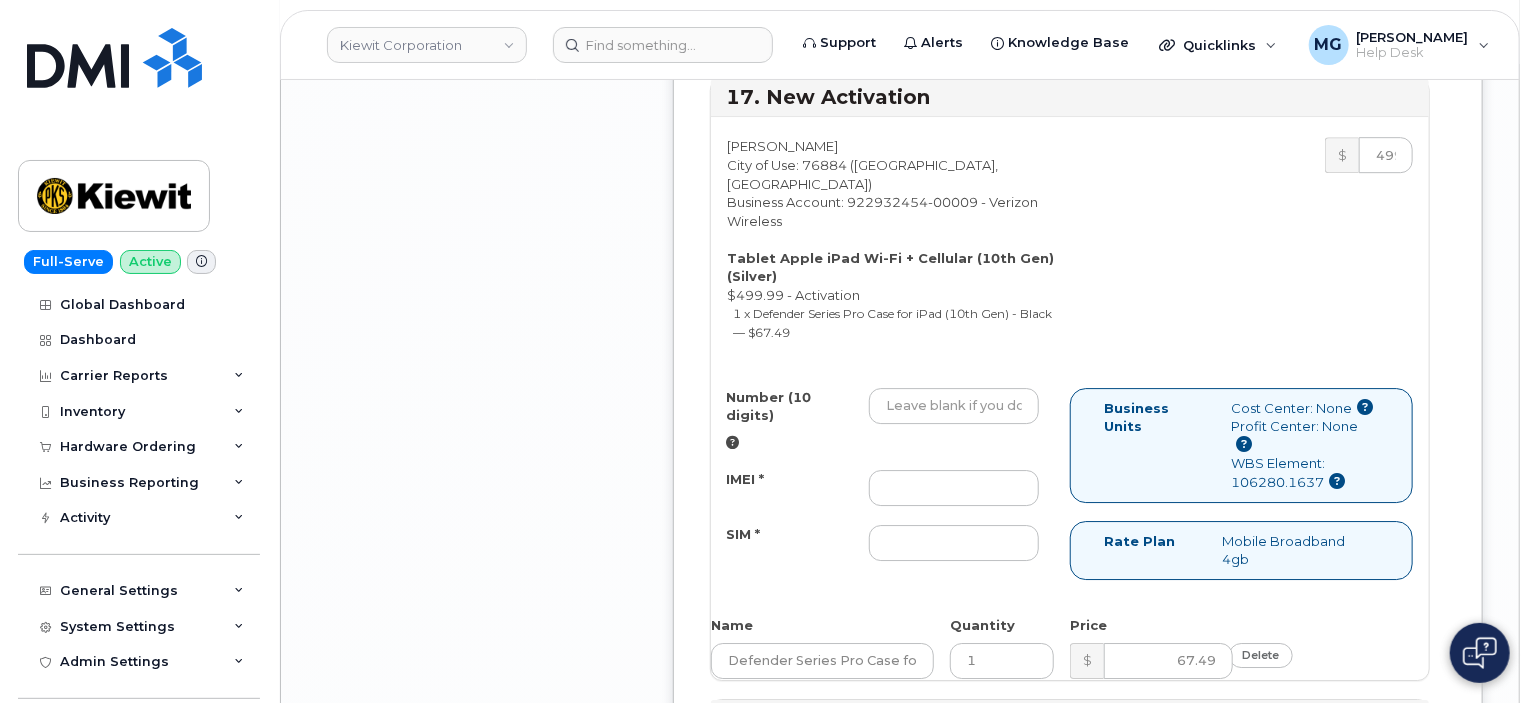 click on "Number (10 digits)" at bounding box center (954, 1026) 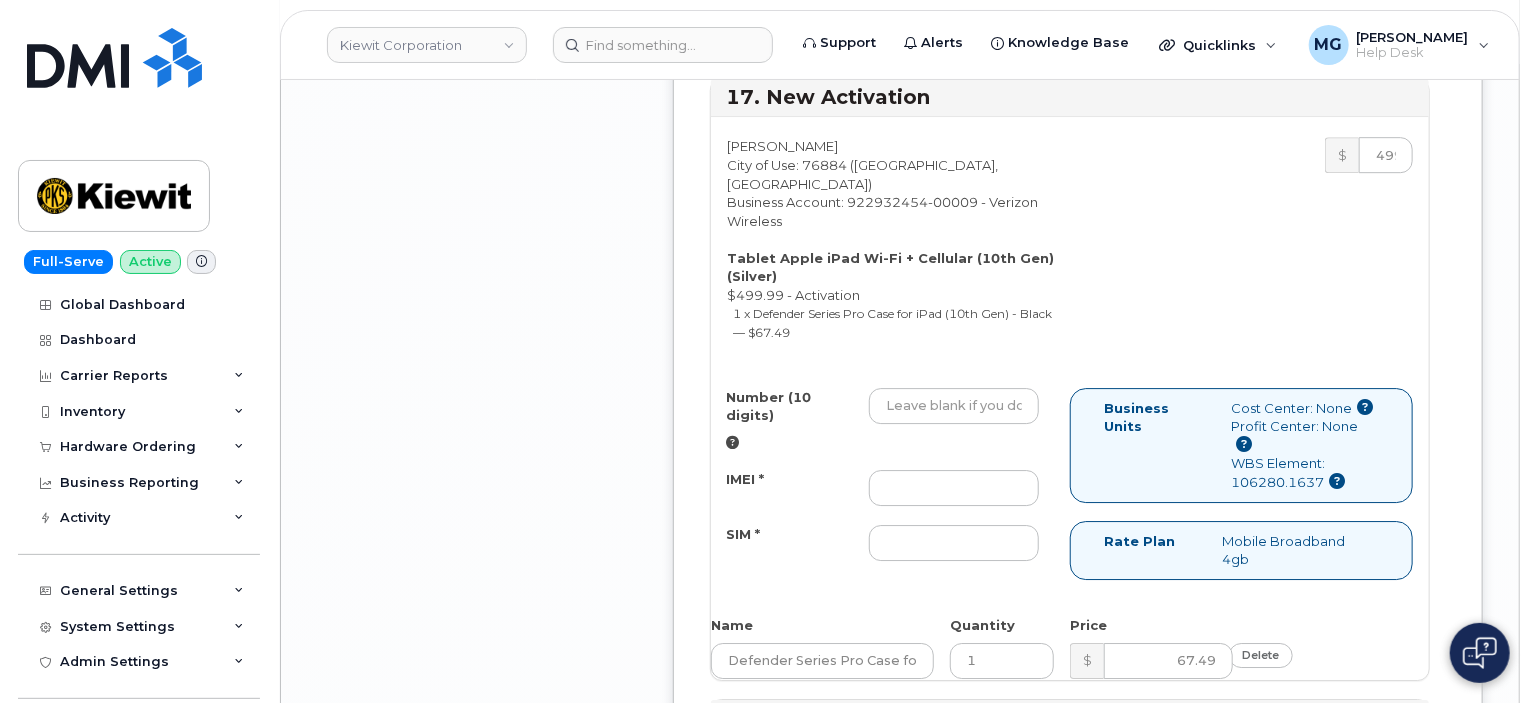 type on "[TECHNICAL_ID]" 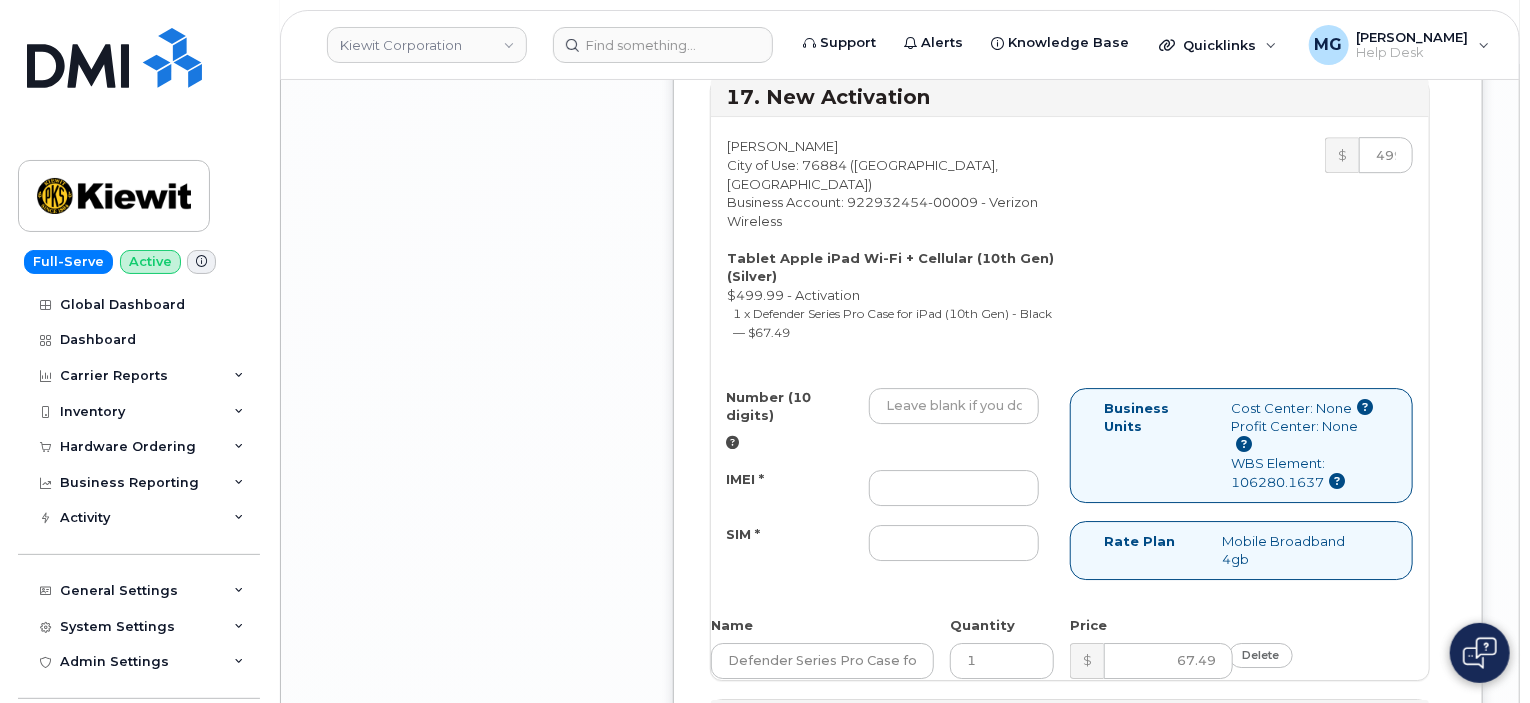 click on "Complete Order" at bounding box center (1331, 2946) 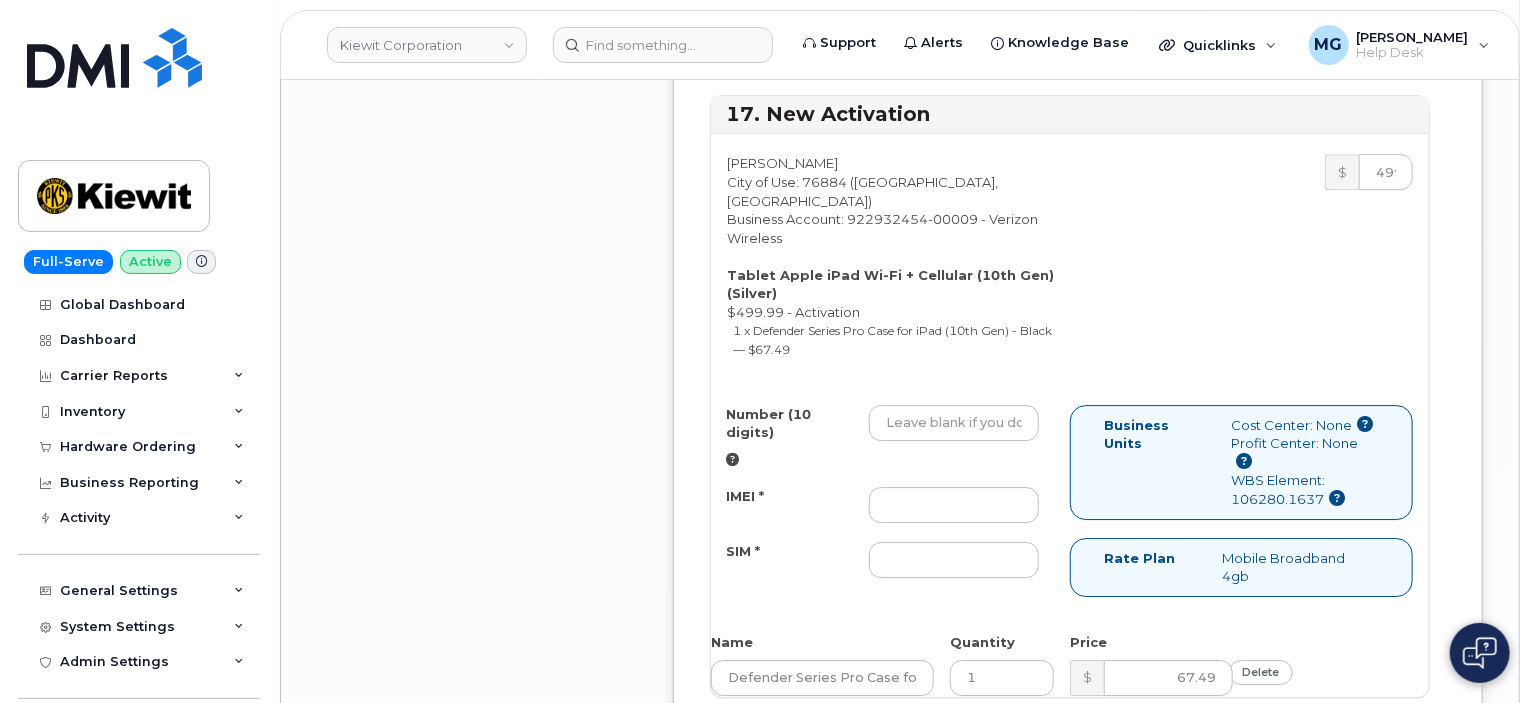 scroll, scrollTop: 10800, scrollLeft: 0, axis: vertical 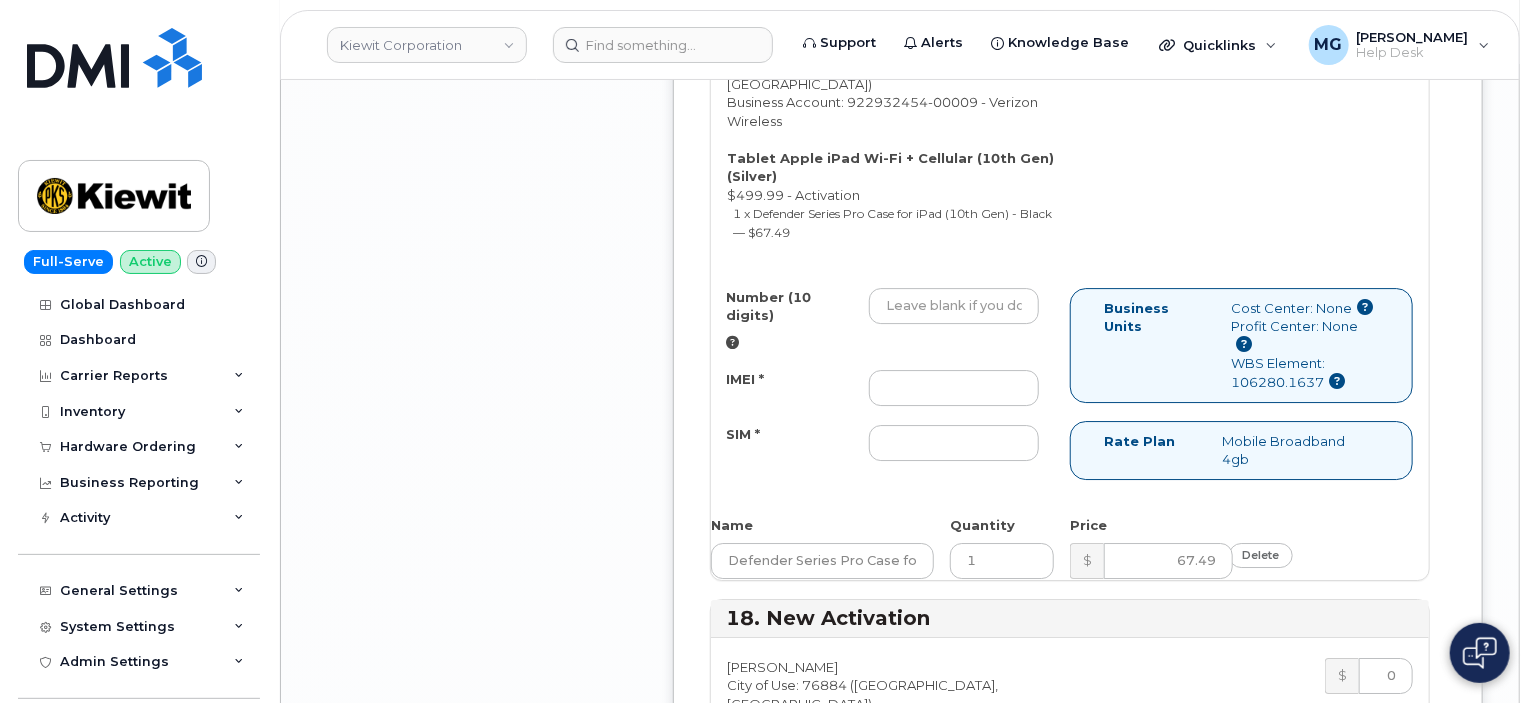click on "SIM *" at bounding box center (954, 1063) 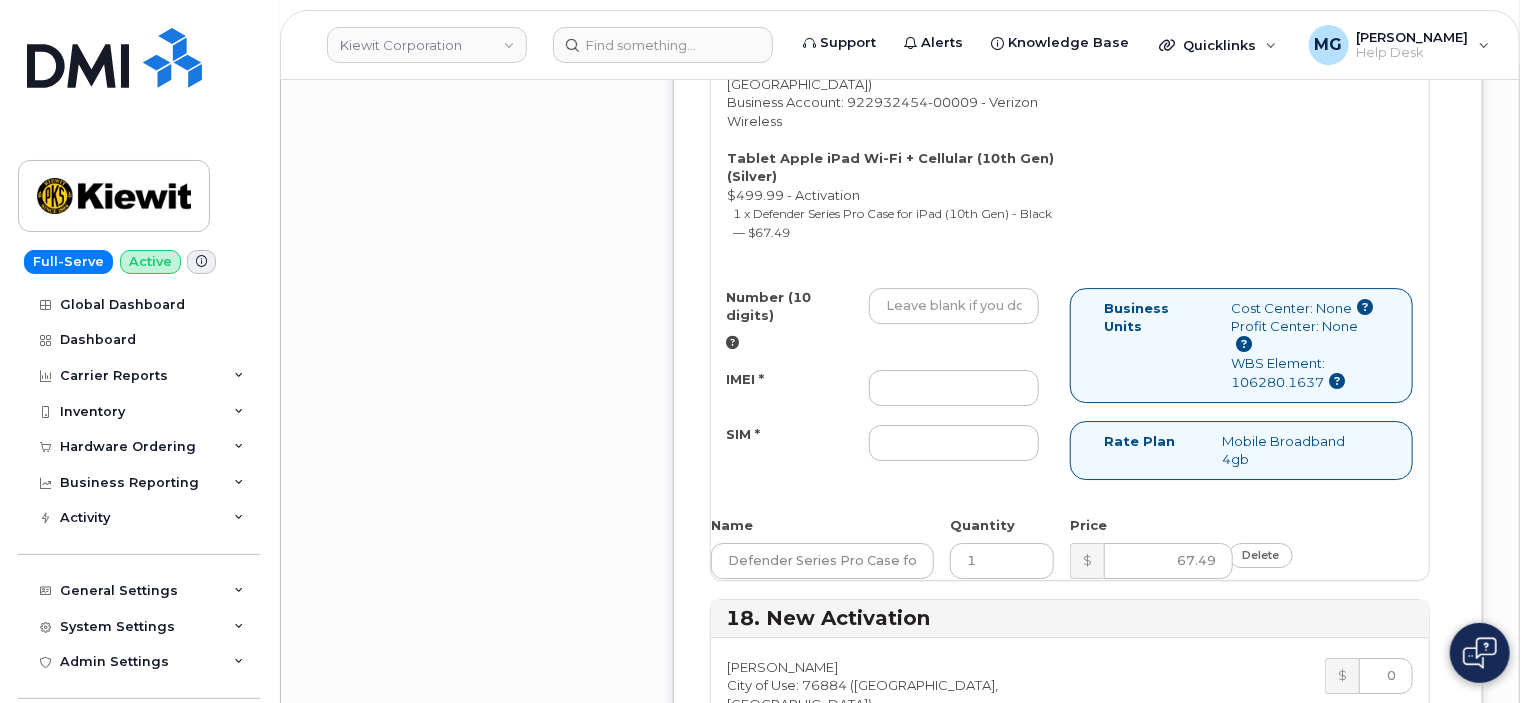 type on "89049032007208888800192858648804" 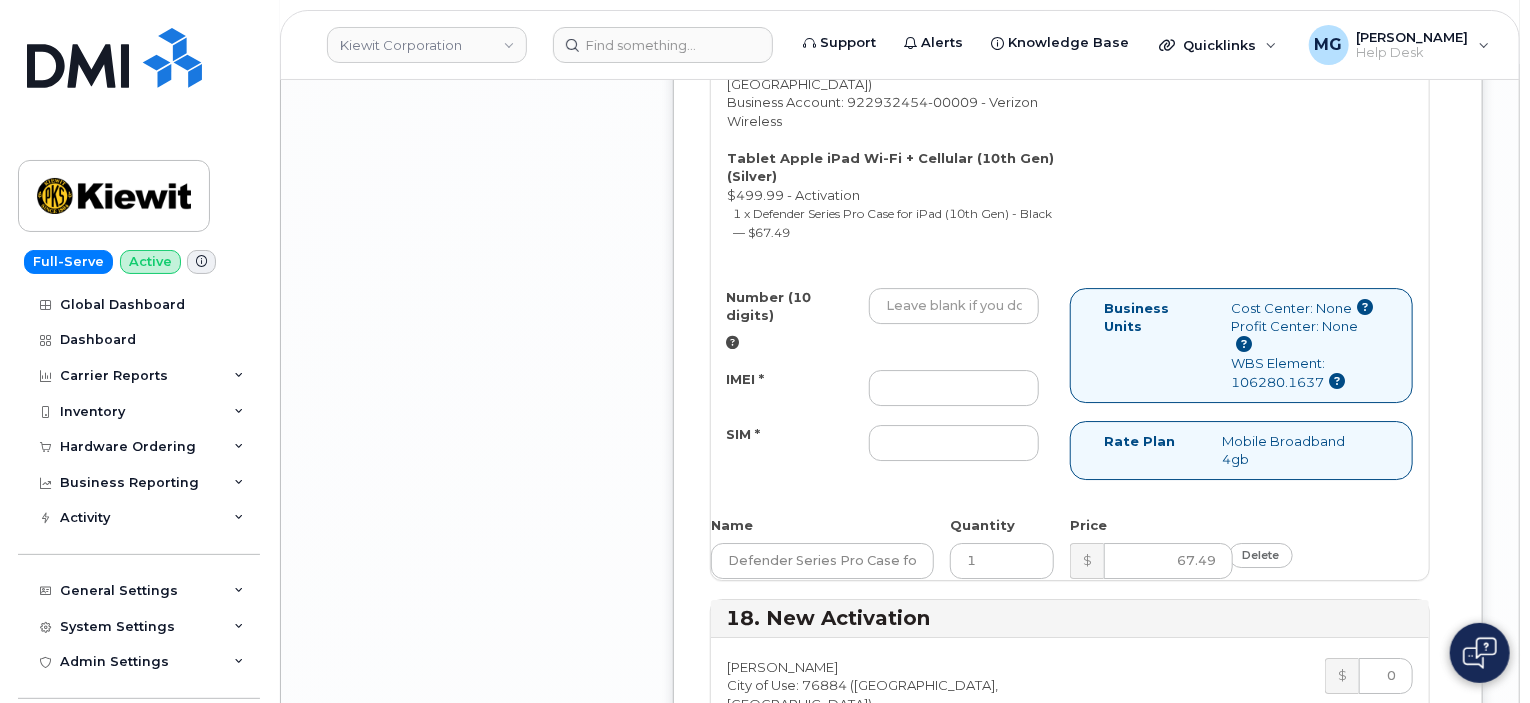 click on "Complete Order" at bounding box center [1331, 2846] 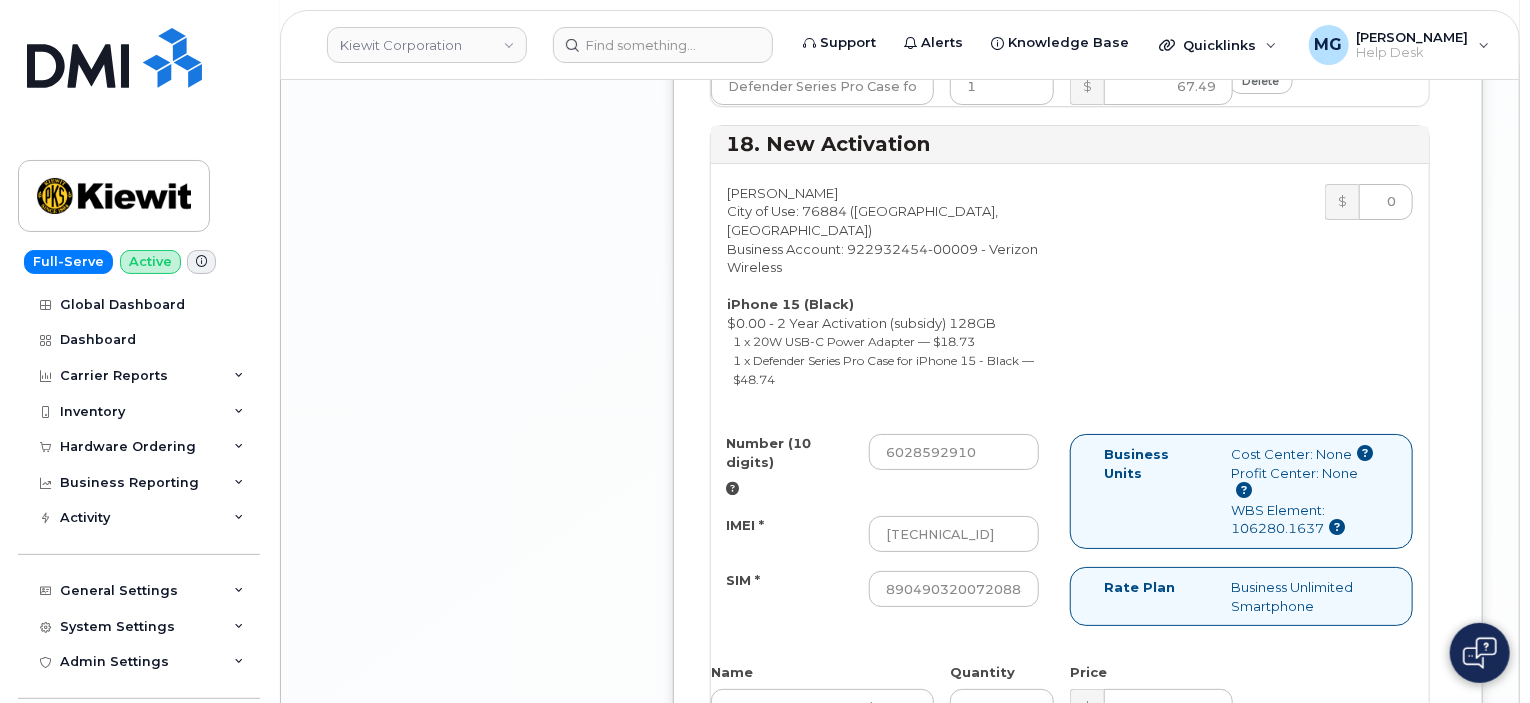 scroll, scrollTop: 11400, scrollLeft: 0, axis: vertical 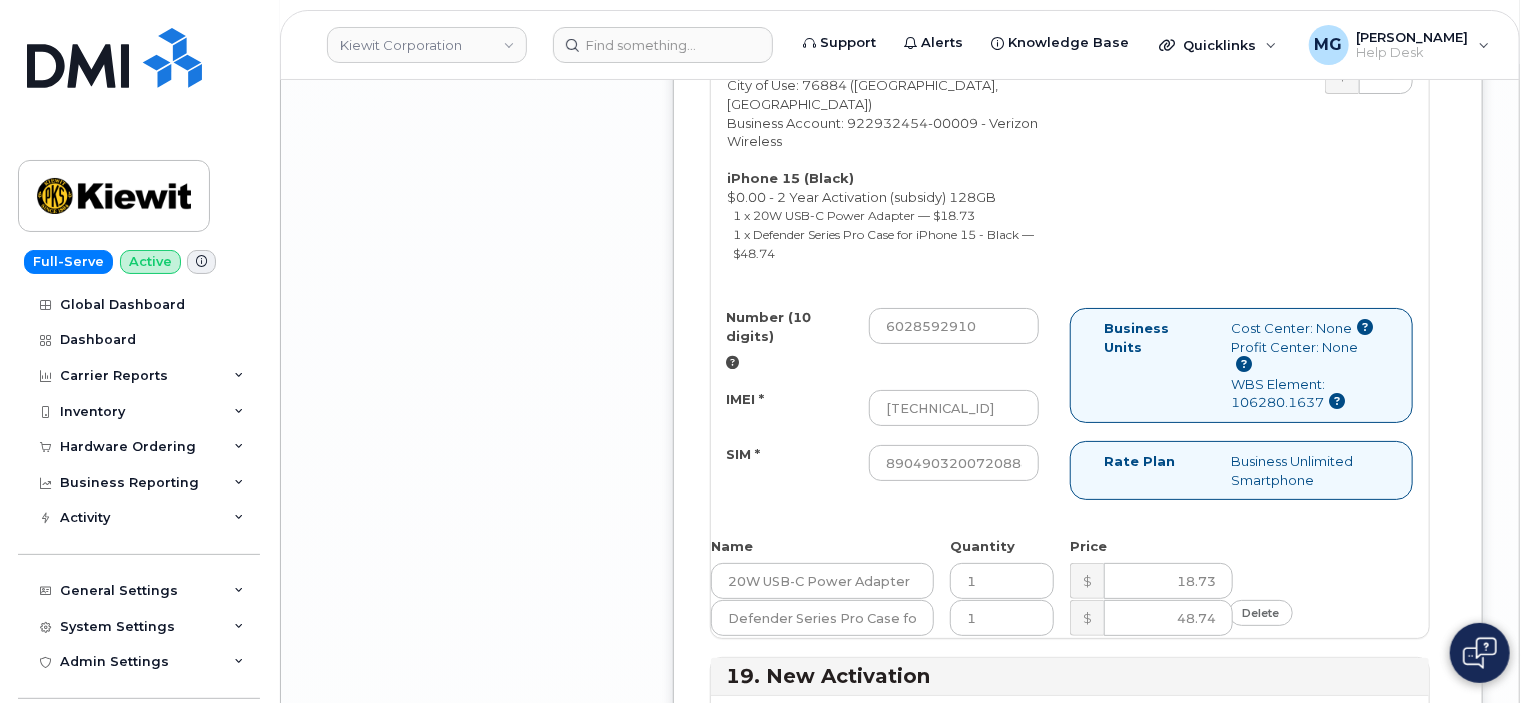 click on "Number (10 digits)" at bounding box center [954, 984] 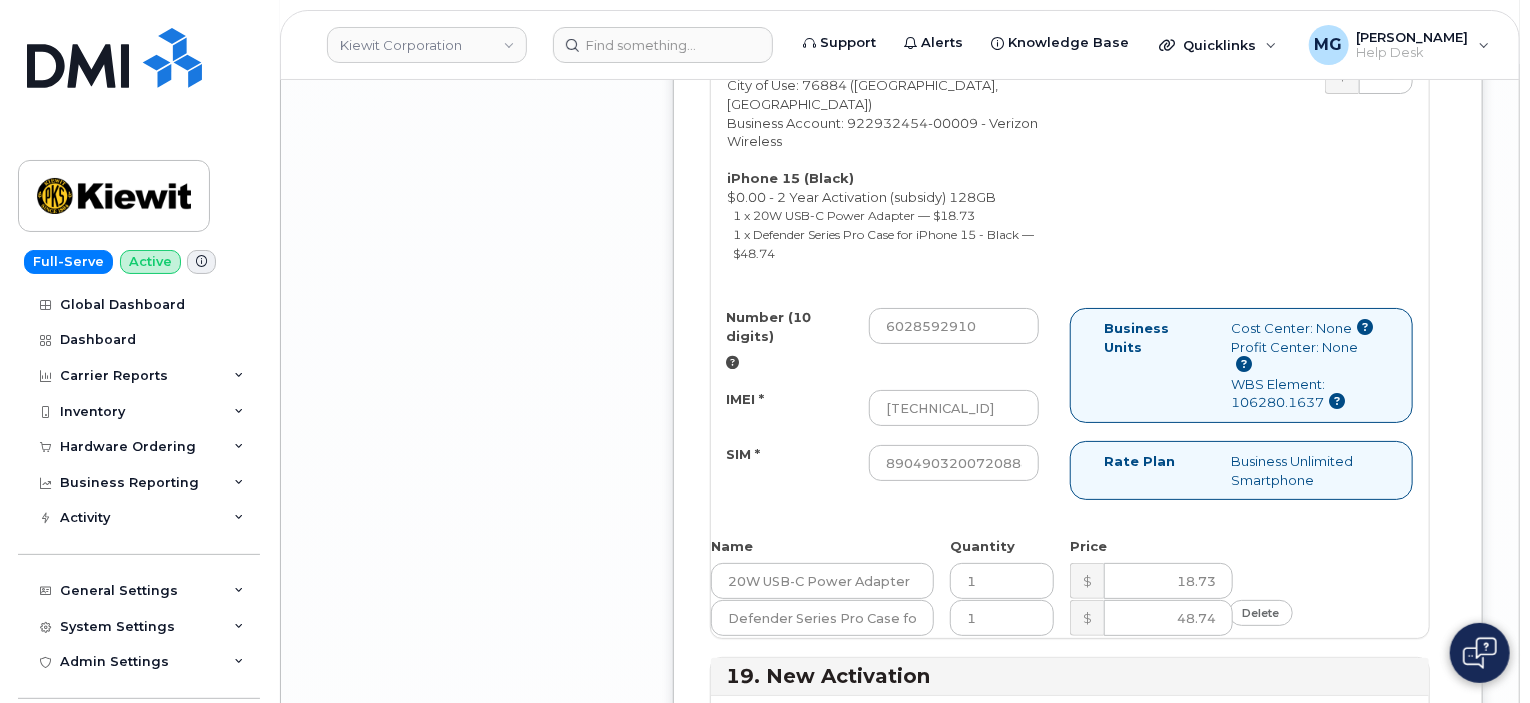 type on "6028591805" 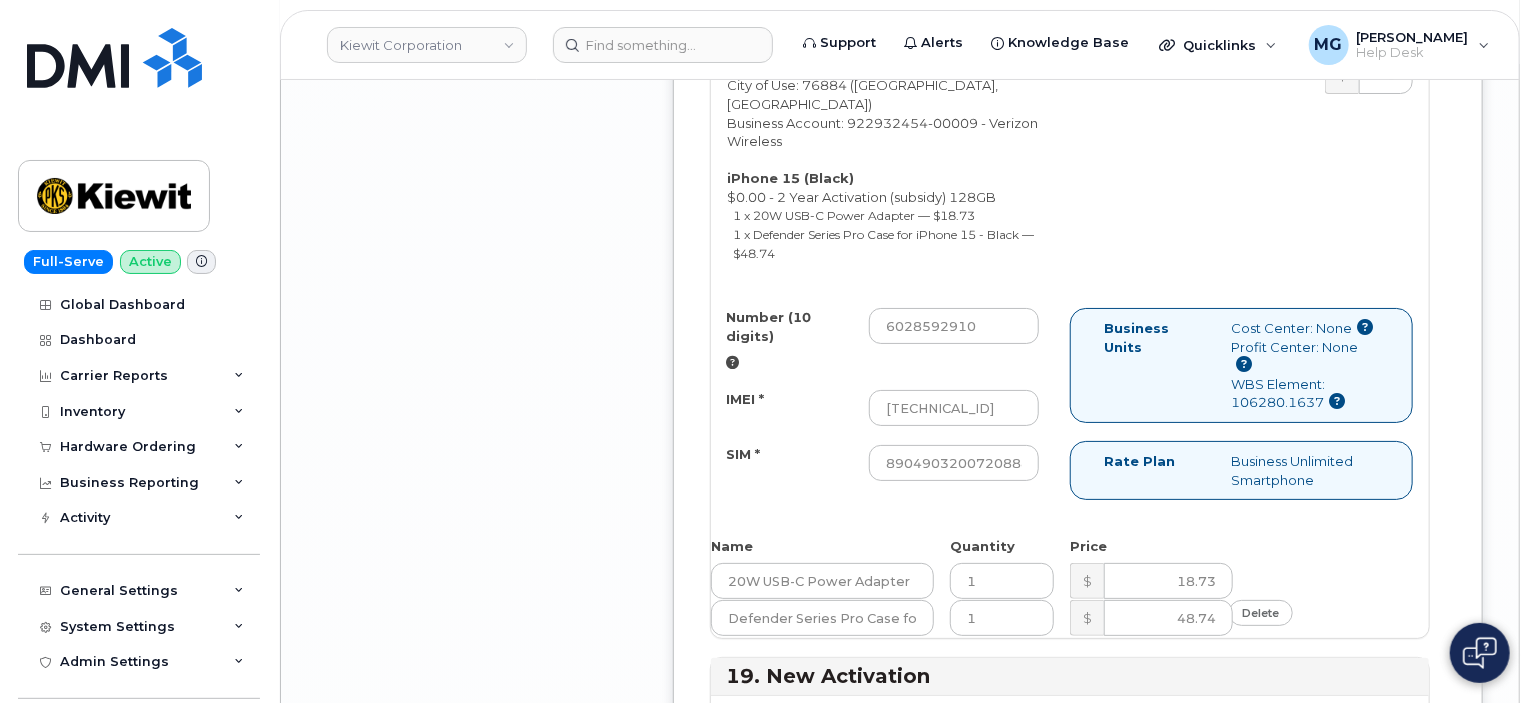 click on "IMEI *" at bounding box center (954, 1066) 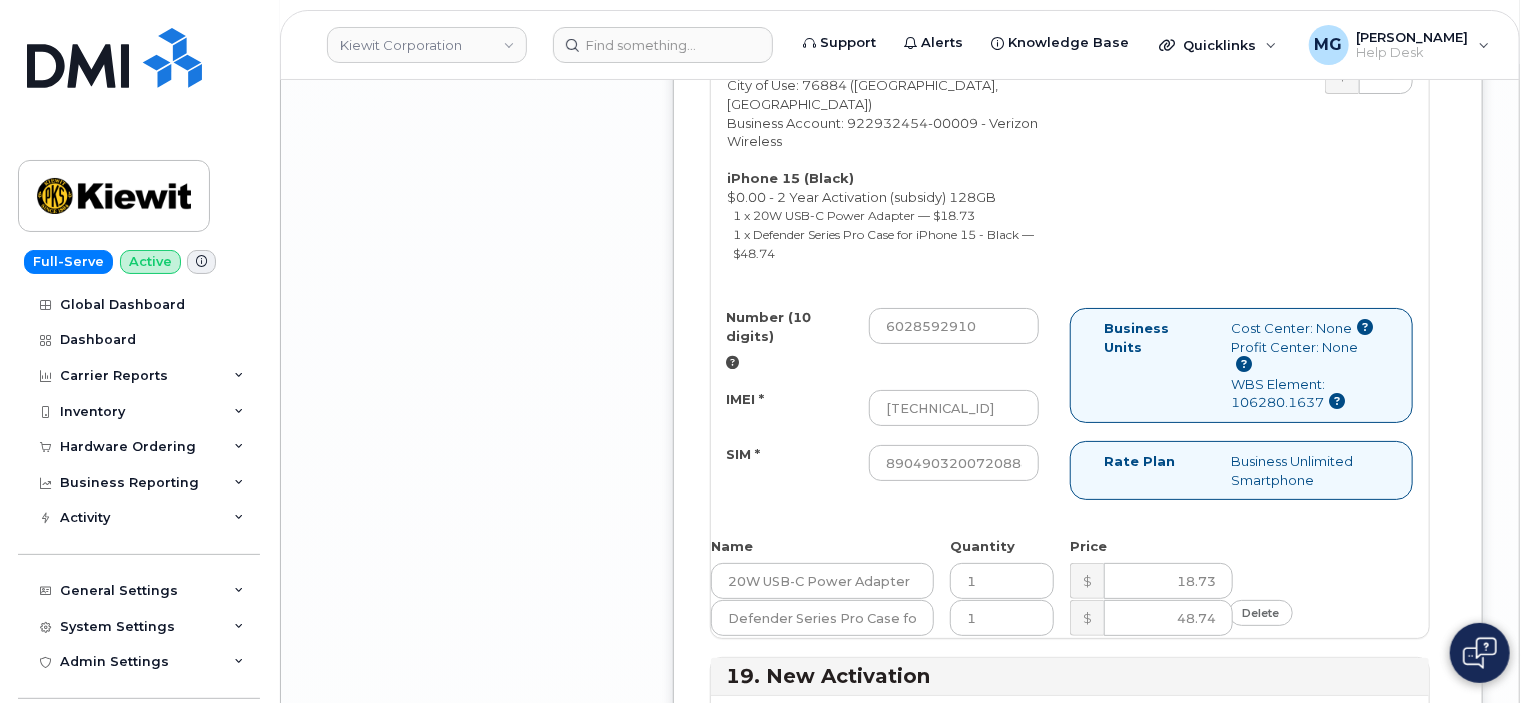 type on "[TECHNICAL_ID]" 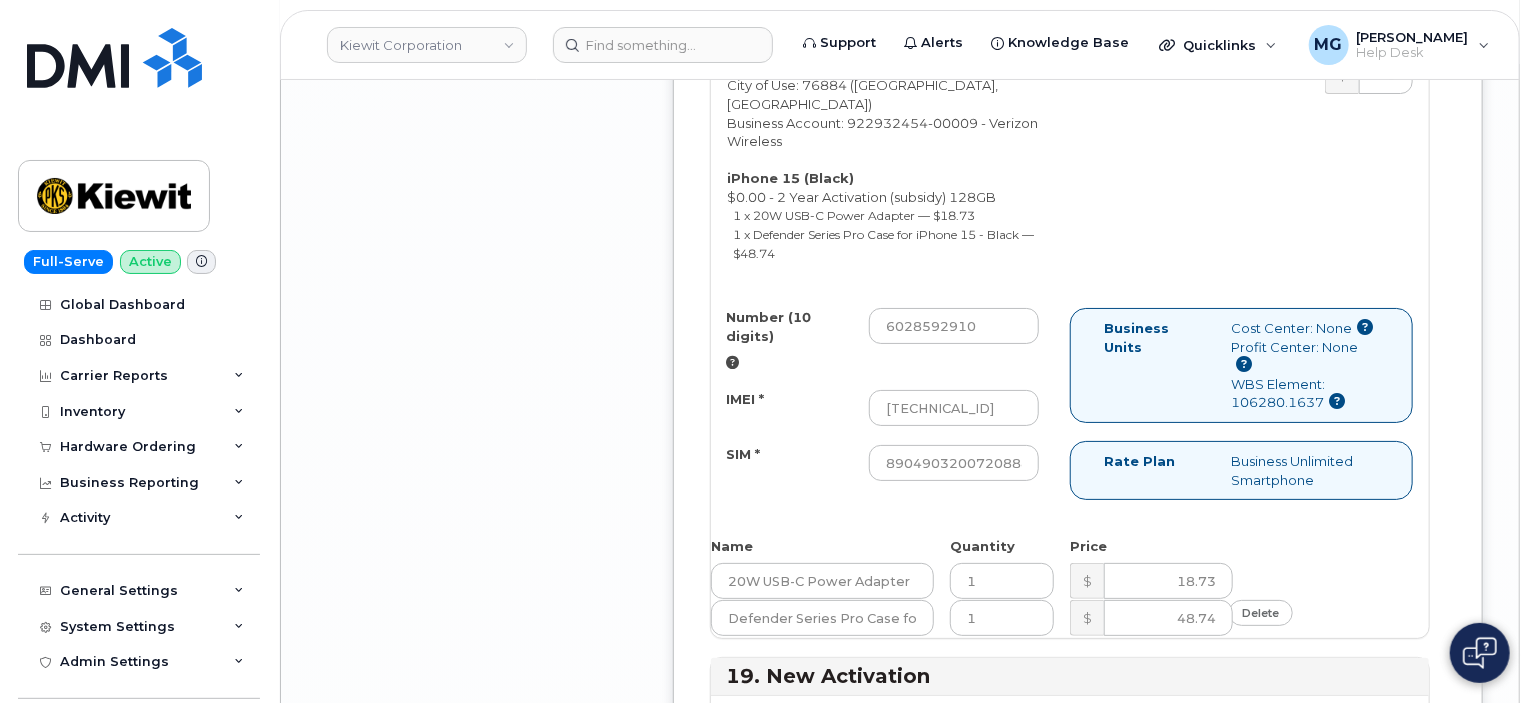 click on "SIM *" at bounding box center [954, 1121] 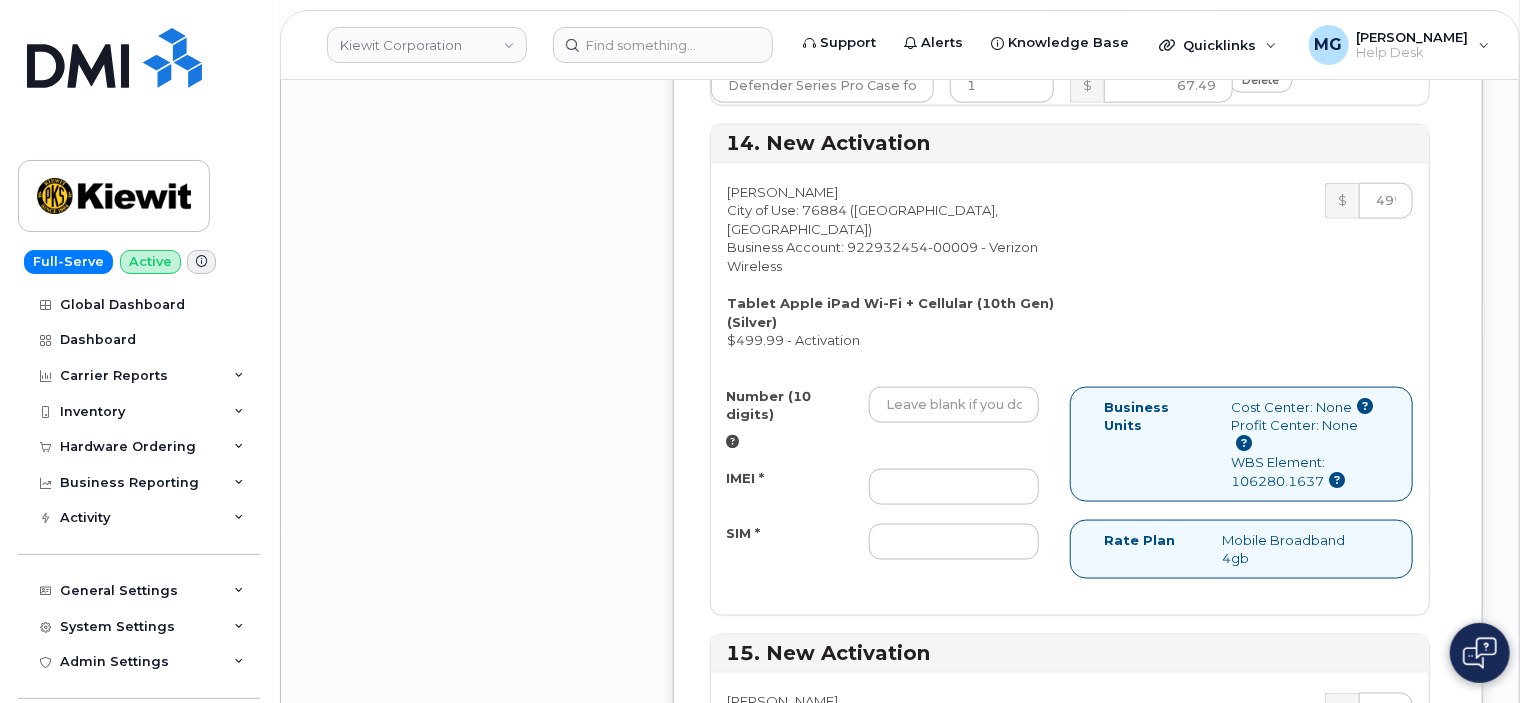 scroll, scrollTop: 8900, scrollLeft: 0, axis: vertical 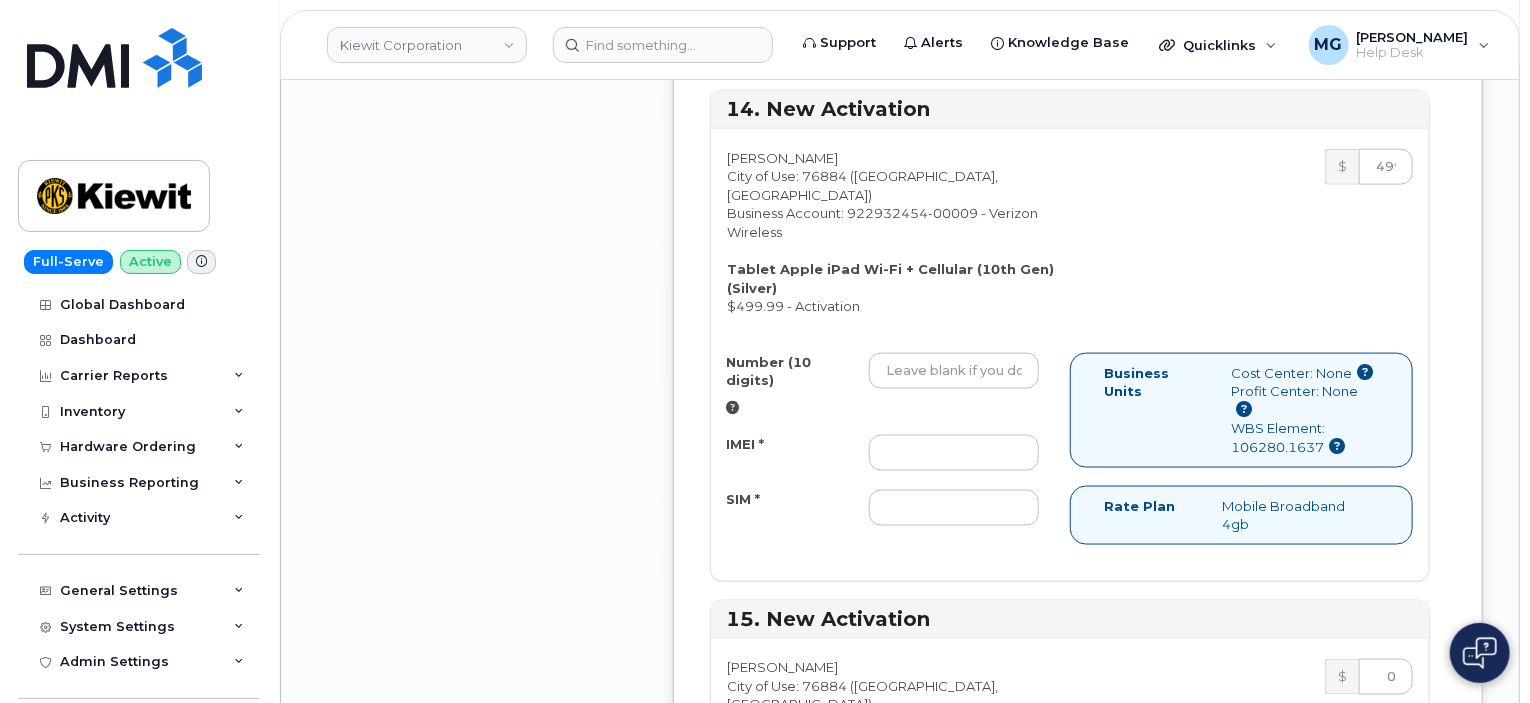 type on "89049032007208888900180488810469" 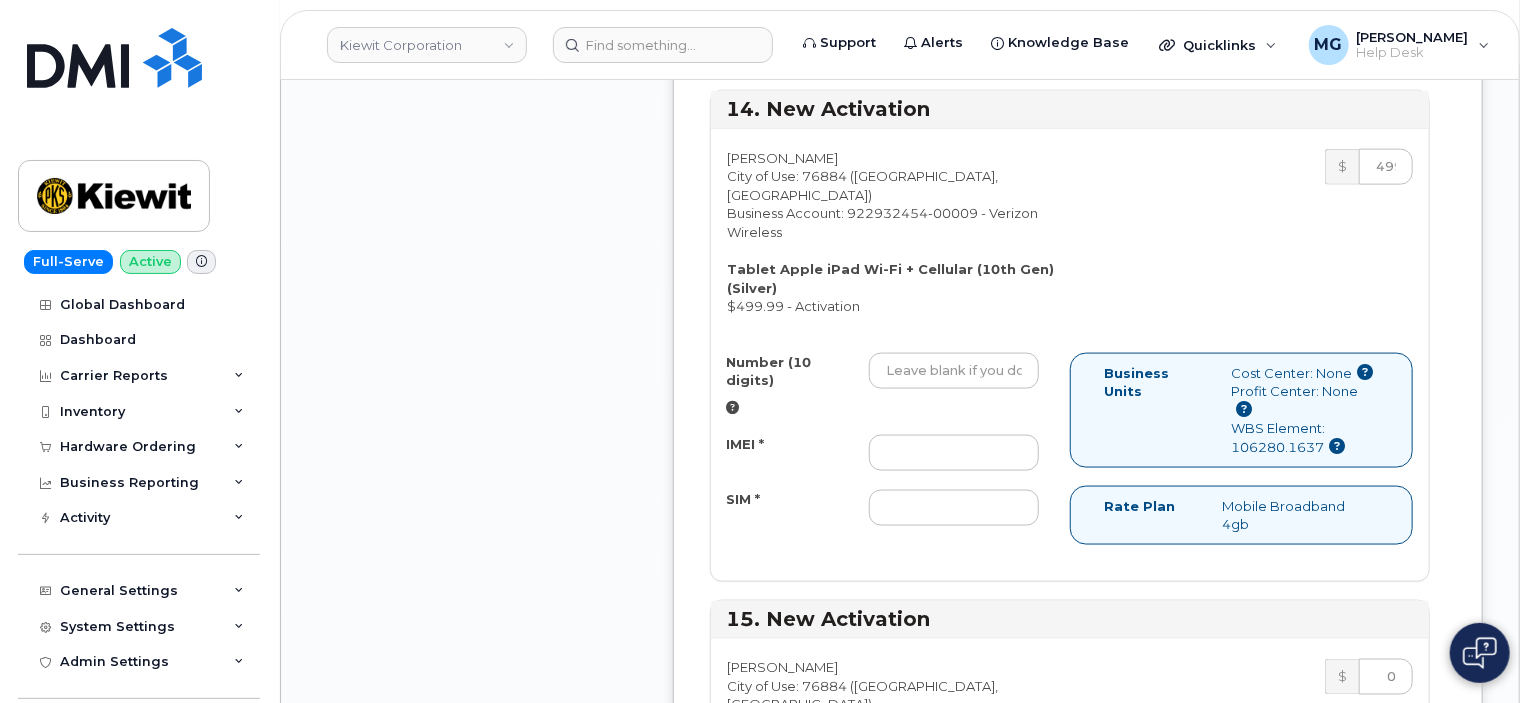 click on "Number (10 digits)" at bounding box center [954, 928] 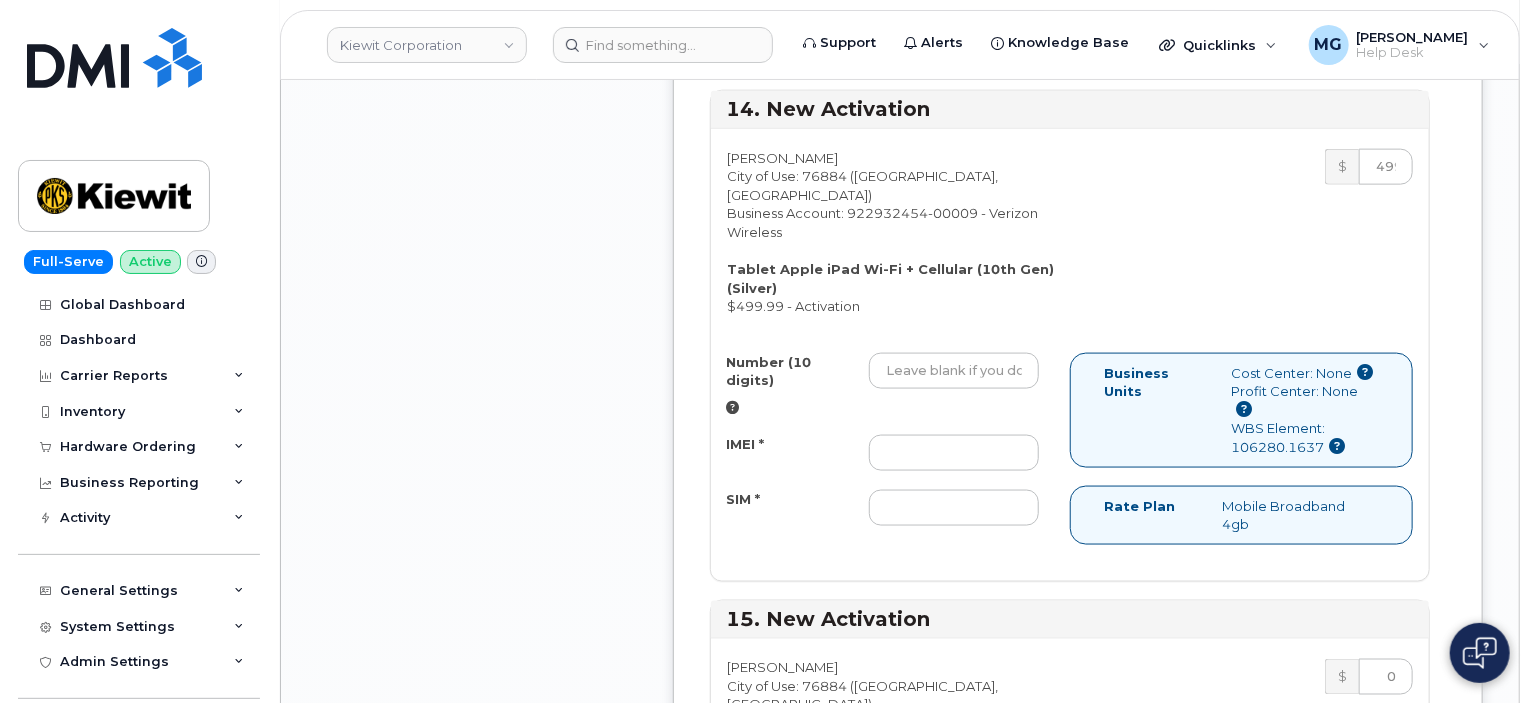 click on "[TECHNICAL_ID]" at bounding box center (954, 928) 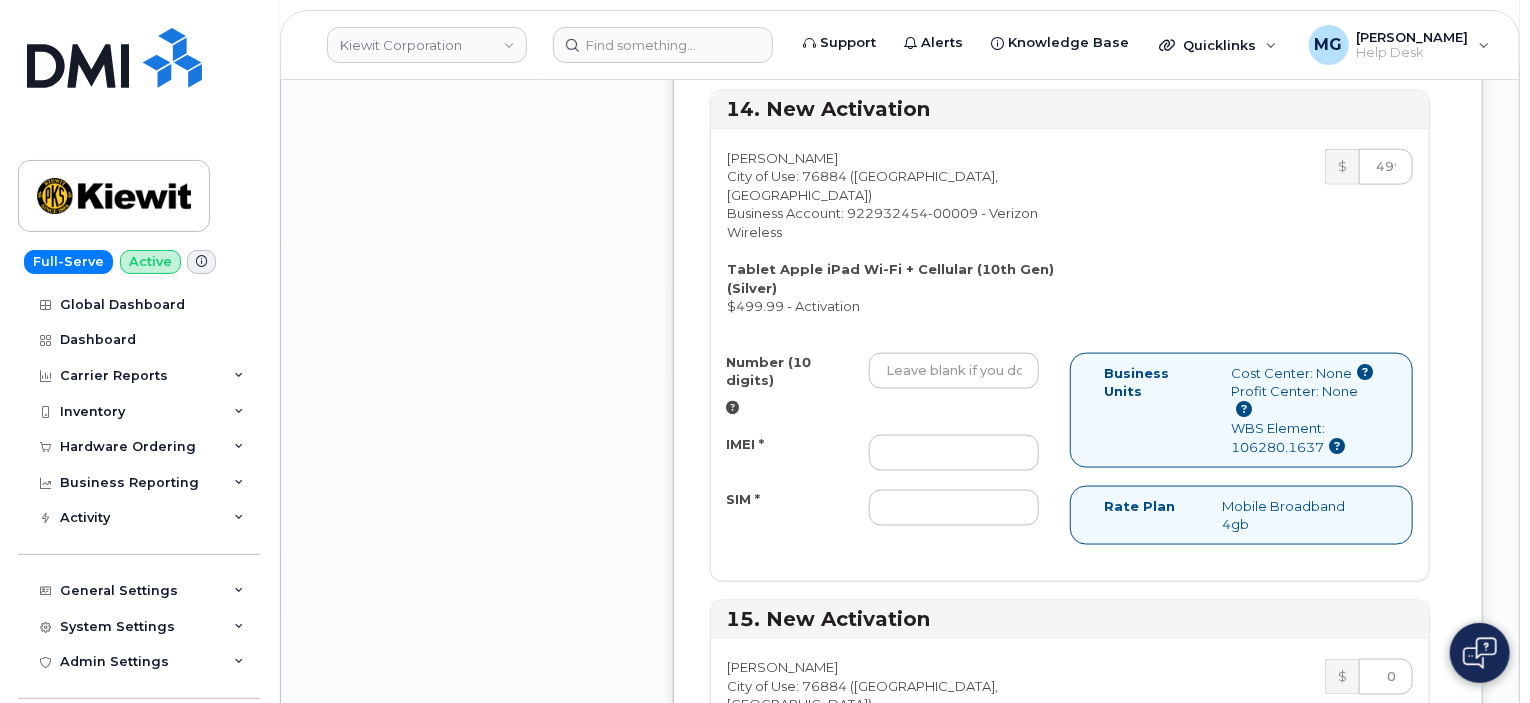 click on "SIM *" at bounding box center (954, 1064) 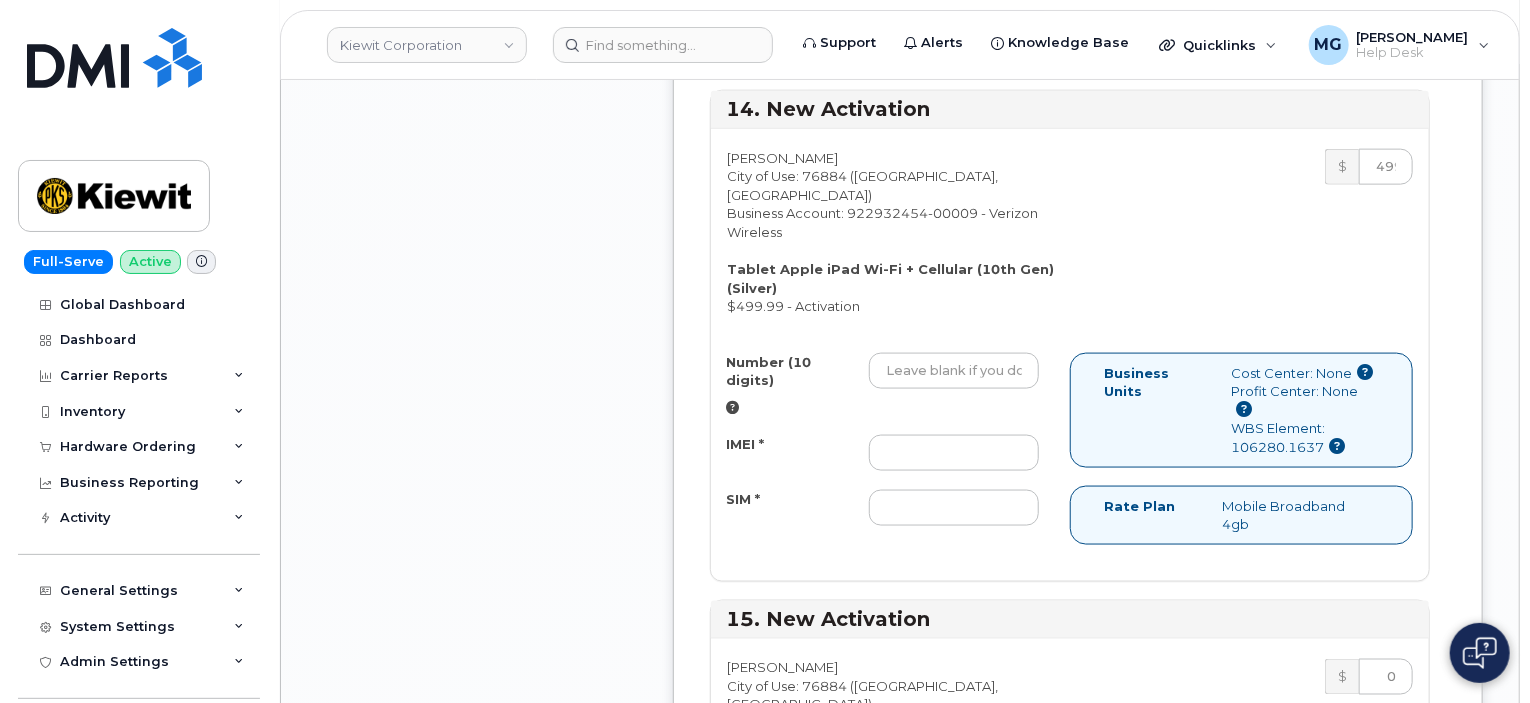 type on "89049032007208888900180901721815" 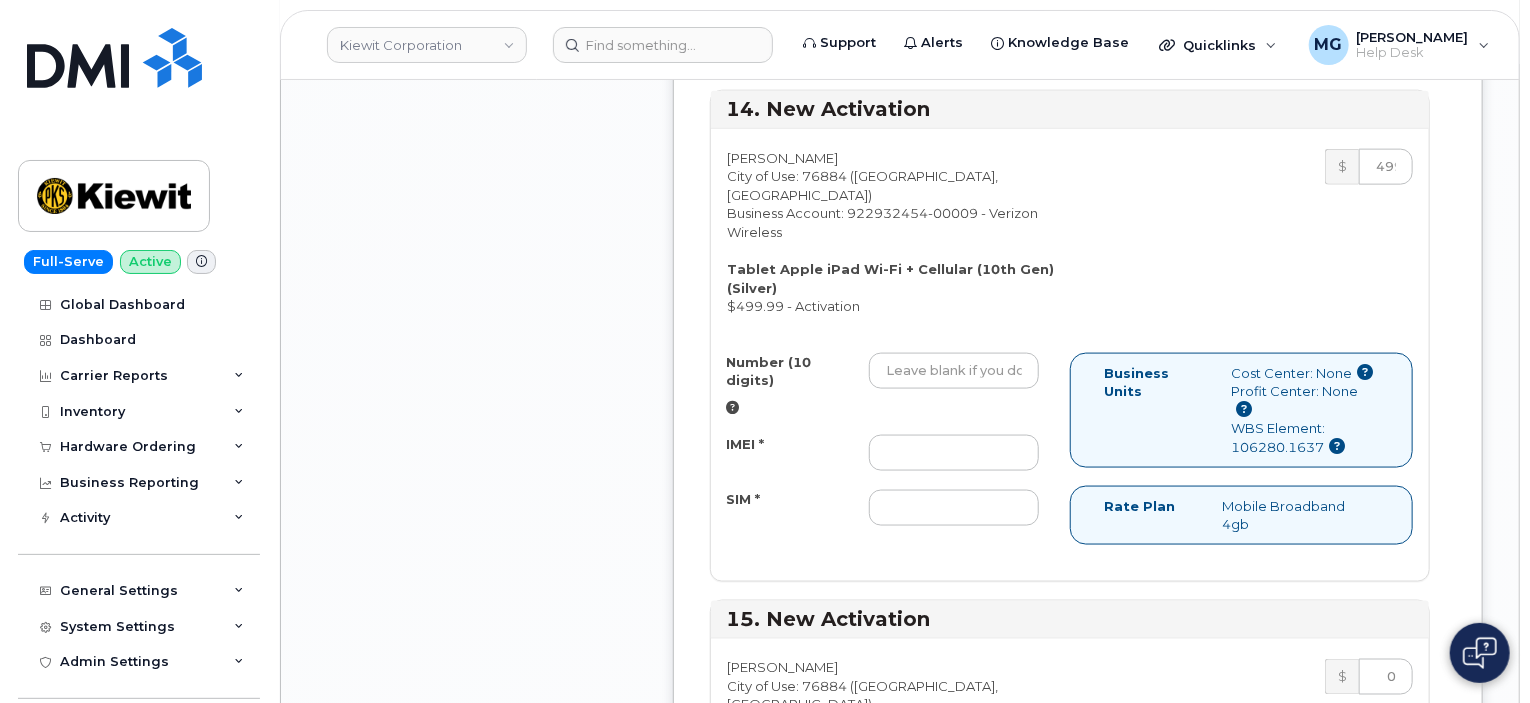 scroll, scrollTop: 0, scrollLeft: 0, axis: both 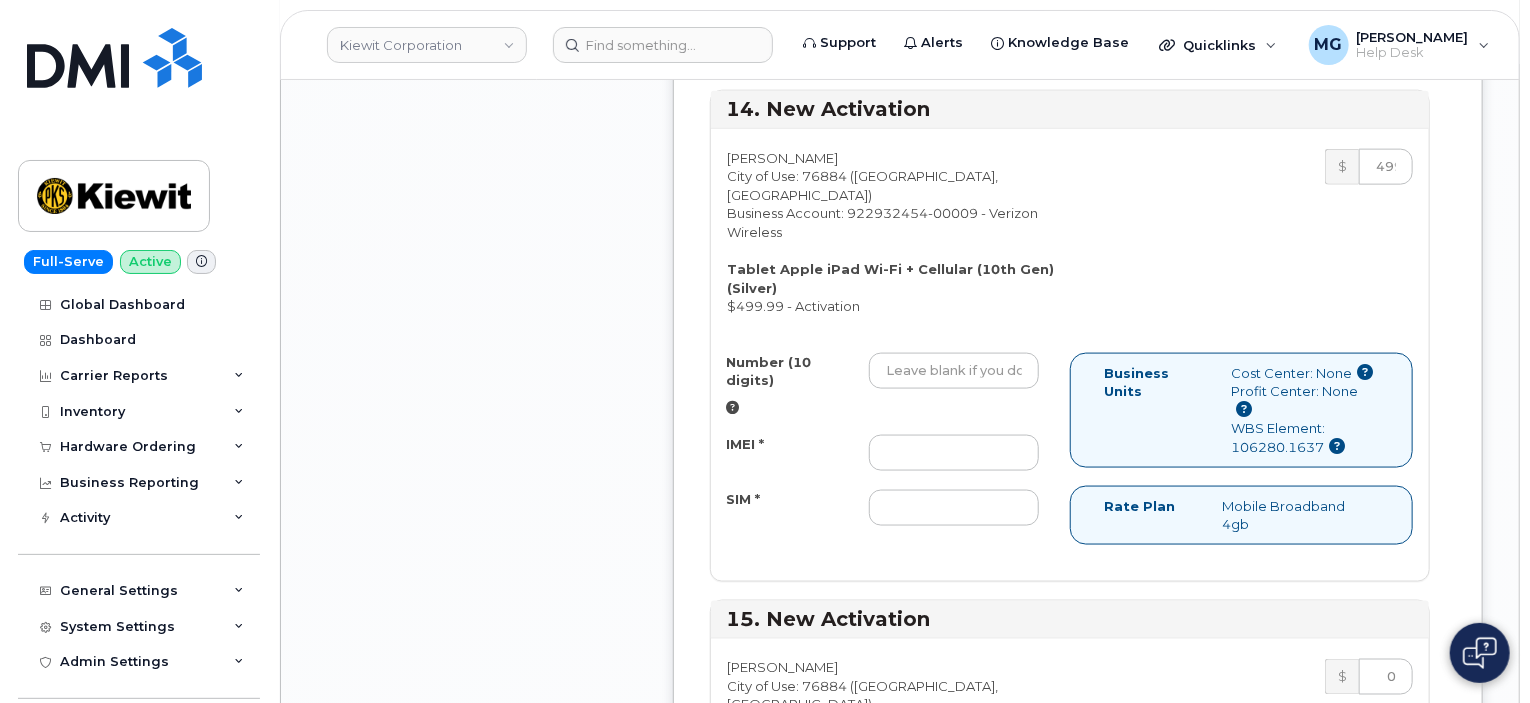 click on "602859-4864" at bounding box center (954, 928) 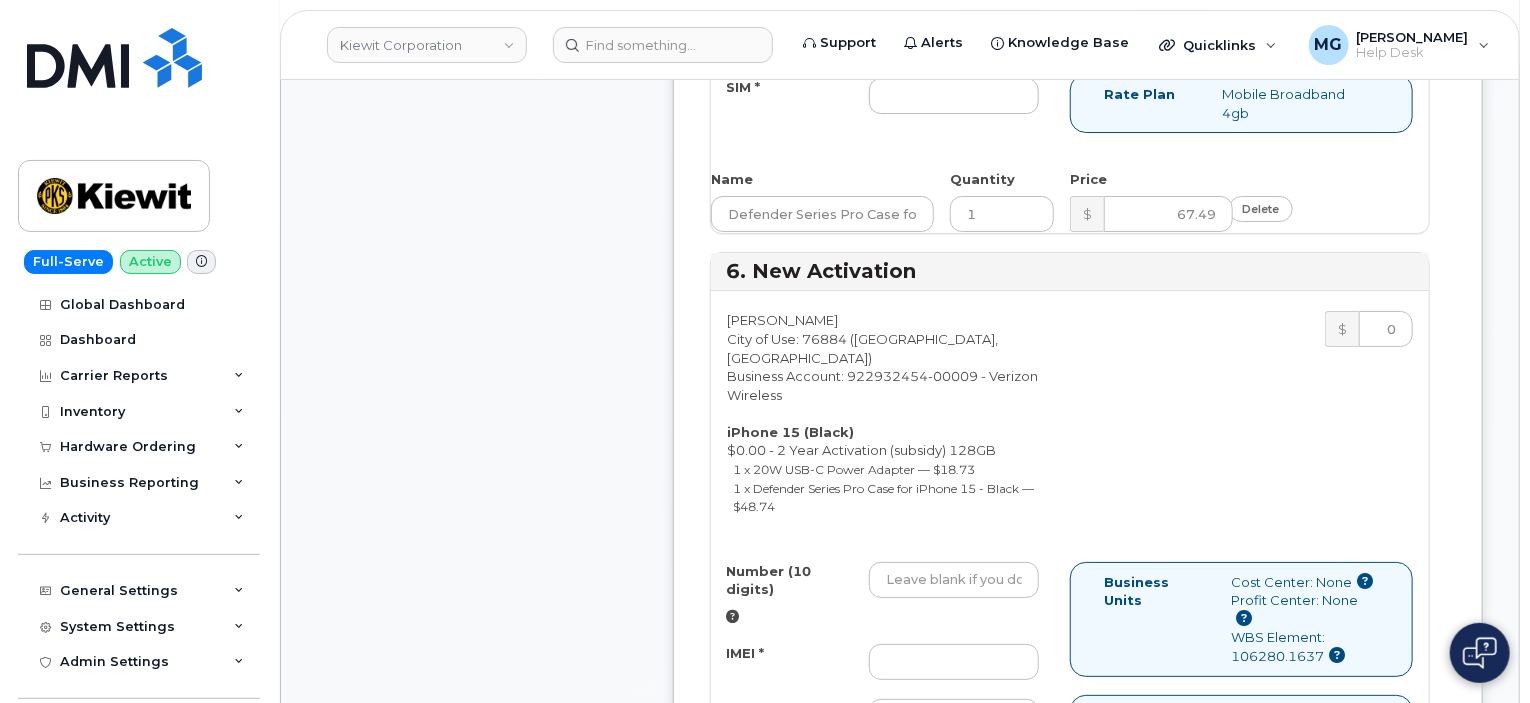 scroll, scrollTop: 3700, scrollLeft: 0, axis: vertical 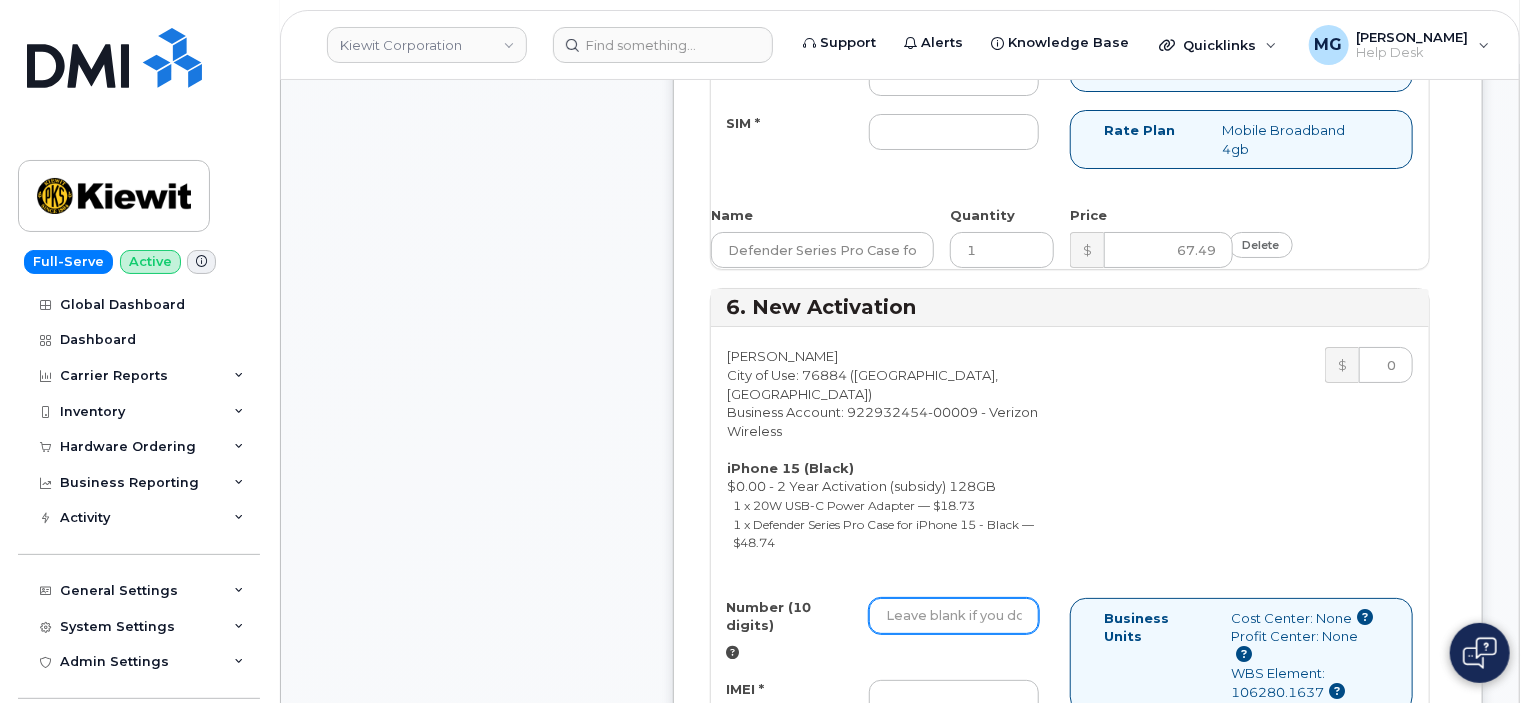 type on "6028594864" 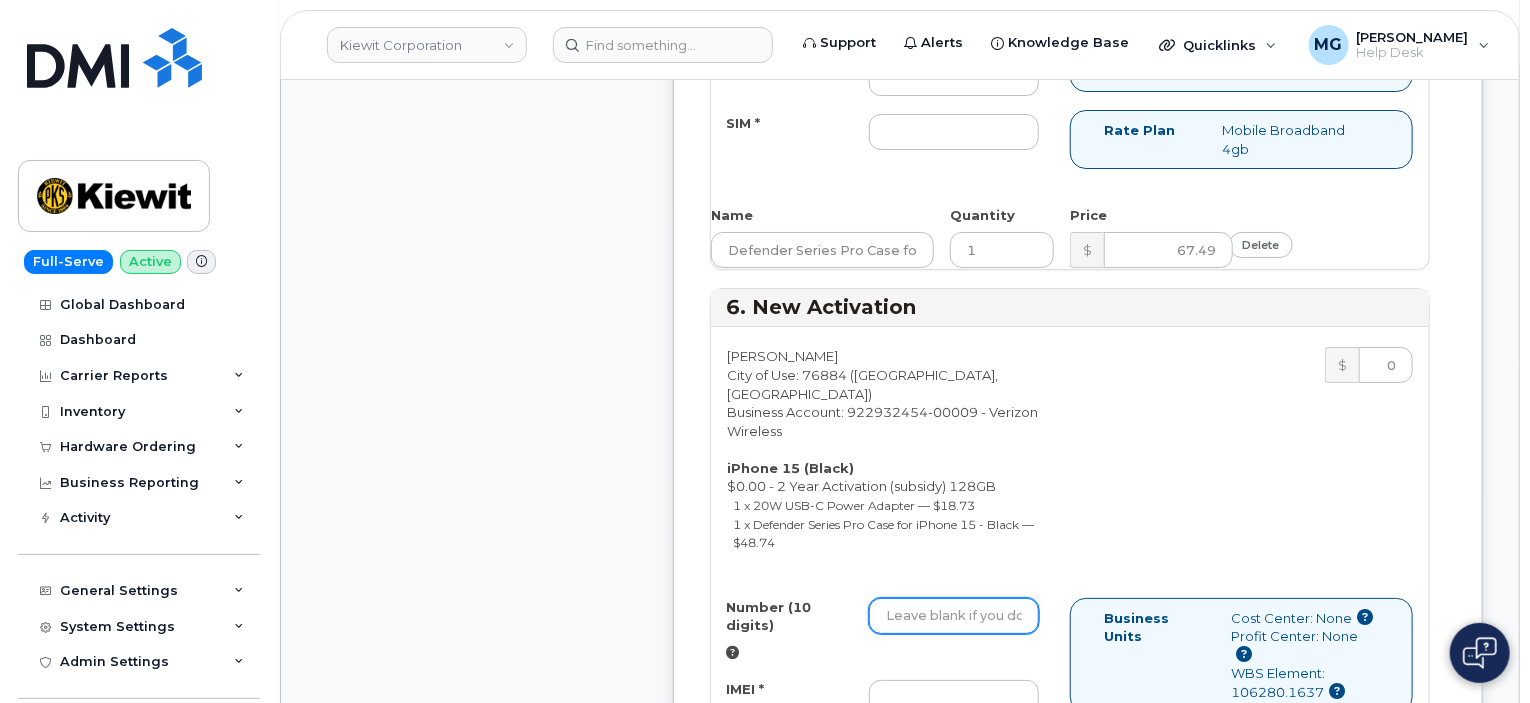 click on "Number (10 digits)" at bounding box center (954, 616) 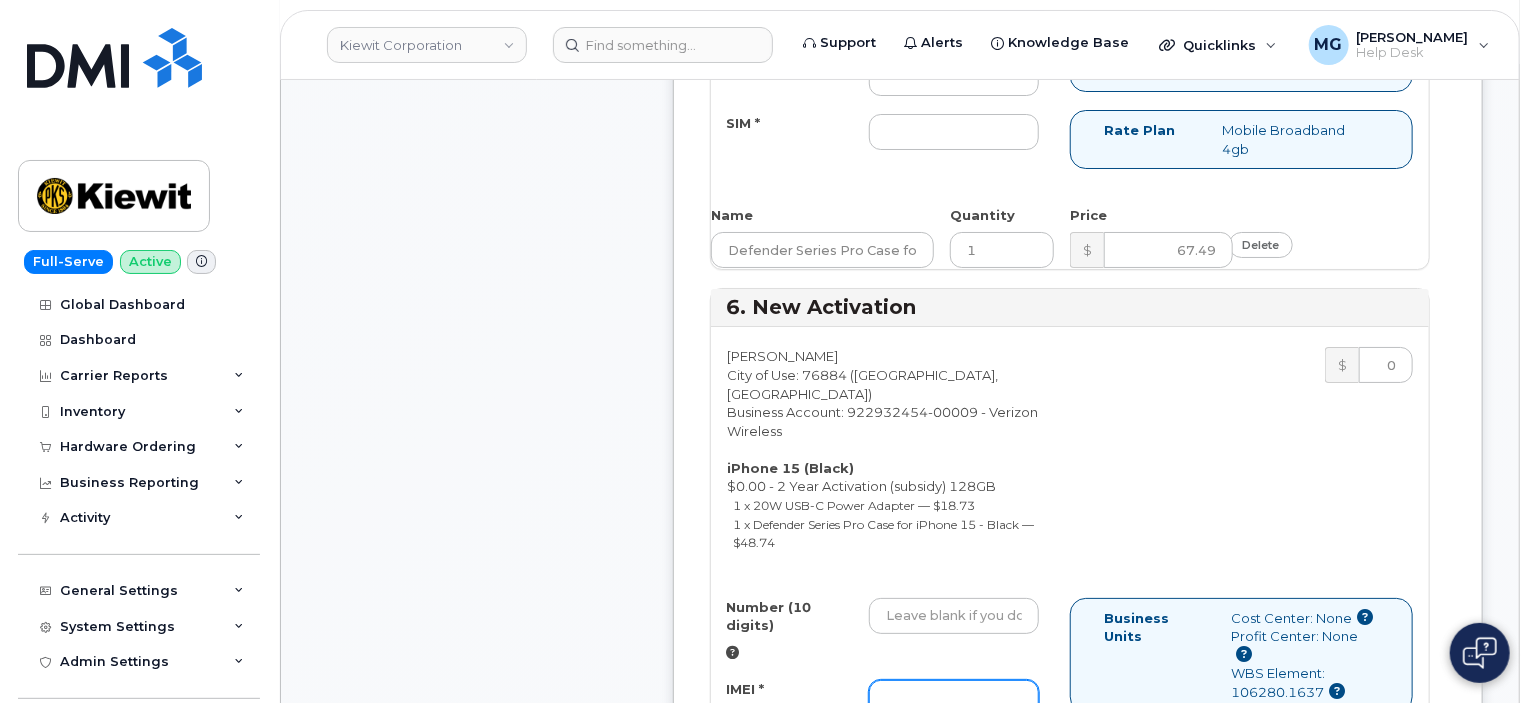 drag, startPoint x: 928, startPoint y: 465, endPoint x: 939, endPoint y: 463, distance: 11.18034 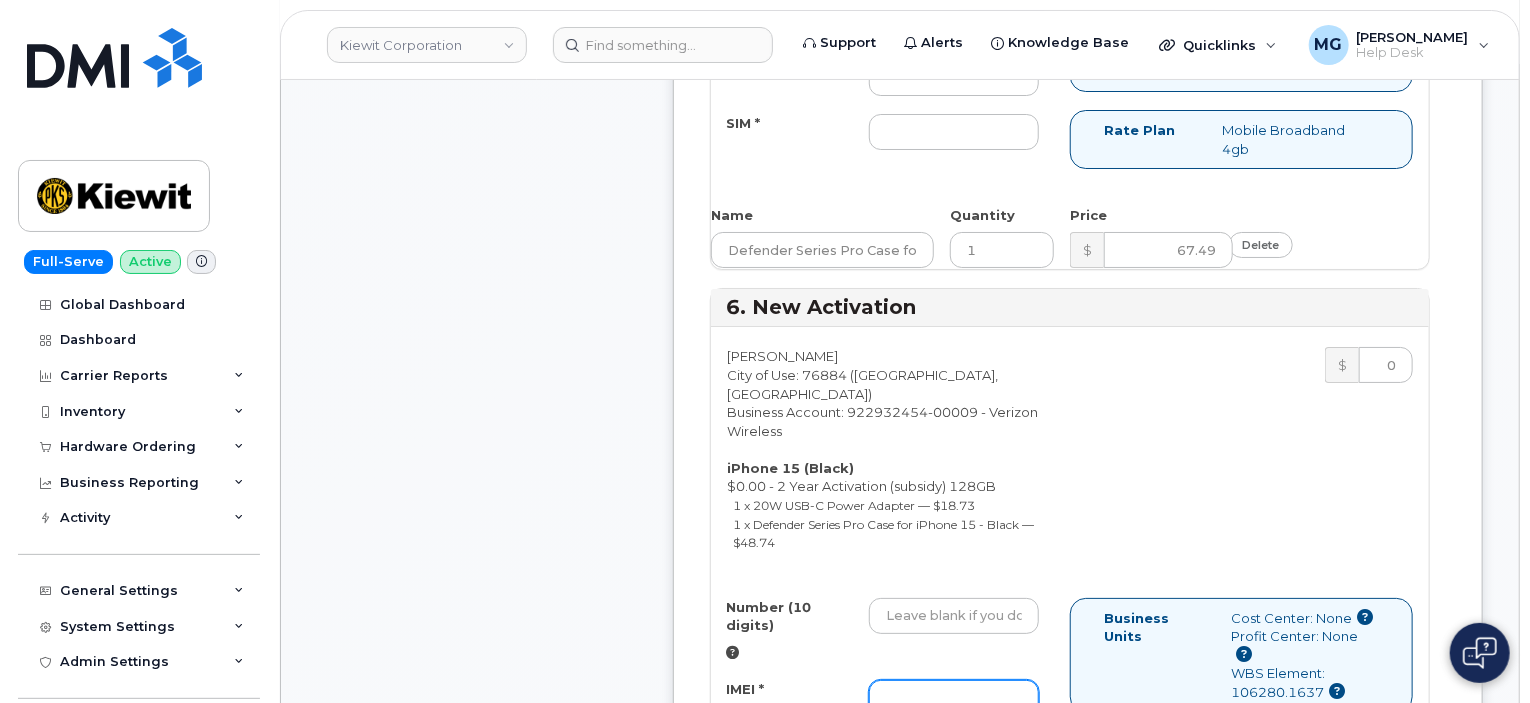 click on "IMEI *" at bounding box center (954, 698) 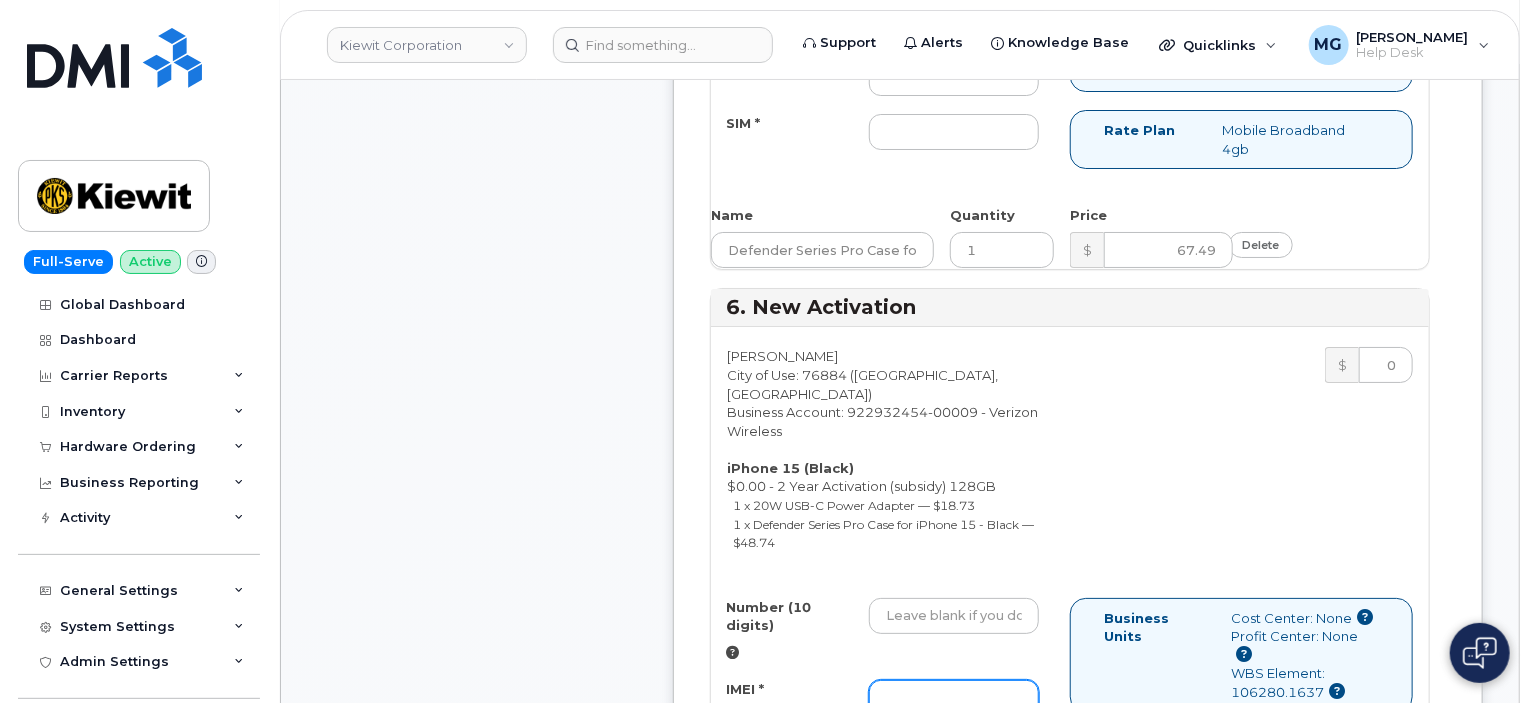 paste on "[TECHNICAL_ID]" 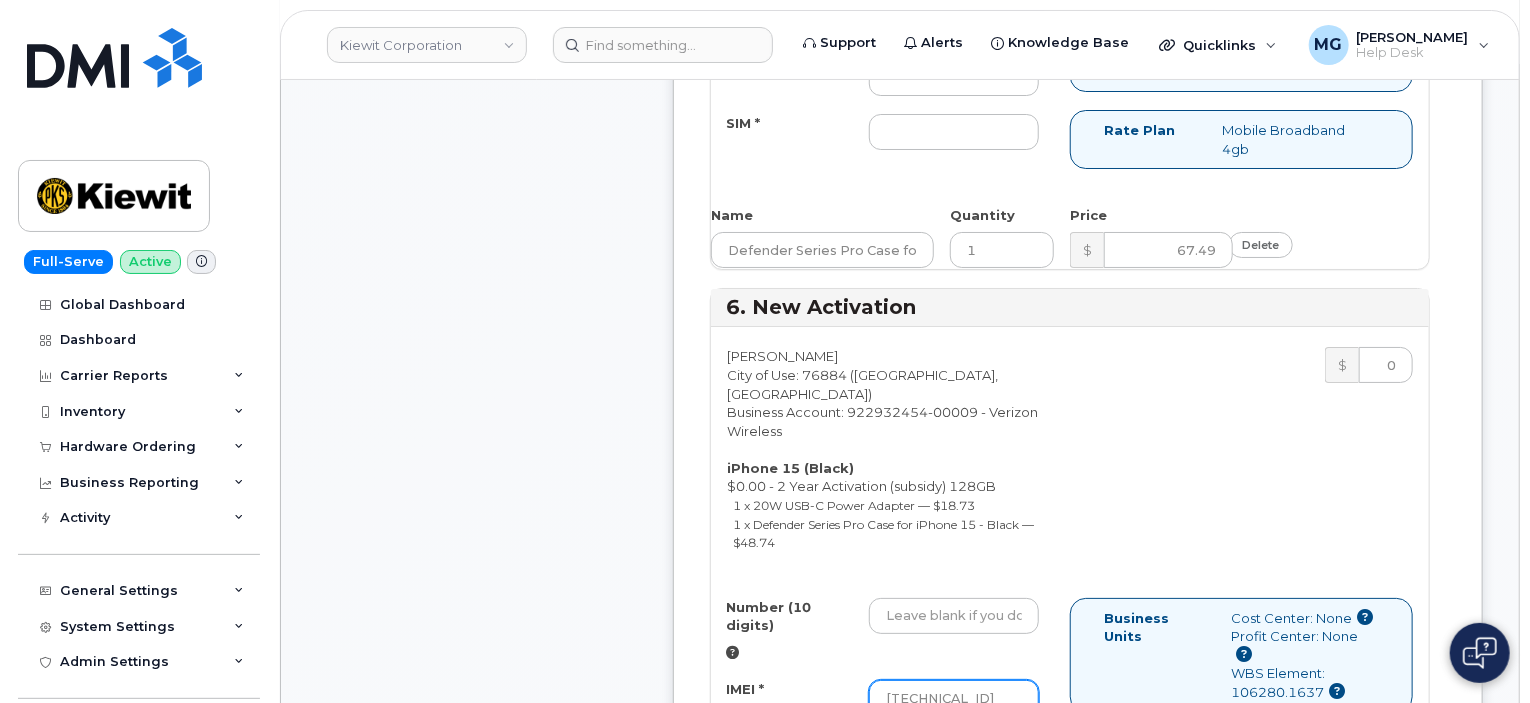 type on "[TECHNICAL_ID]" 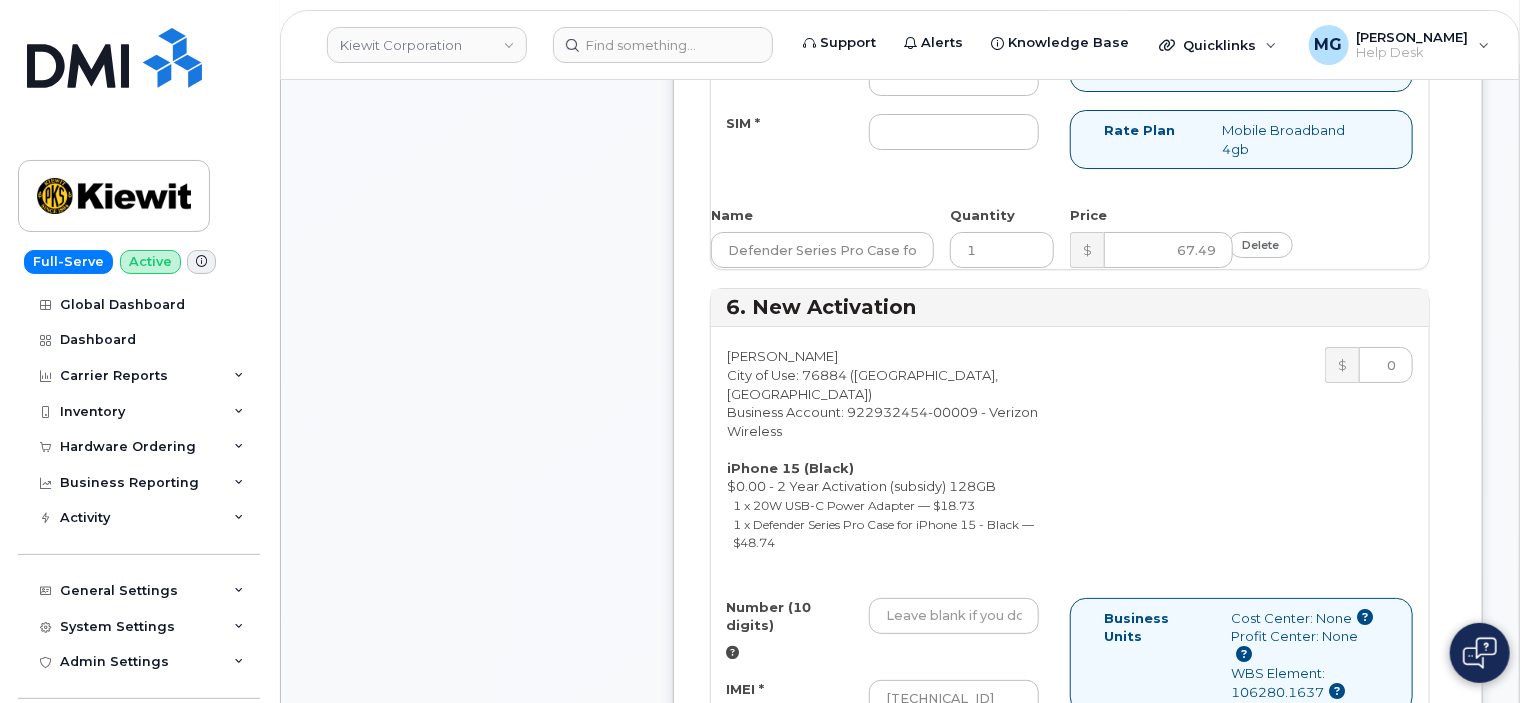 drag, startPoint x: 913, startPoint y: 515, endPoint x: 952, endPoint y: 519, distance: 39.20459 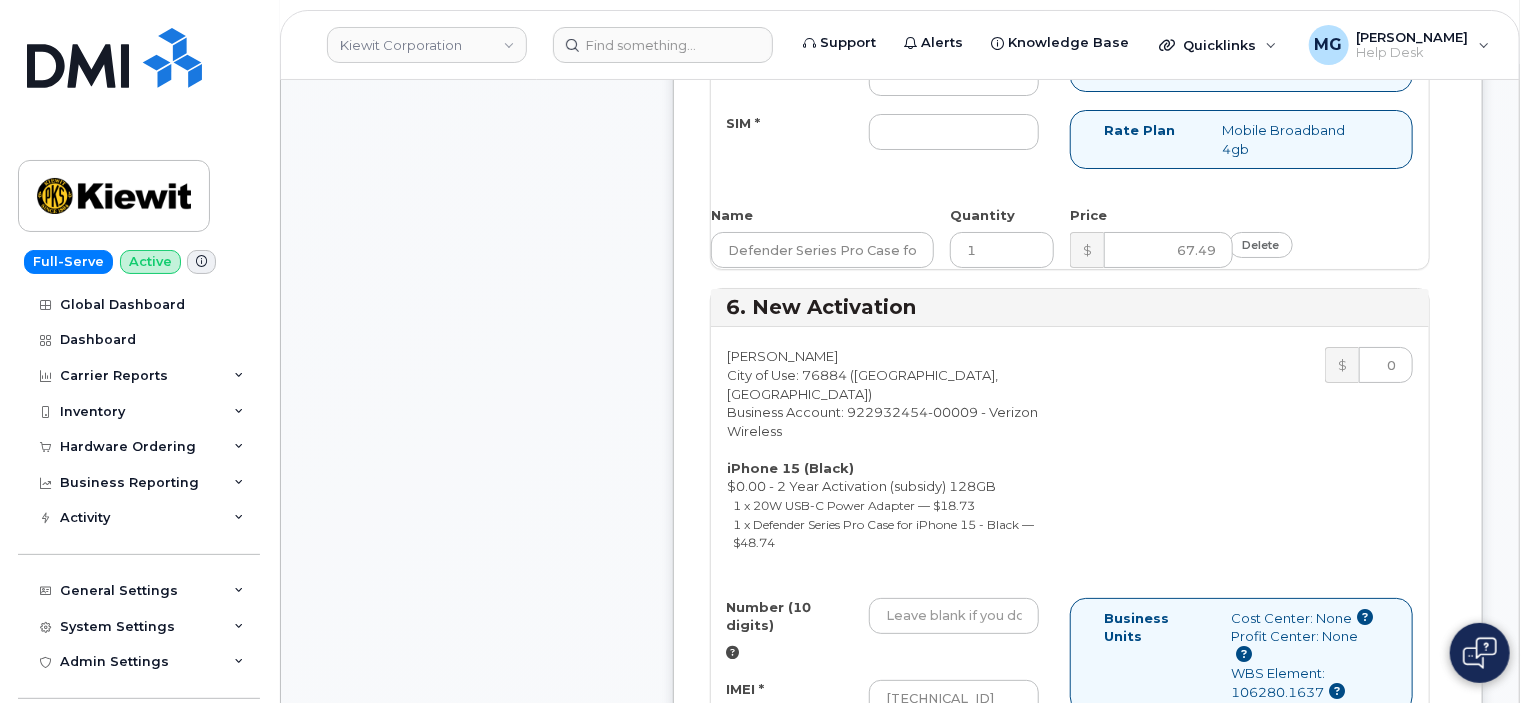 click on "SIM *" at bounding box center (954, 753) 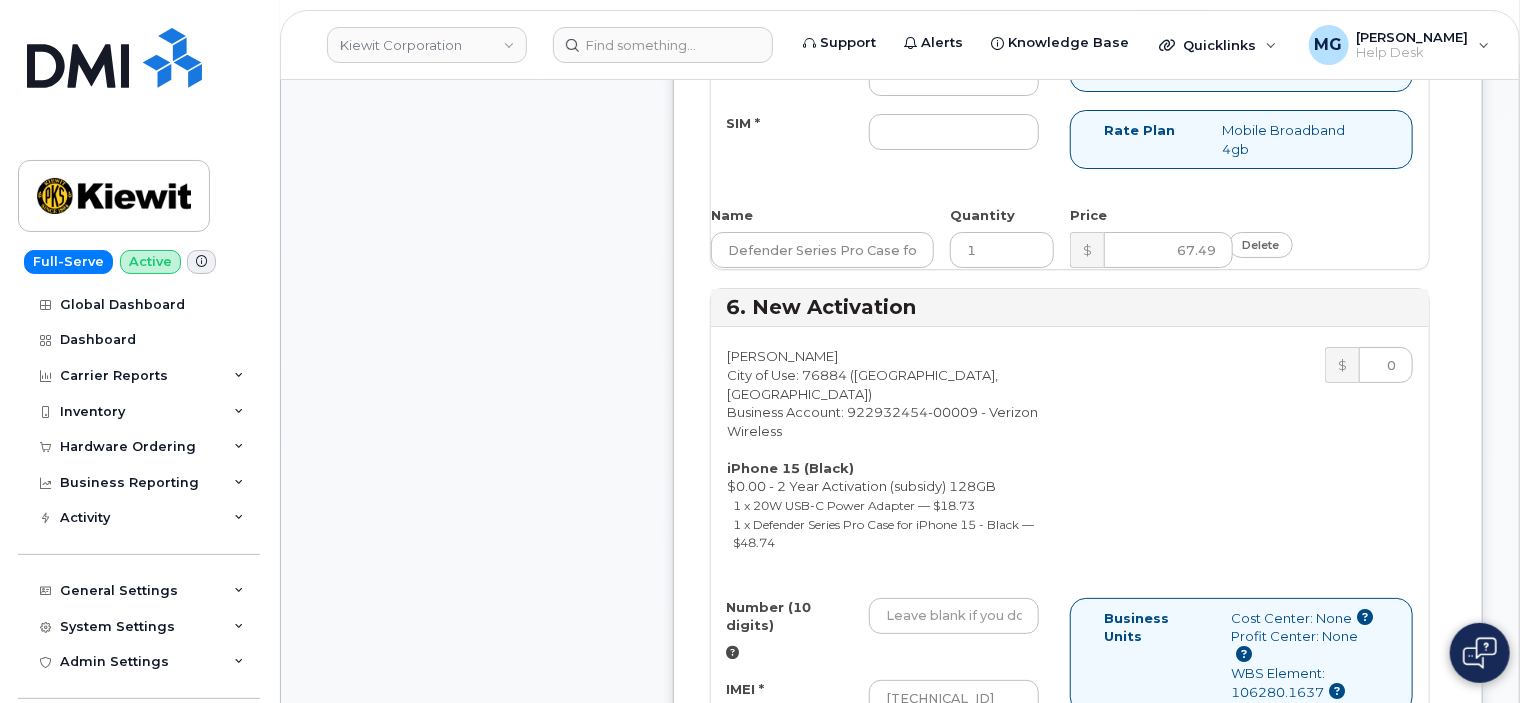 paste on "89049032007208888900180927278890" 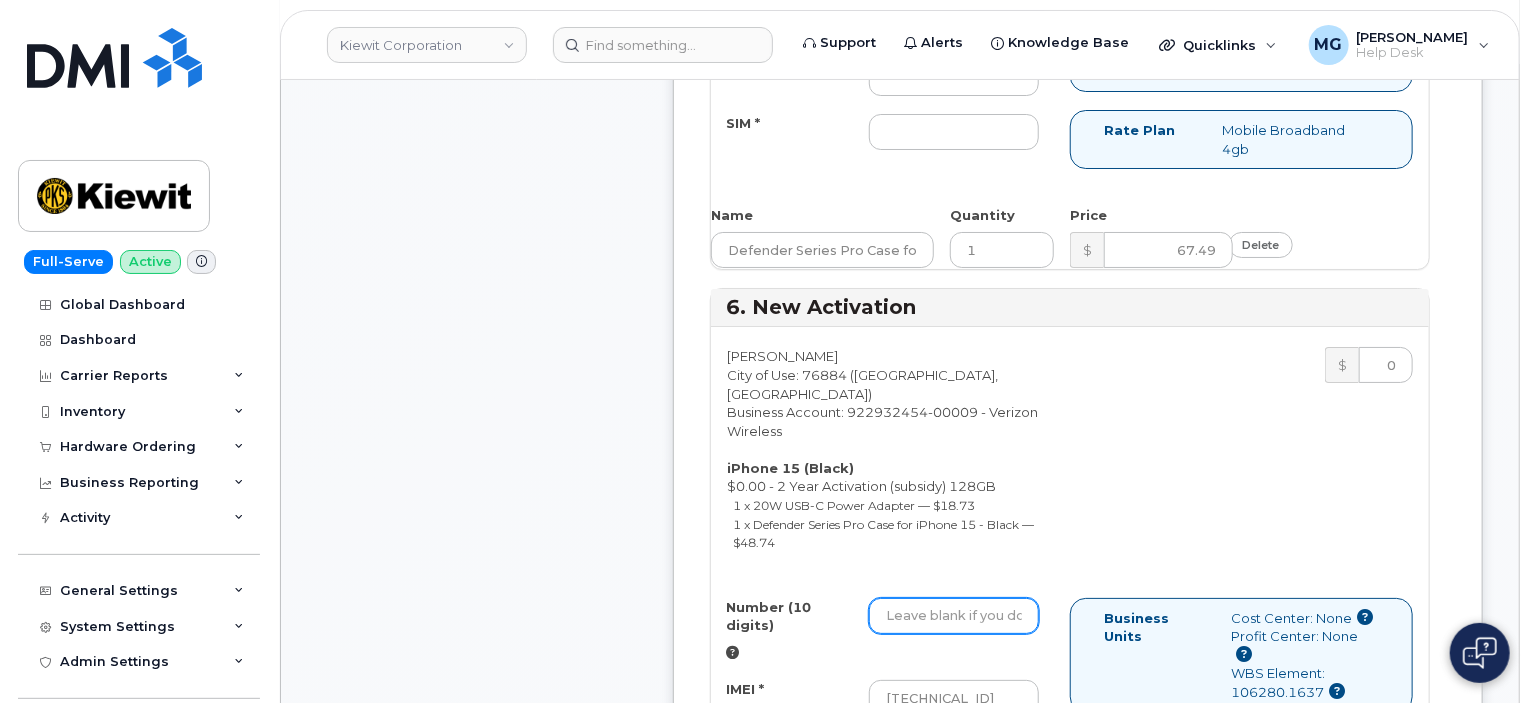 type on "89049032007208888900180927278890" 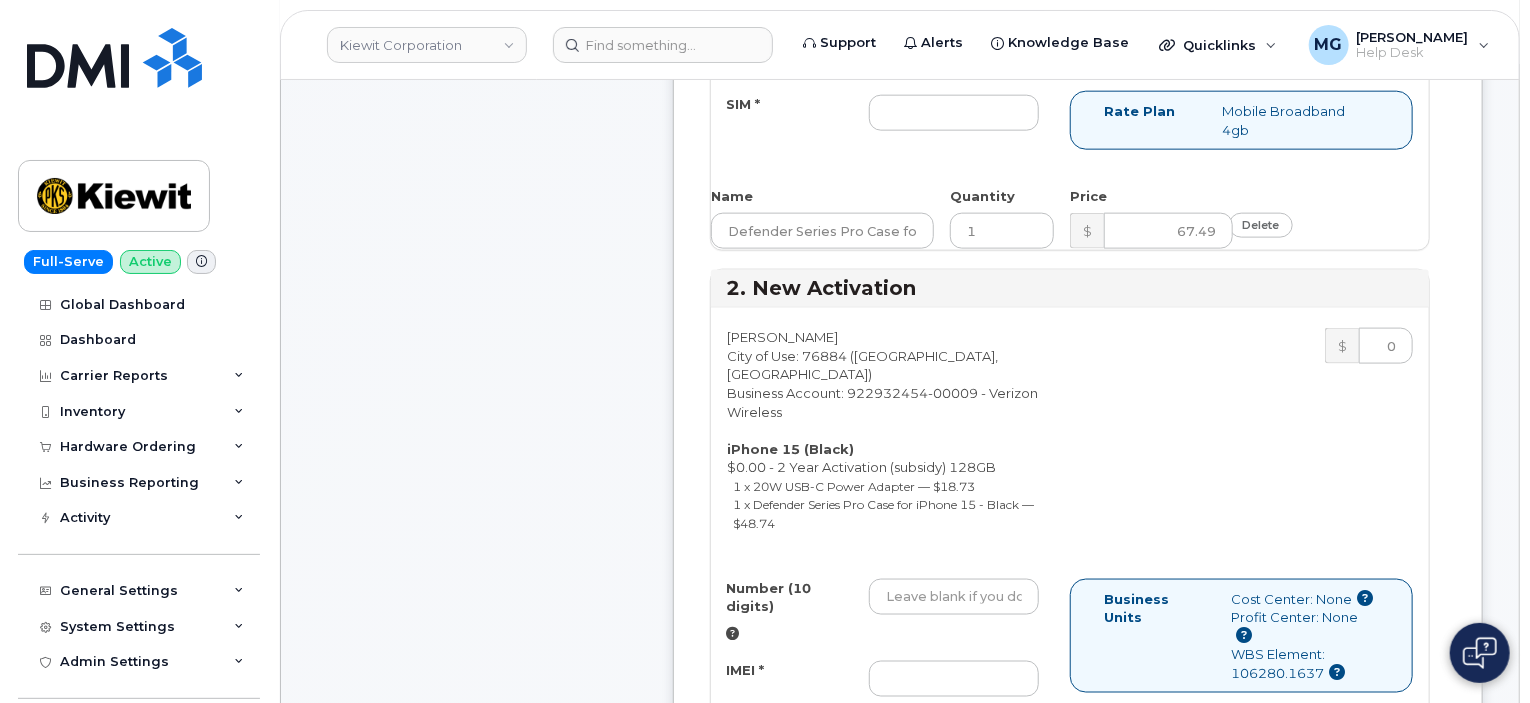 scroll, scrollTop: 1300, scrollLeft: 0, axis: vertical 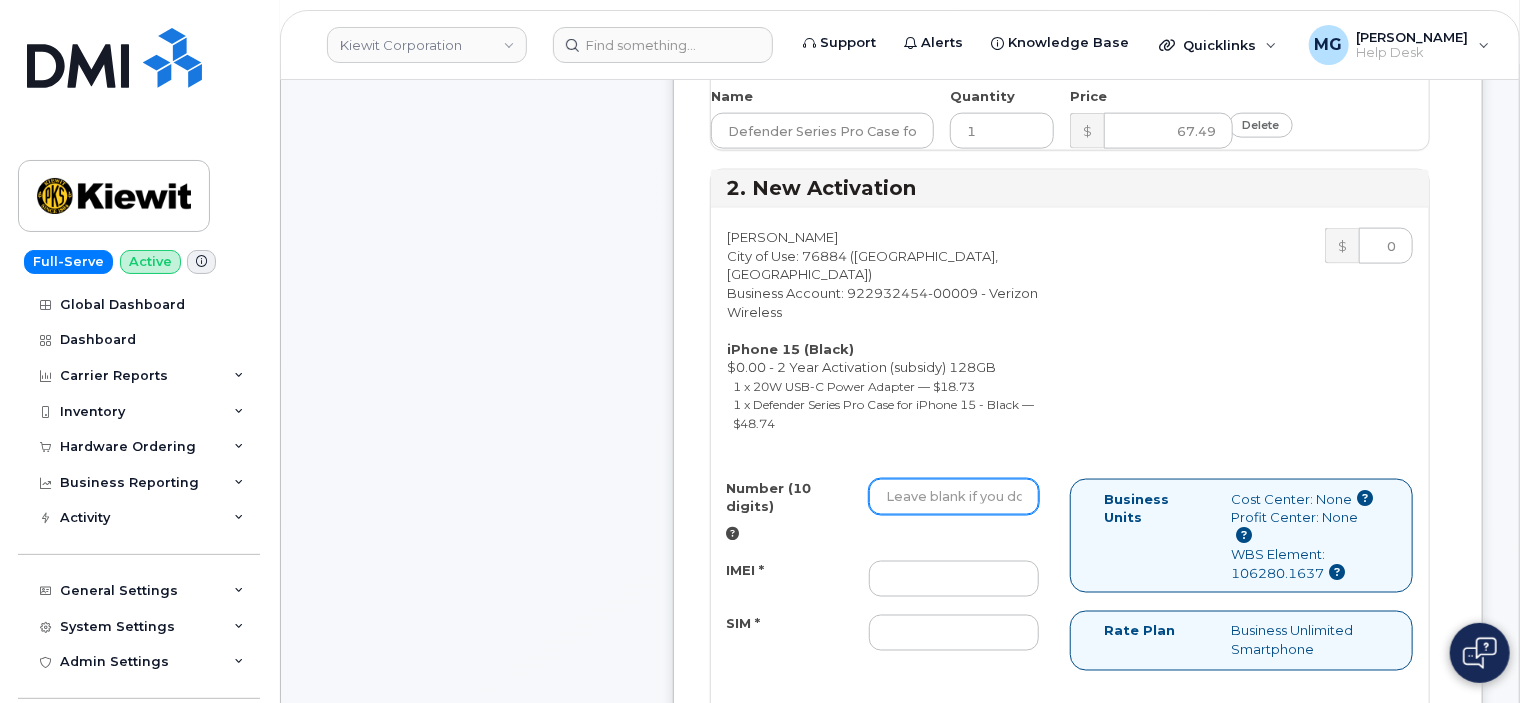 type on "6028593529" 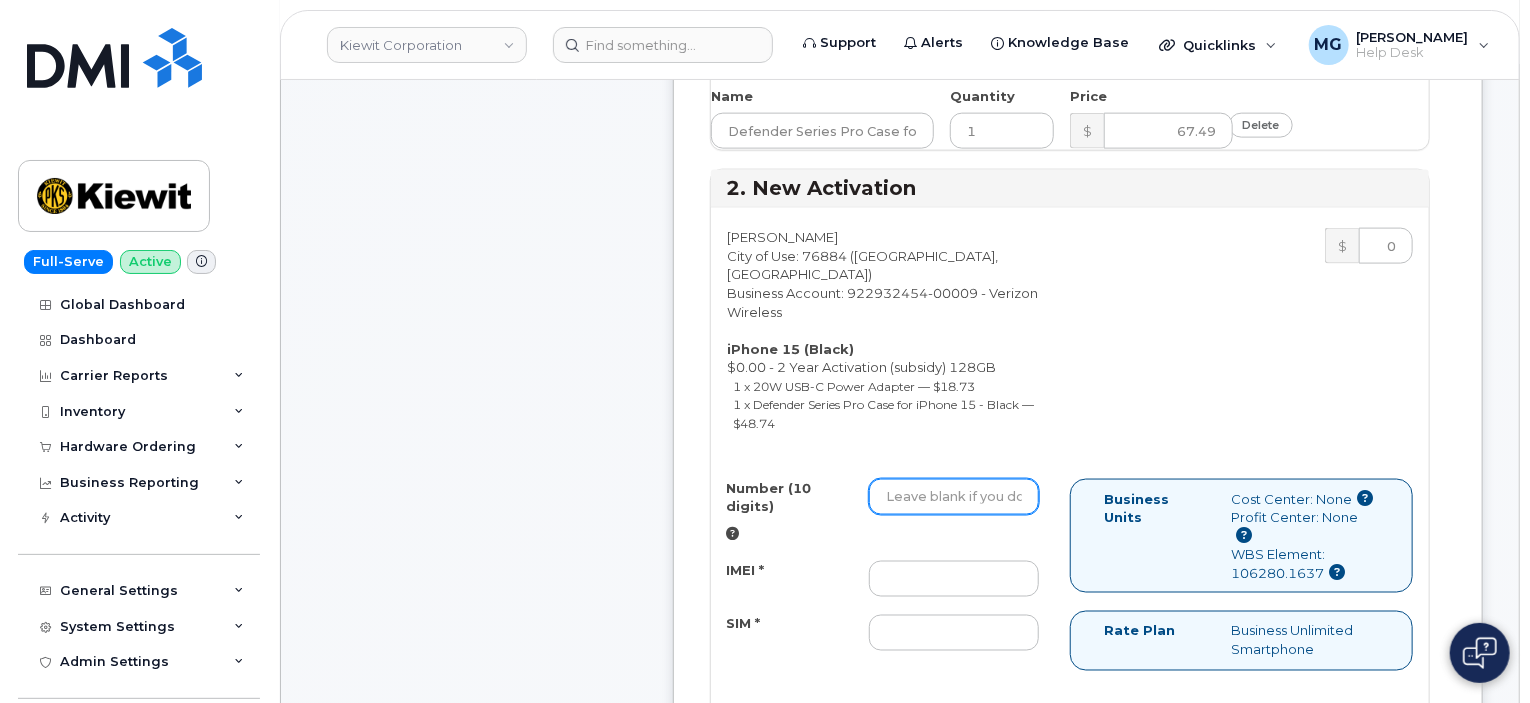 click on "Number (10 digits)" at bounding box center (954, 497) 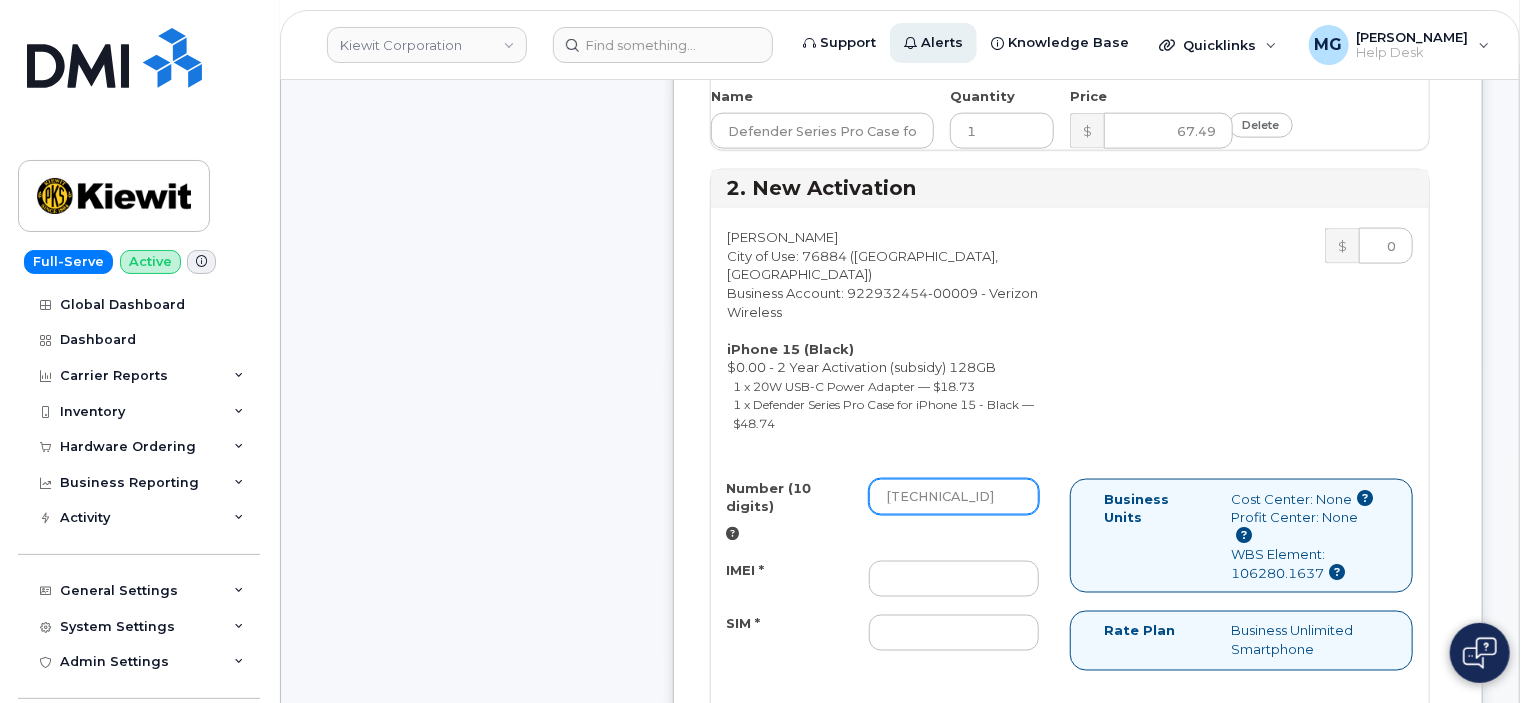 type on "[TECHNICAL_ID]" 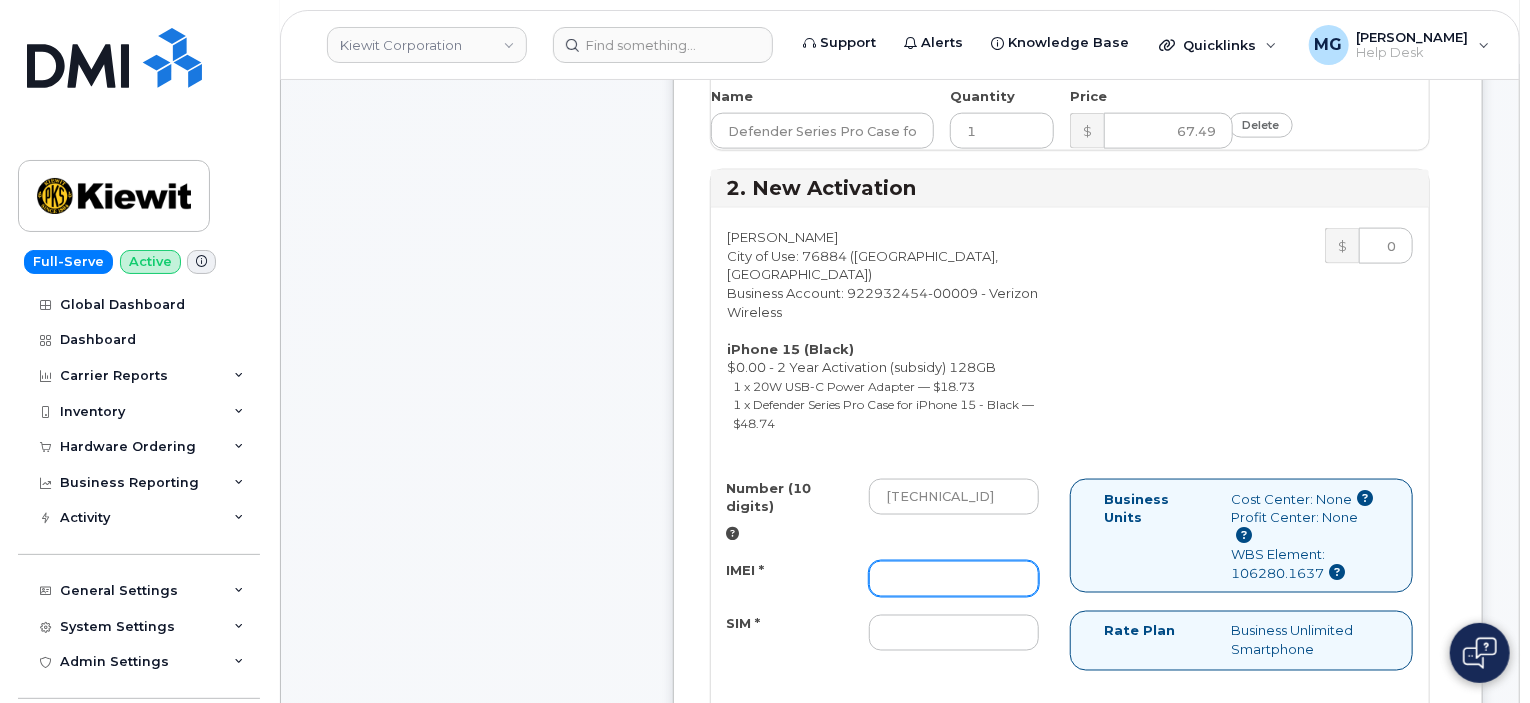 click on "IMEI *" at bounding box center (954, 579) 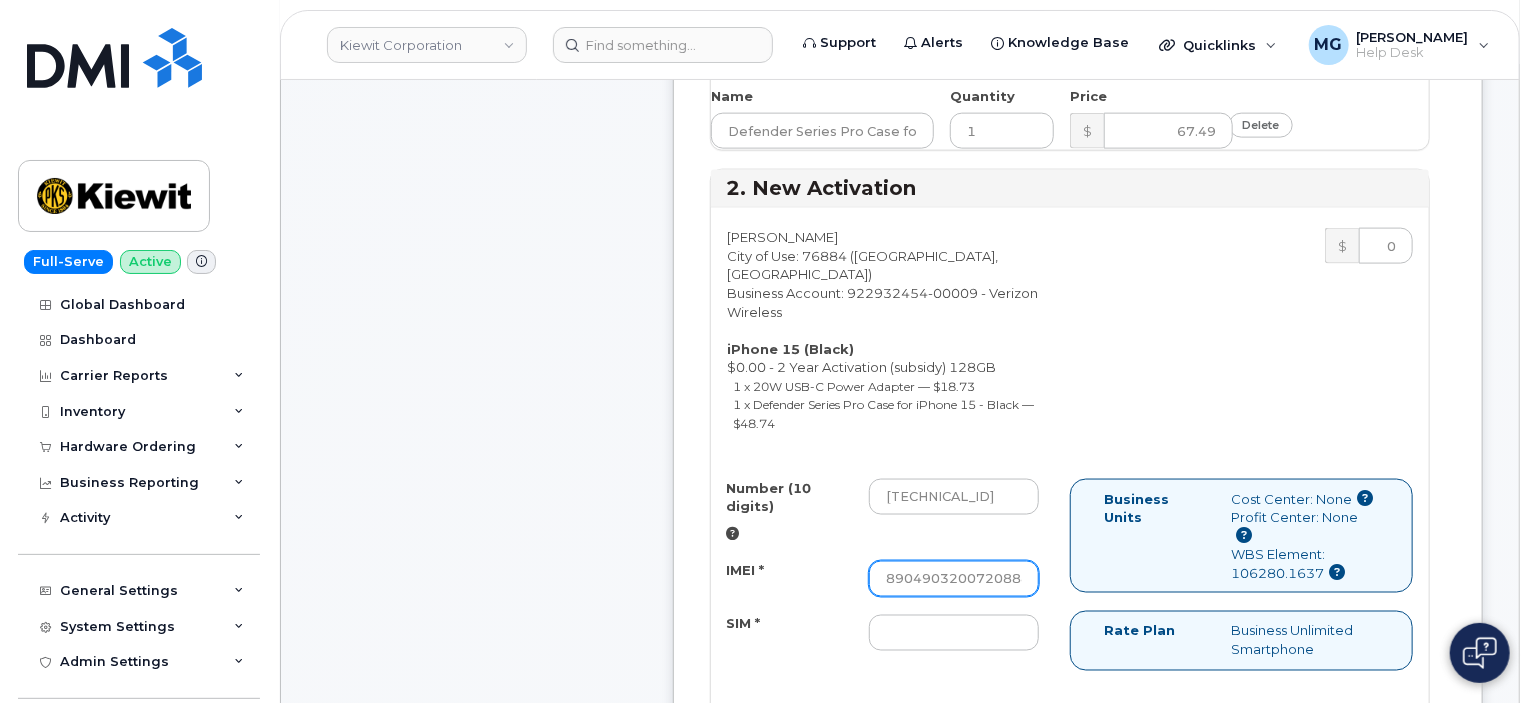 scroll, scrollTop: 0, scrollLeft: 149, axis: horizontal 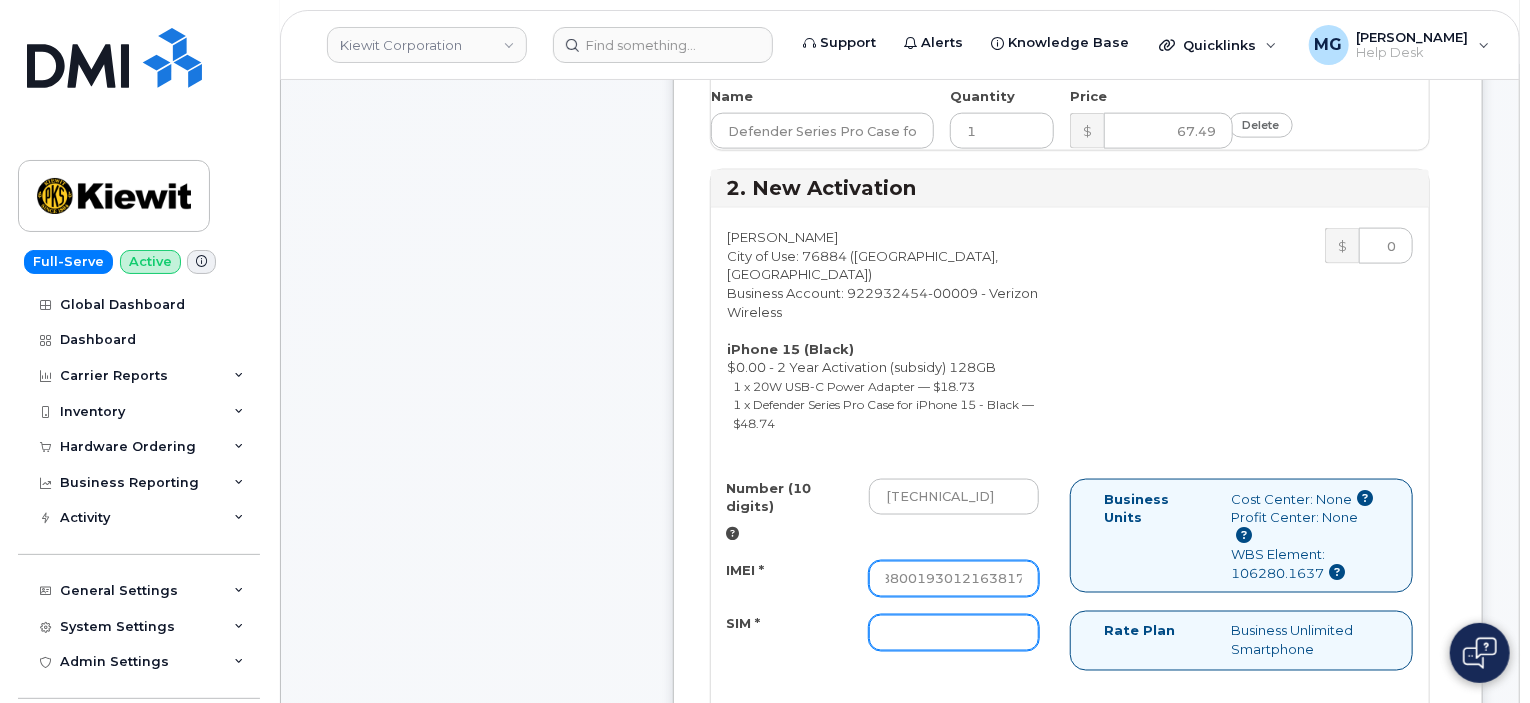 type on "89049032007208888800193012163817" 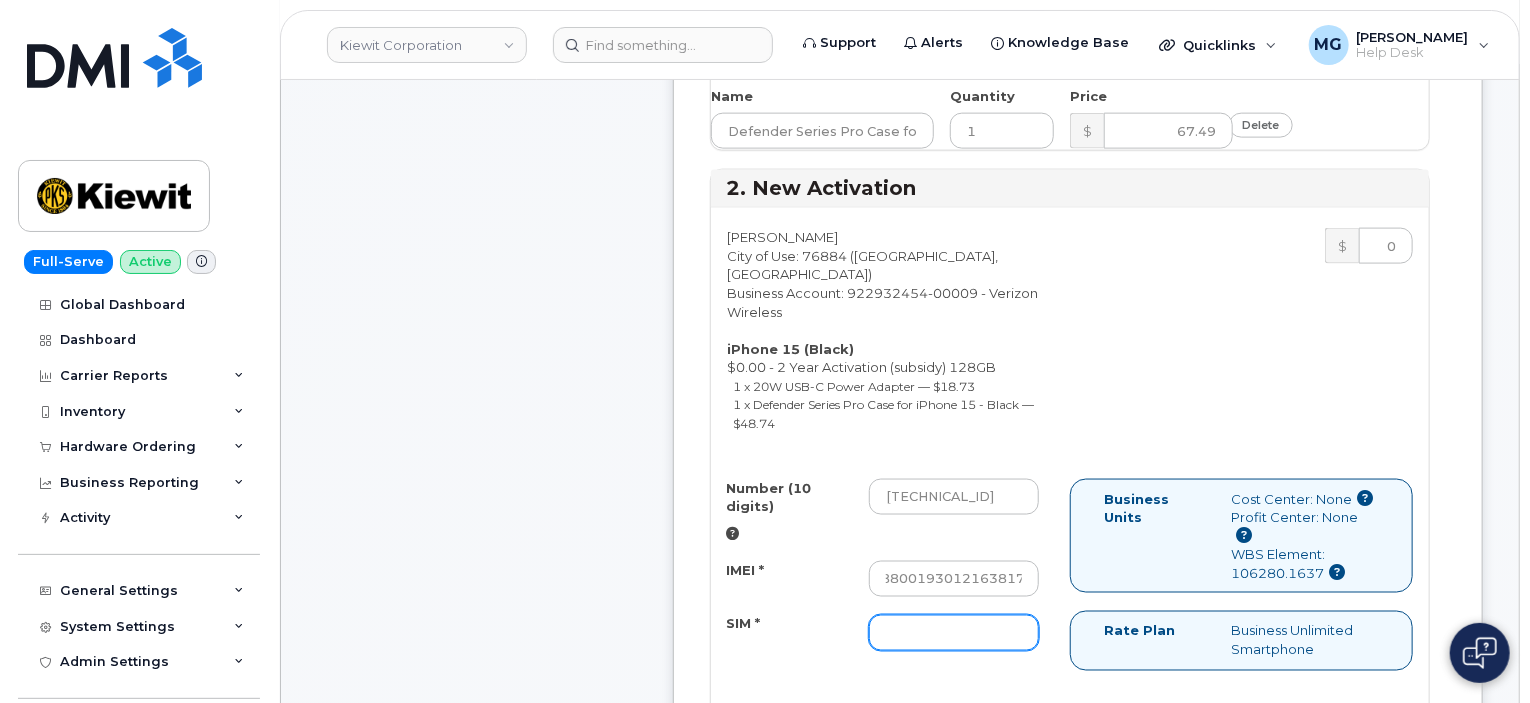 click on "SIM *" at bounding box center [954, 633] 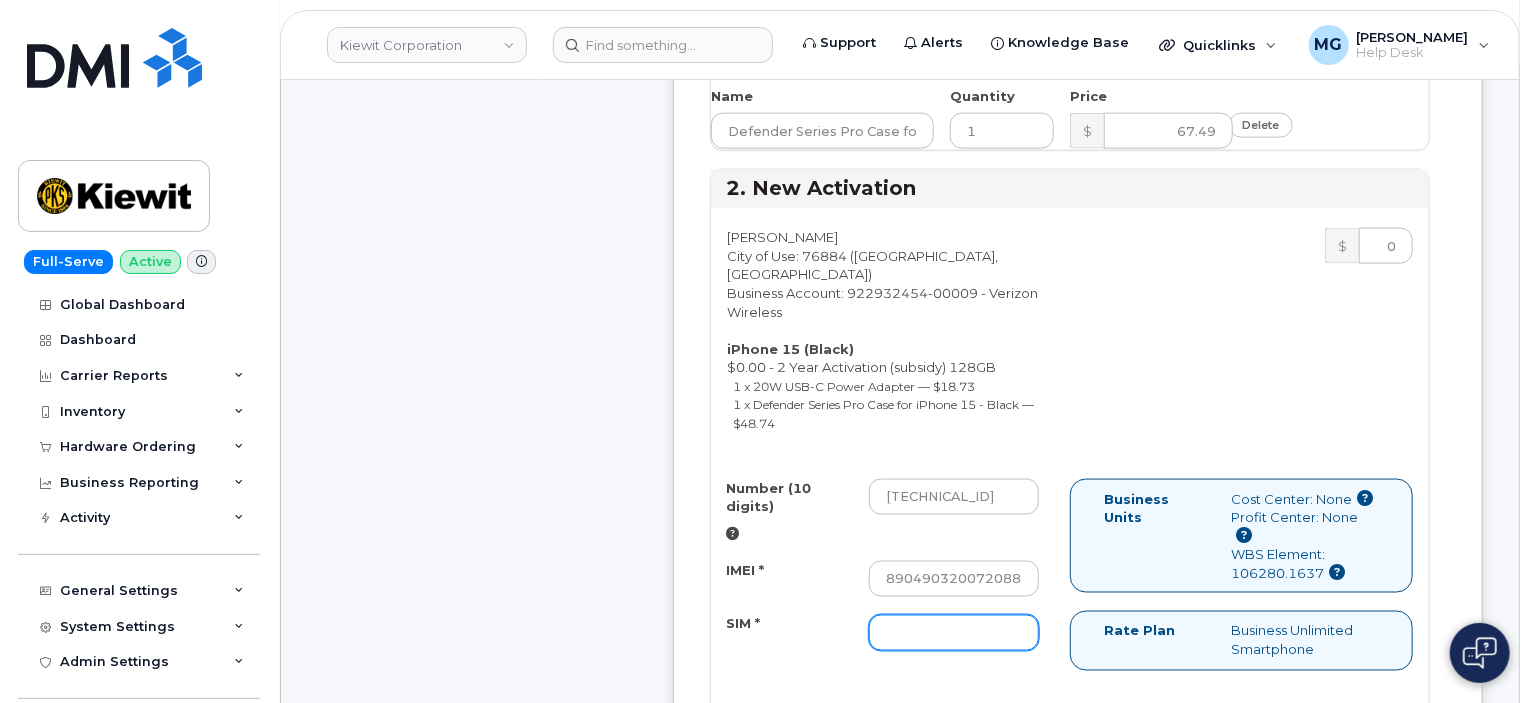 paste on "89049032007208888800193012163817" 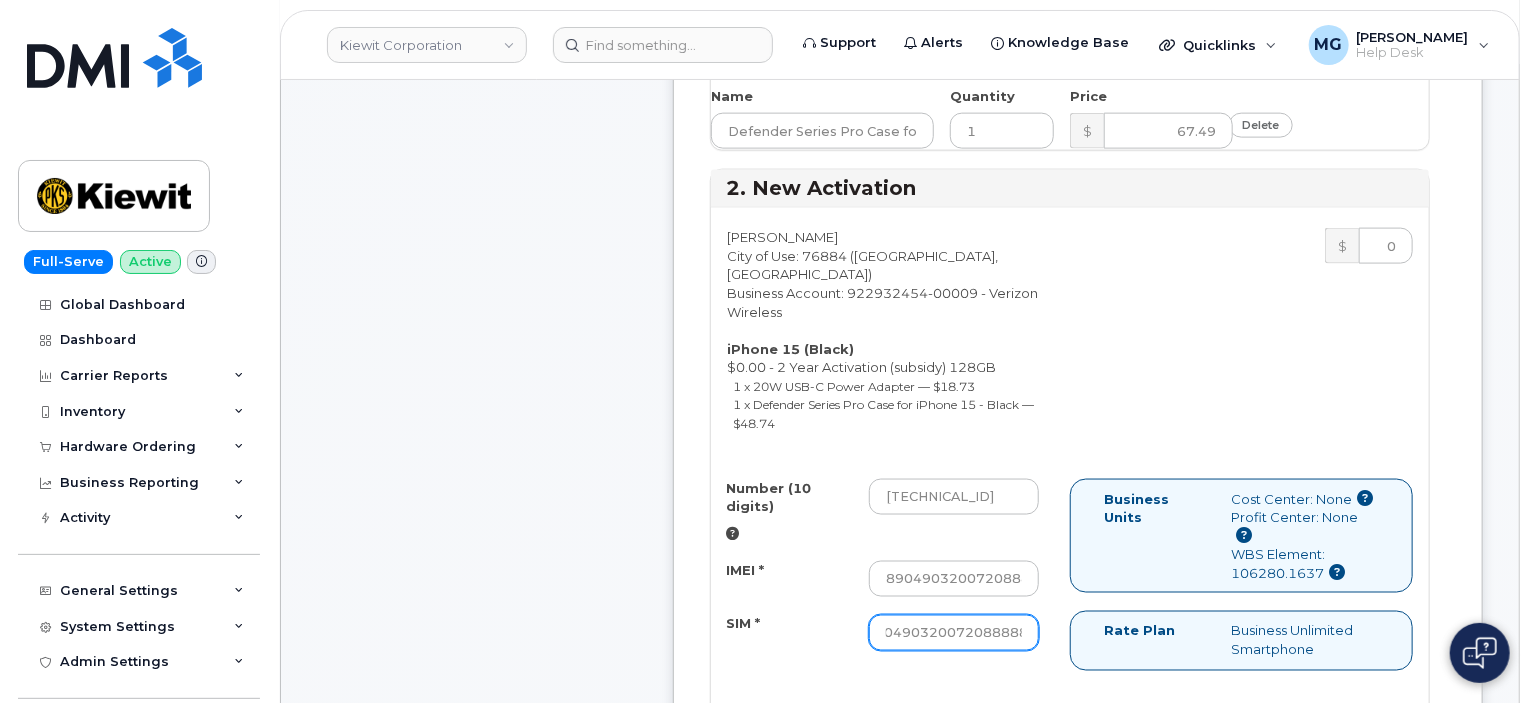 scroll, scrollTop: 0, scrollLeft: 0, axis: both 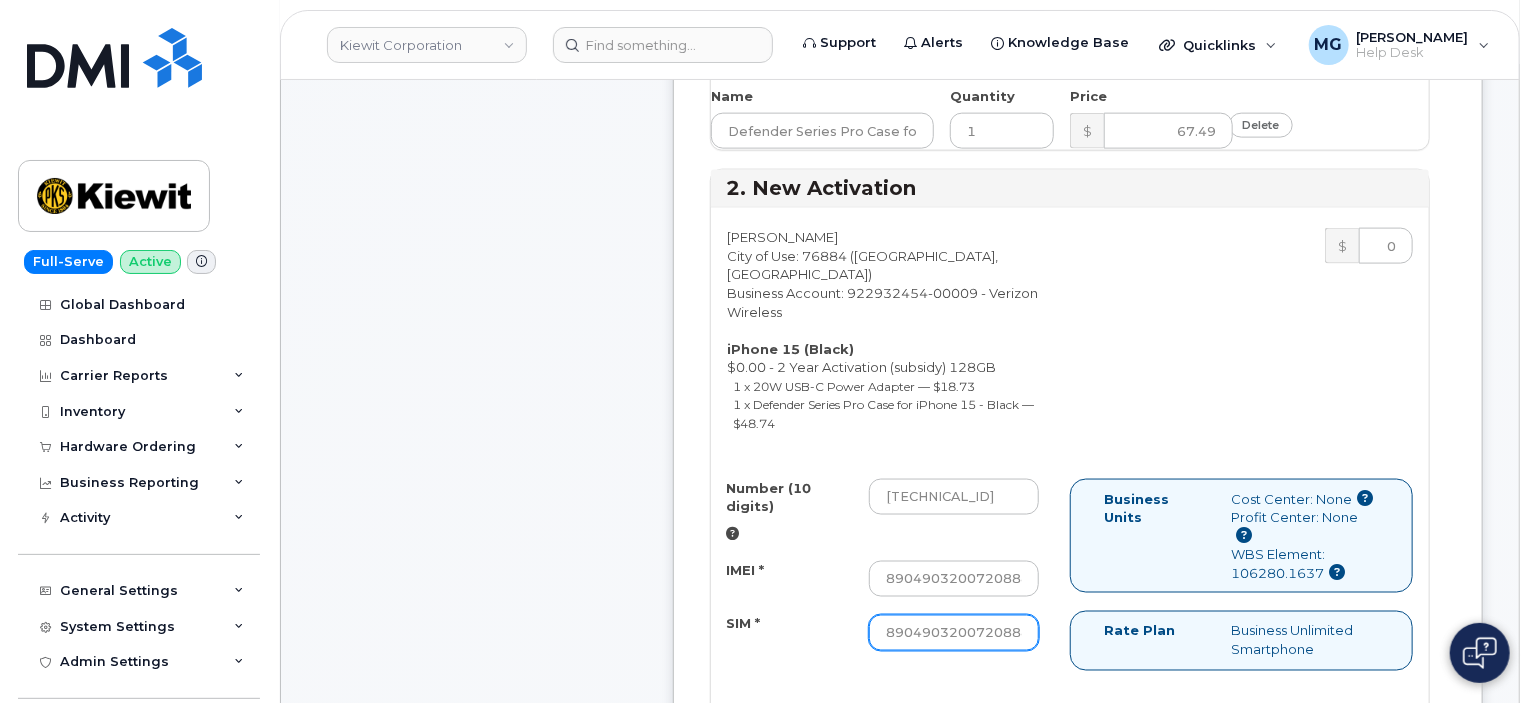 drag, startPoint x: 937, startPoint y: 556, endPoint x: 853, endPoint y: 550, distance: 84.21401 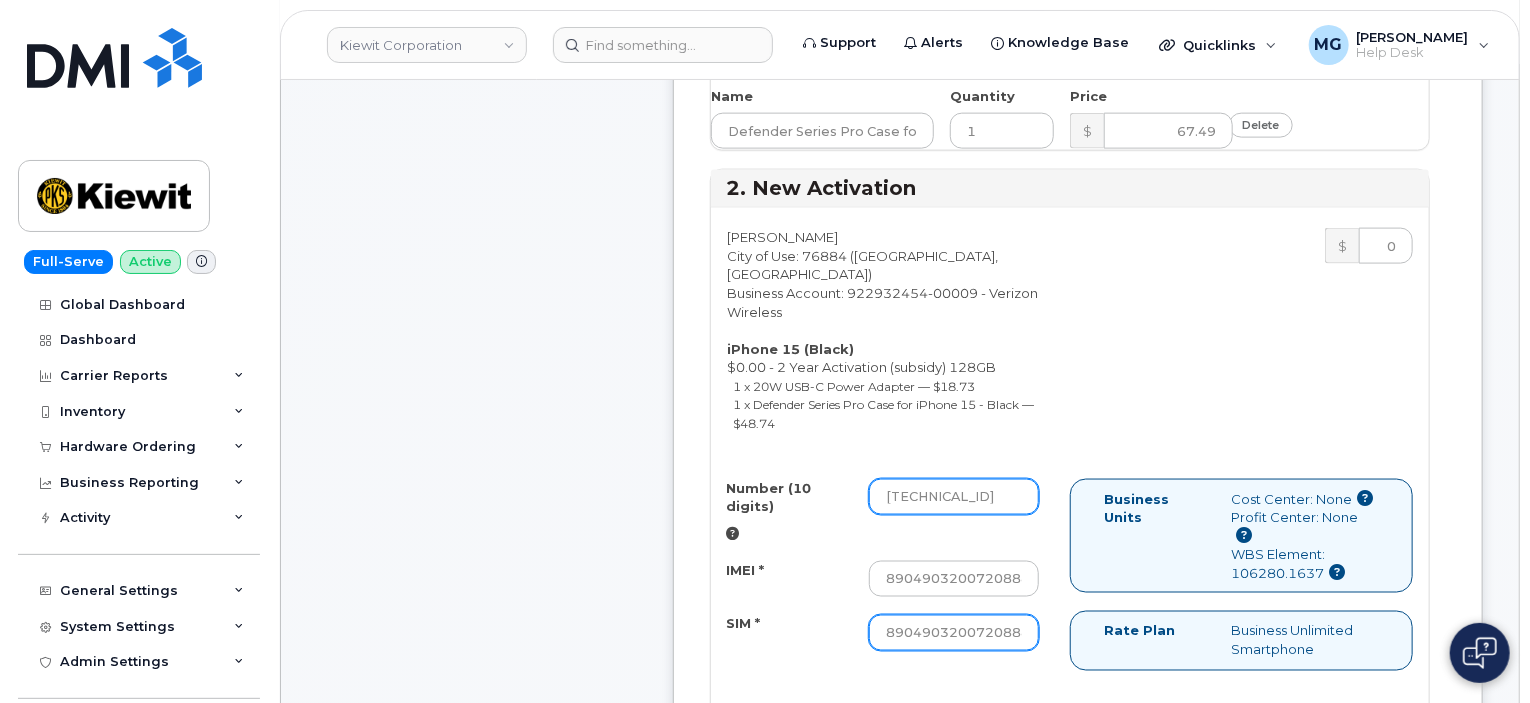 type on "89049032007208888800193012163817" 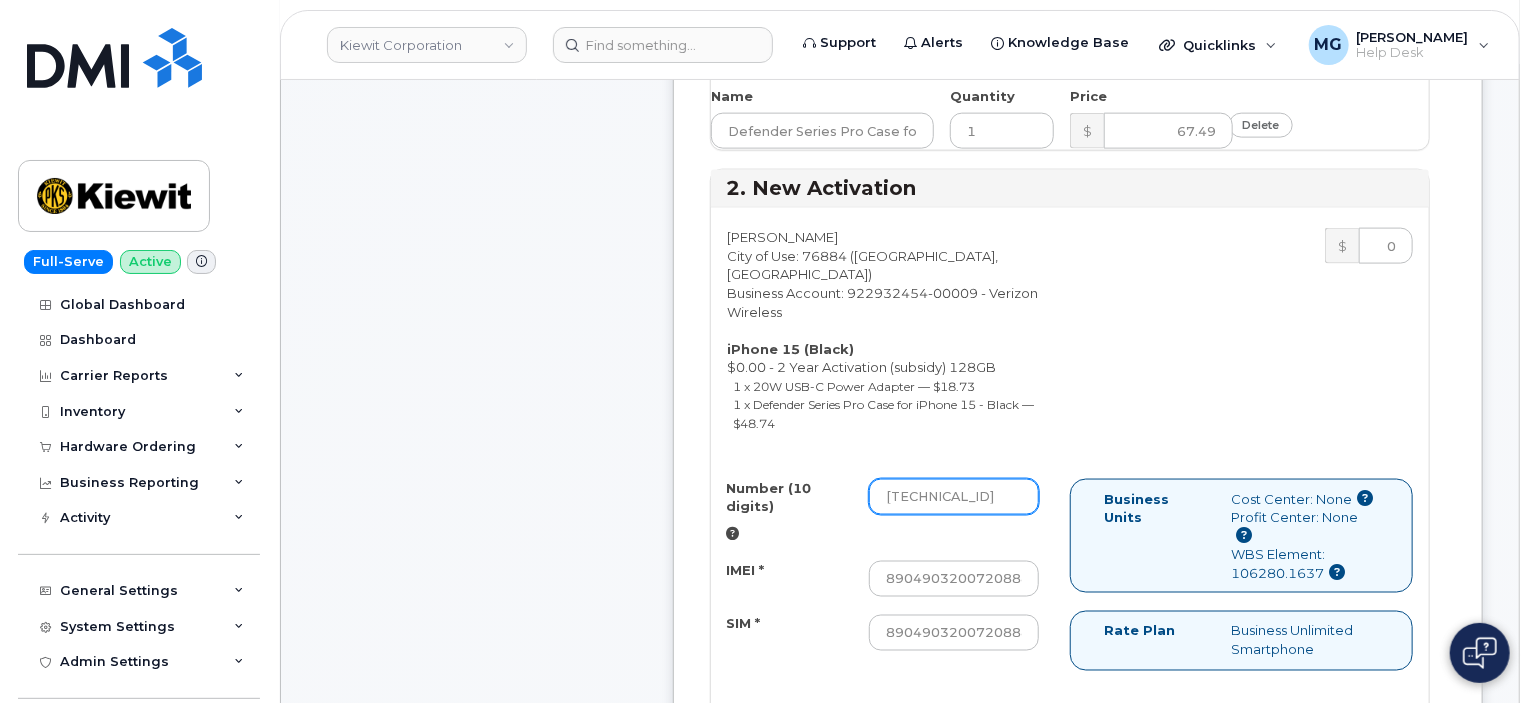 click on "[TECHNICAL_ID]" at bounding box center (954, 497) 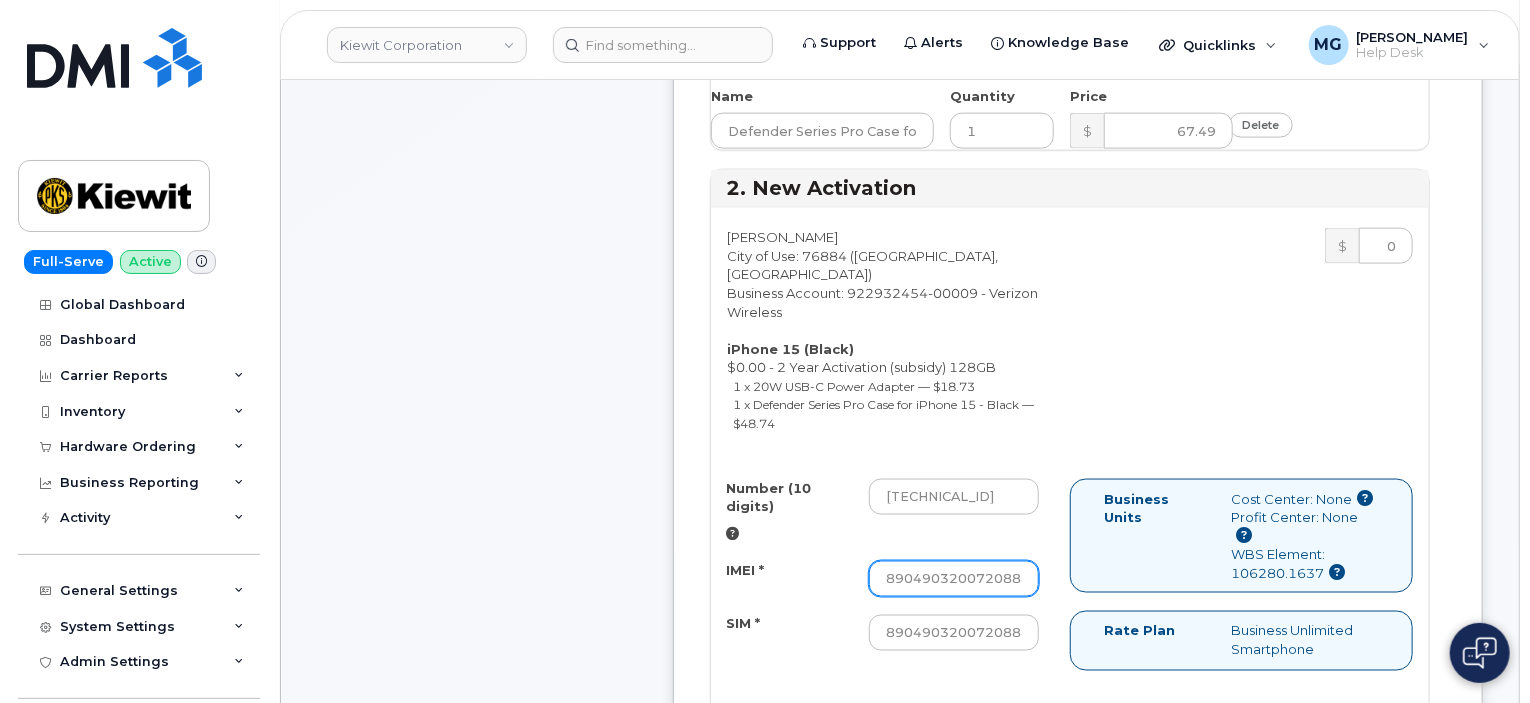 click on "89049032007208888800193012163817" at bounding box center [954, 579] 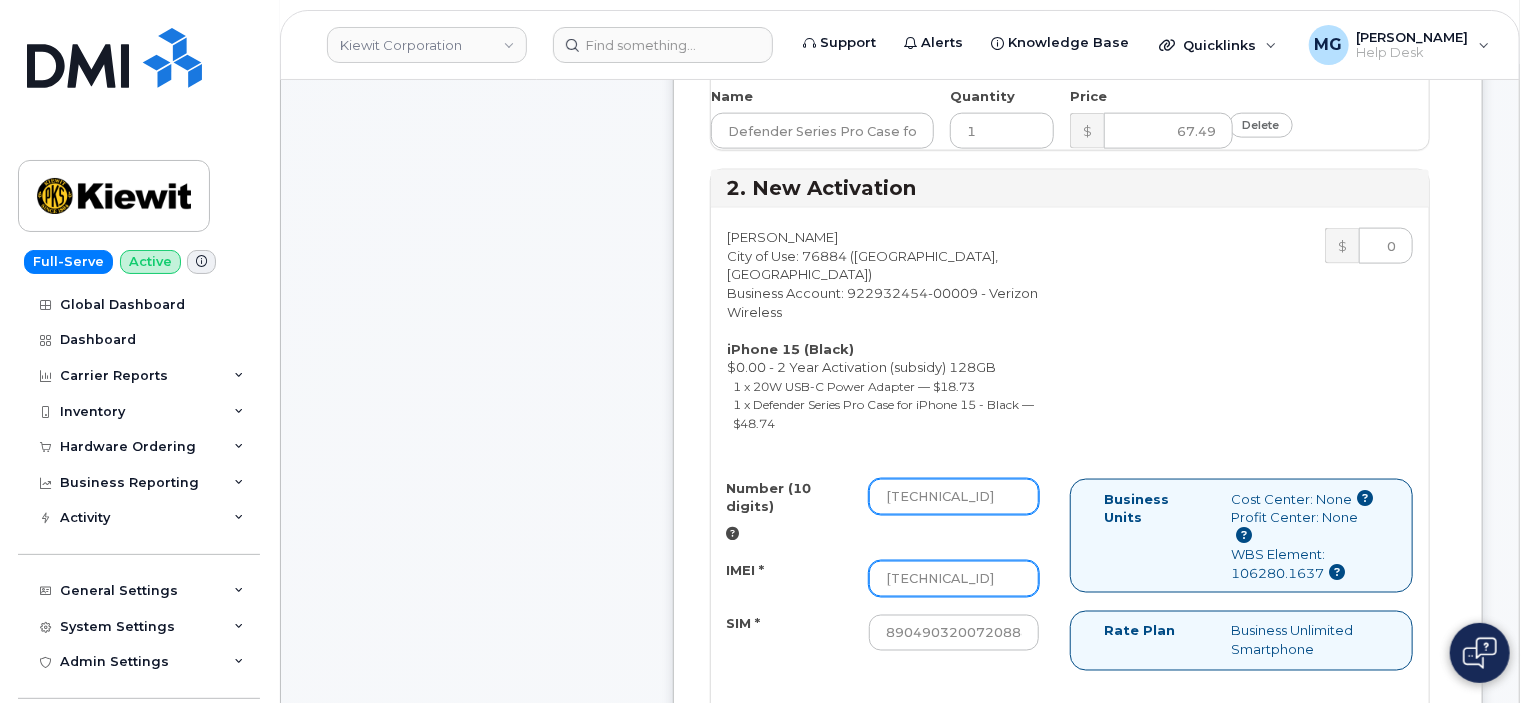 type on "[TECHNICAL_ID]" 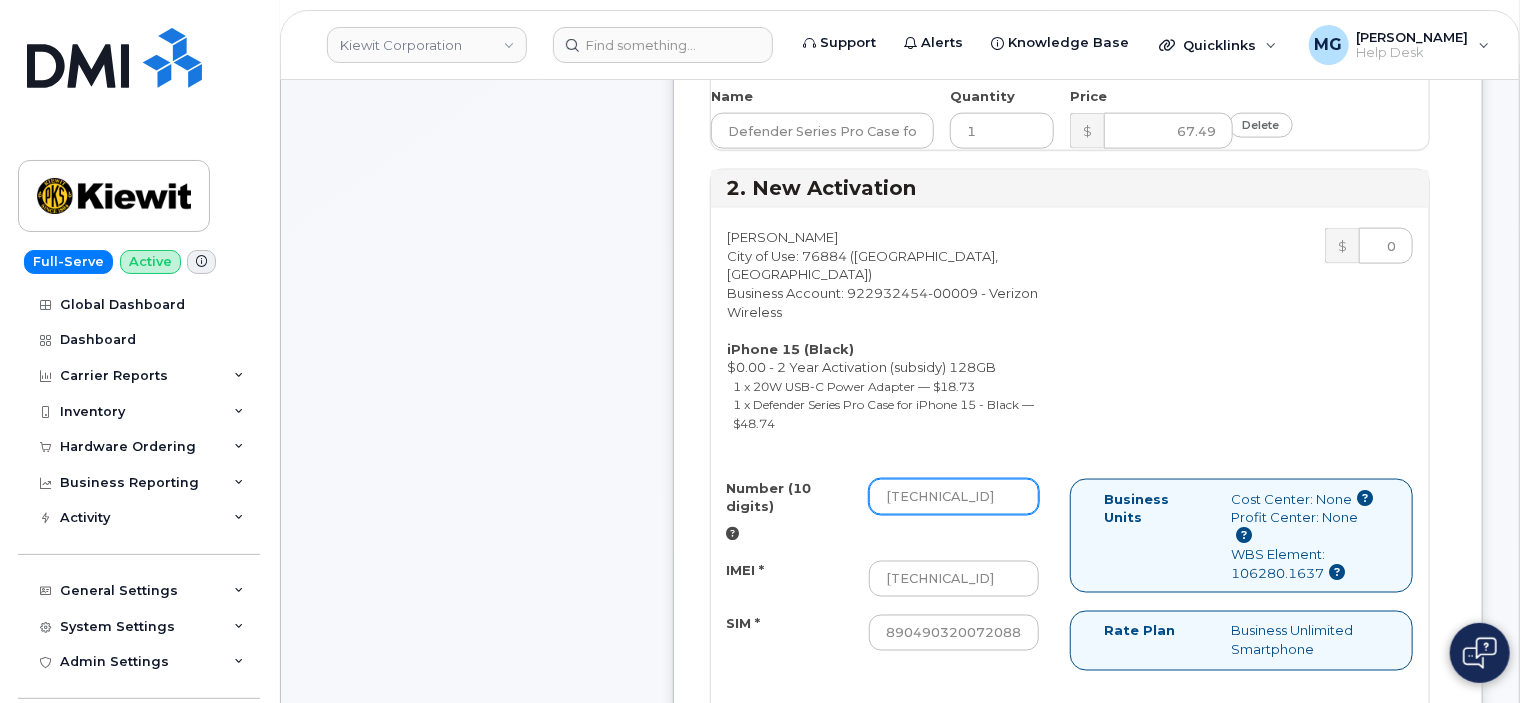 drag, startPoint x: 1025, startPoint y: 423, endPoint x: 505, endPoint y: 415, distance: 520.0615 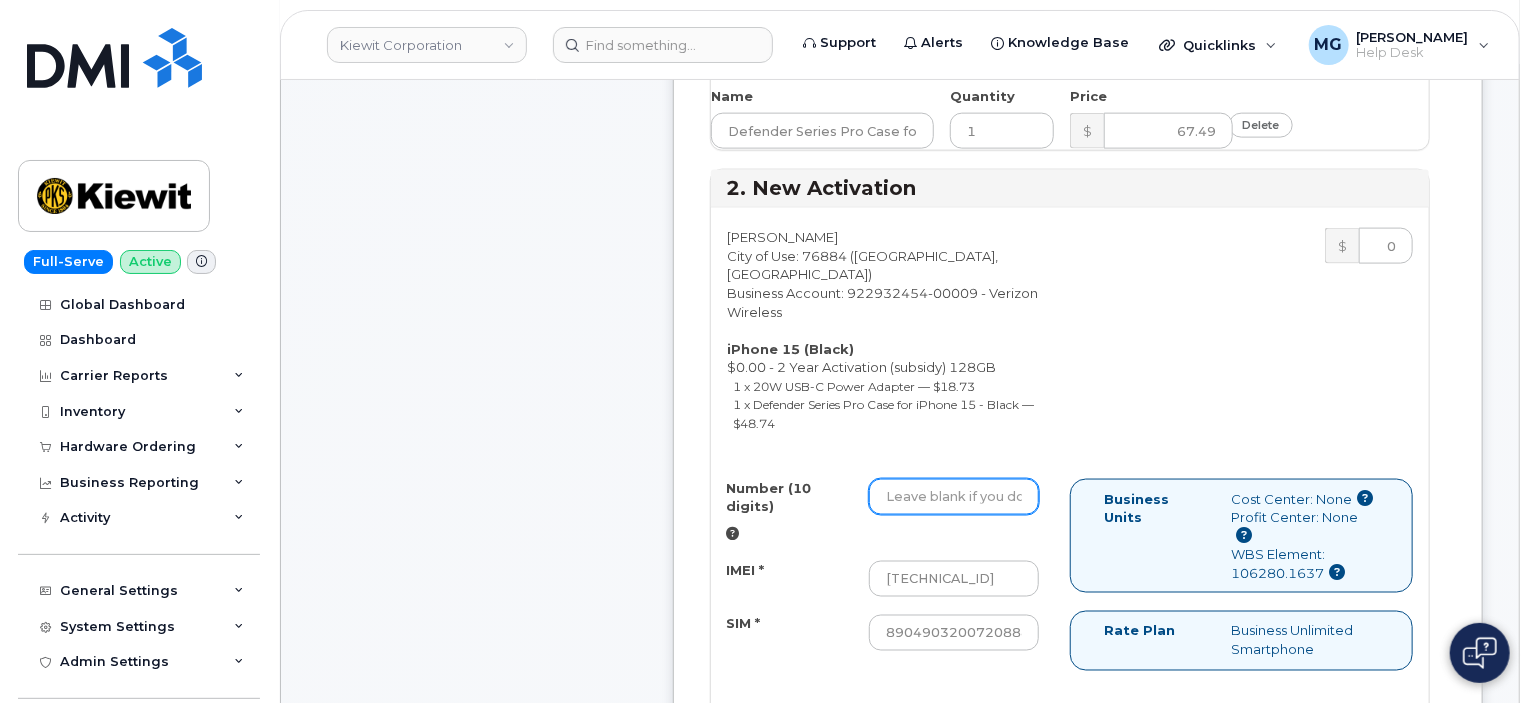 click on "Number (10 digits)" at bounding box center (954, 497) 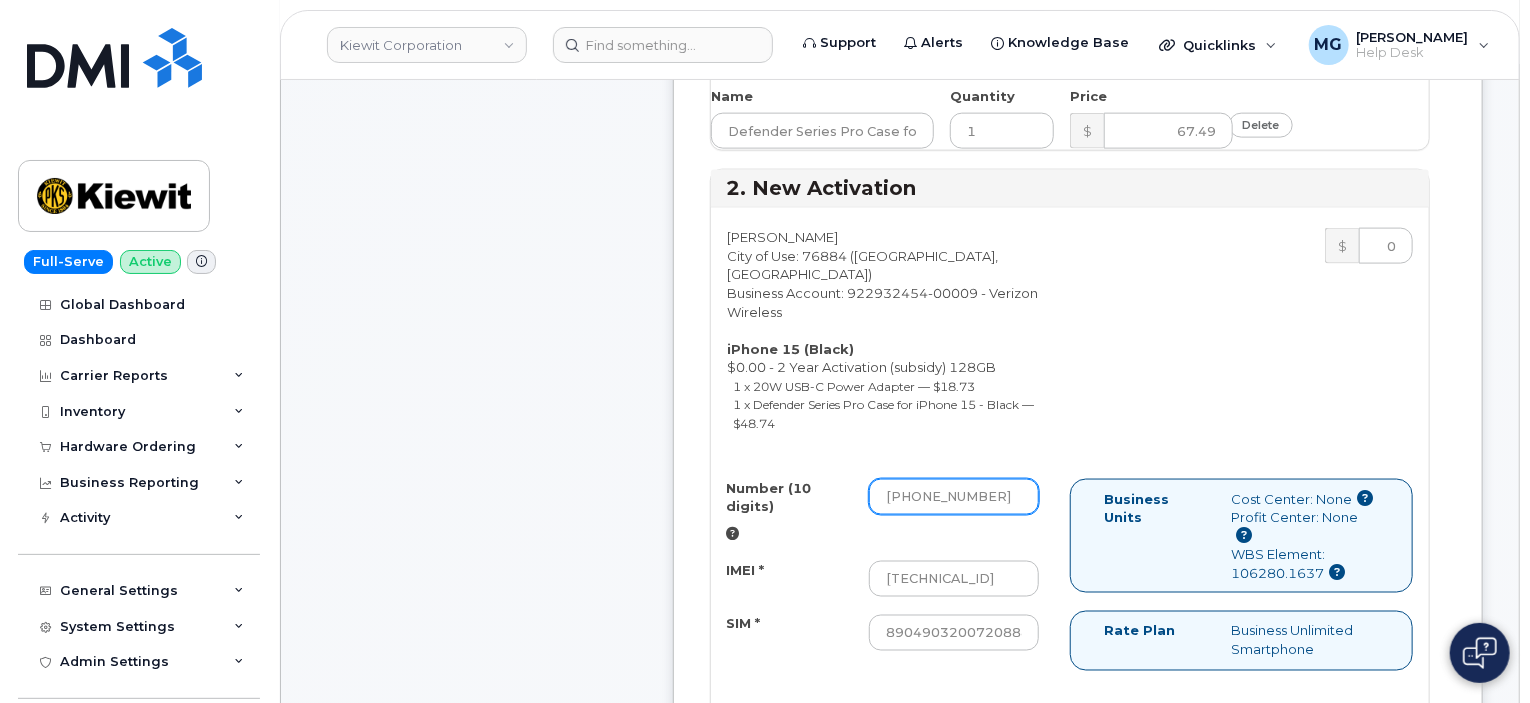 click on "[PHONE_NUMBER]" at bounding box center (954, 497) 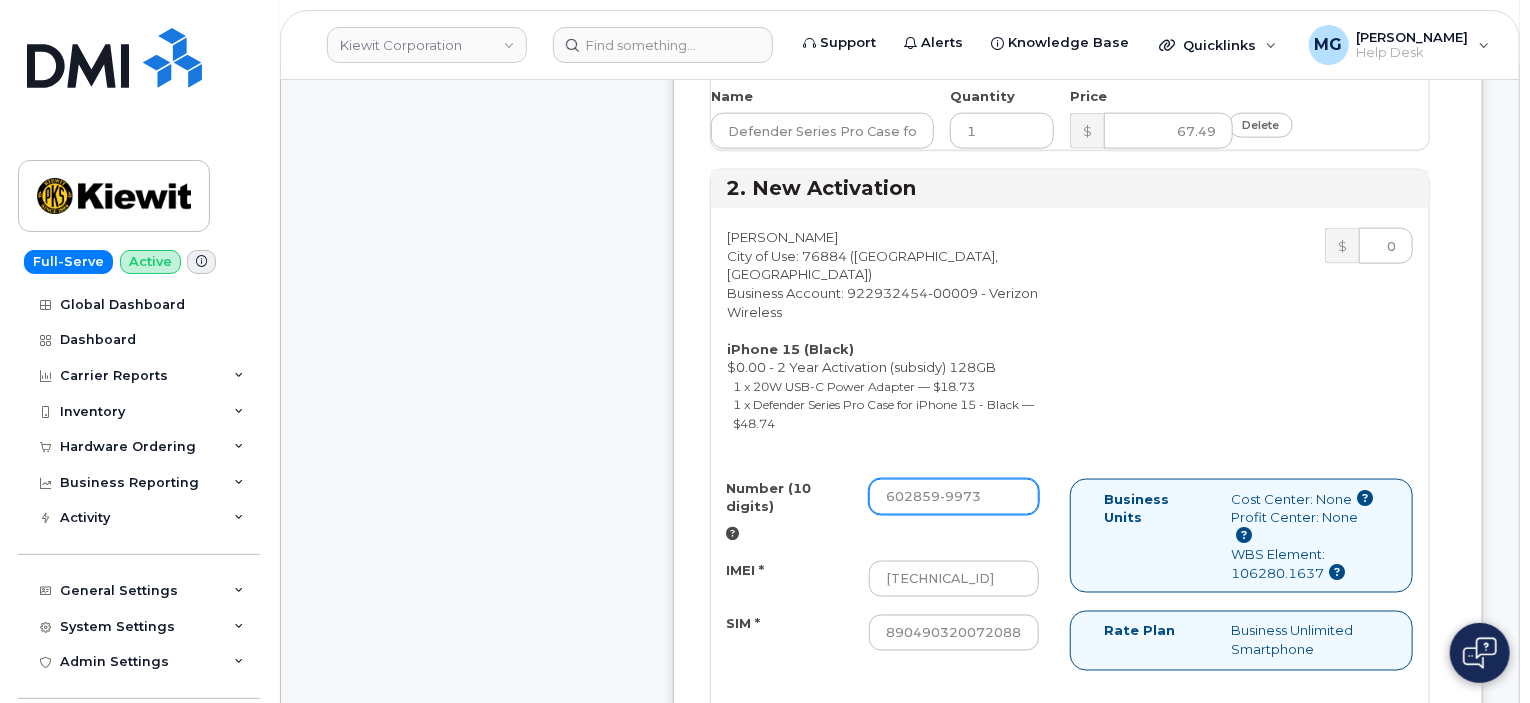 click on "602859-9973" at bounding box center (954, 497) 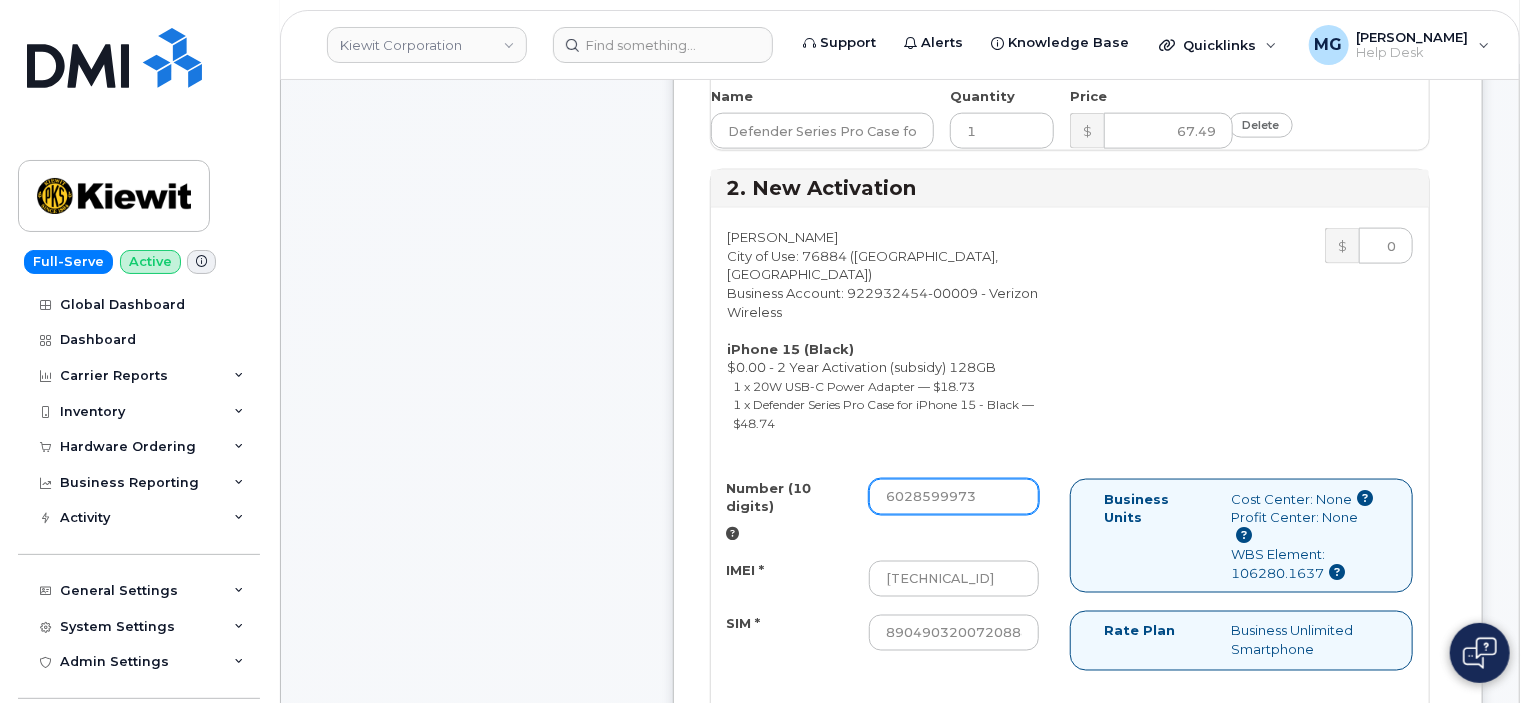 type on "6028599973" 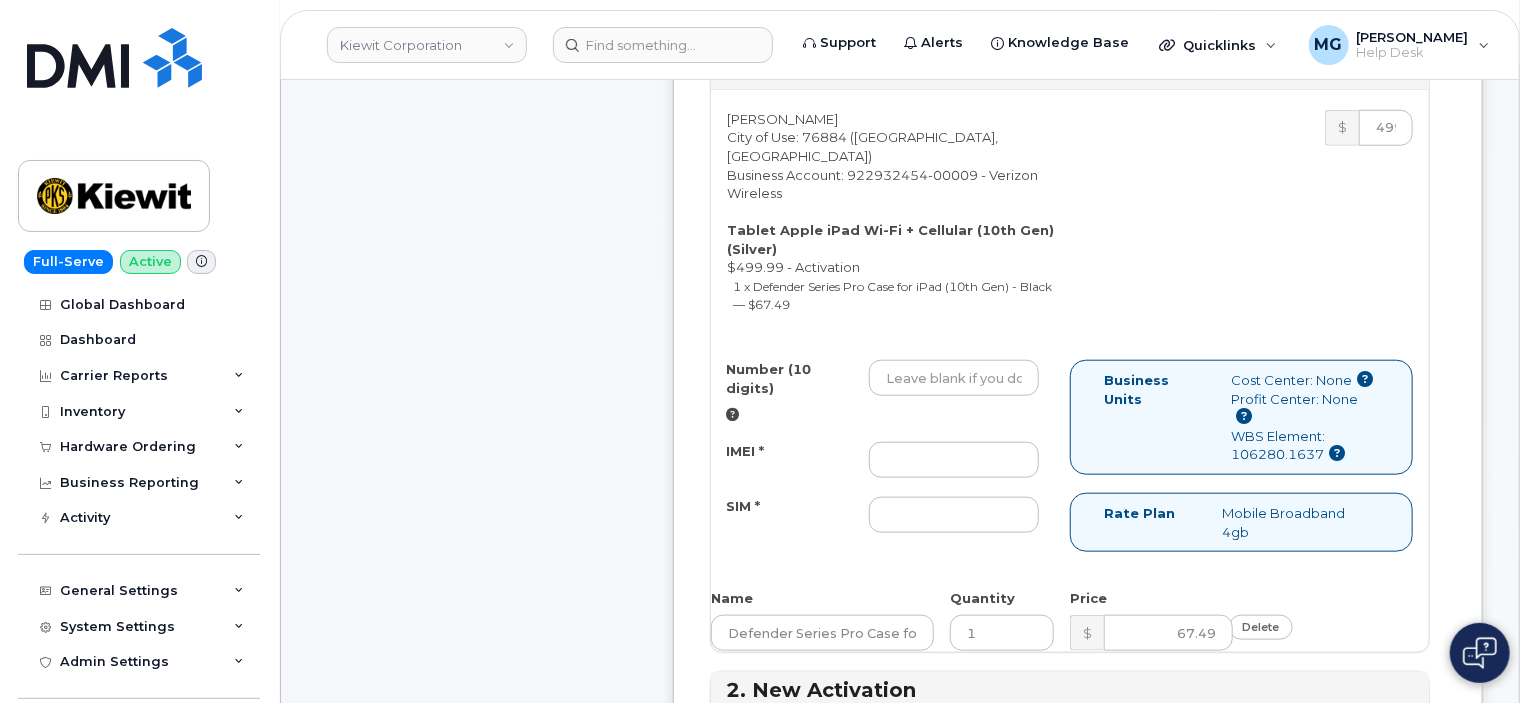 scroll, scrollTop: 800, scrollLeft: 0, axis: vertical 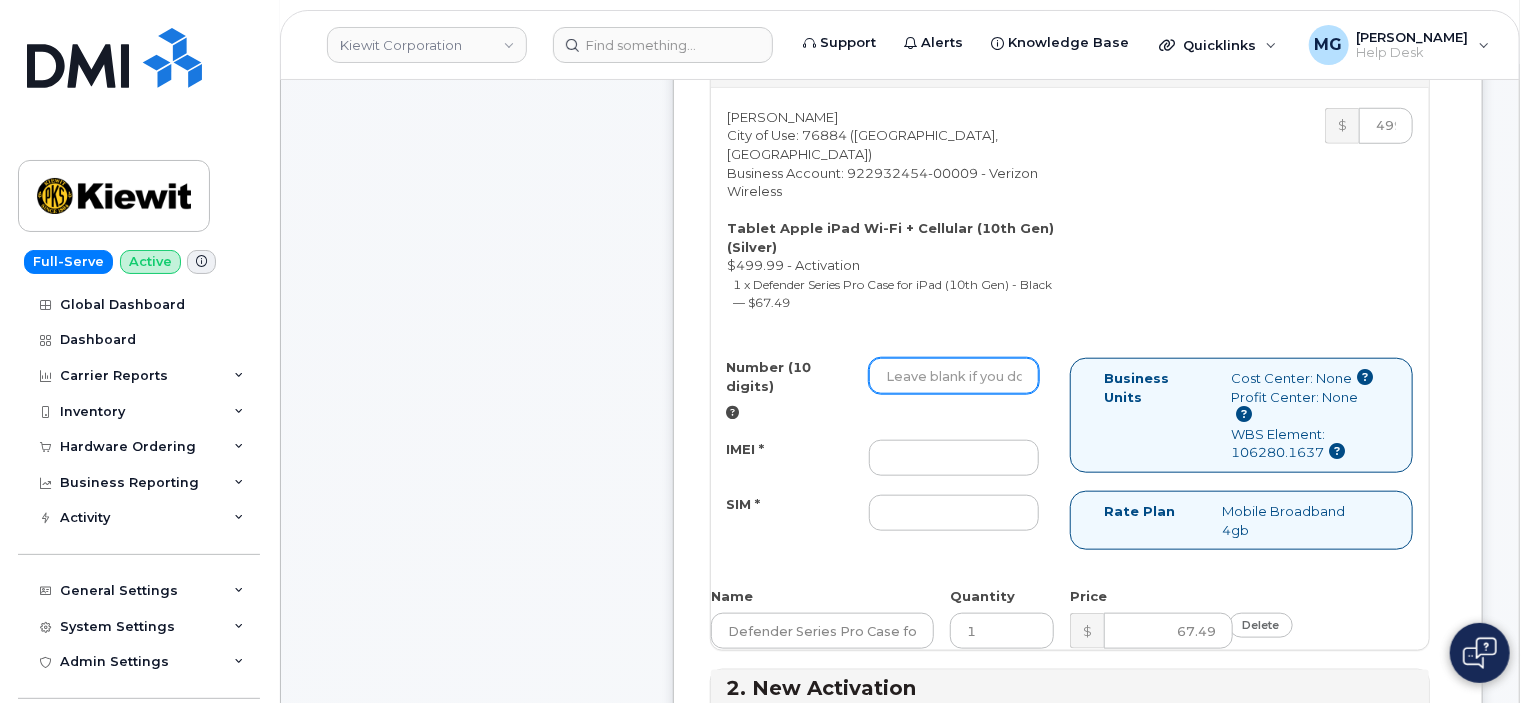 click on "Number (10 digits)" at bounding box center (954, 376) 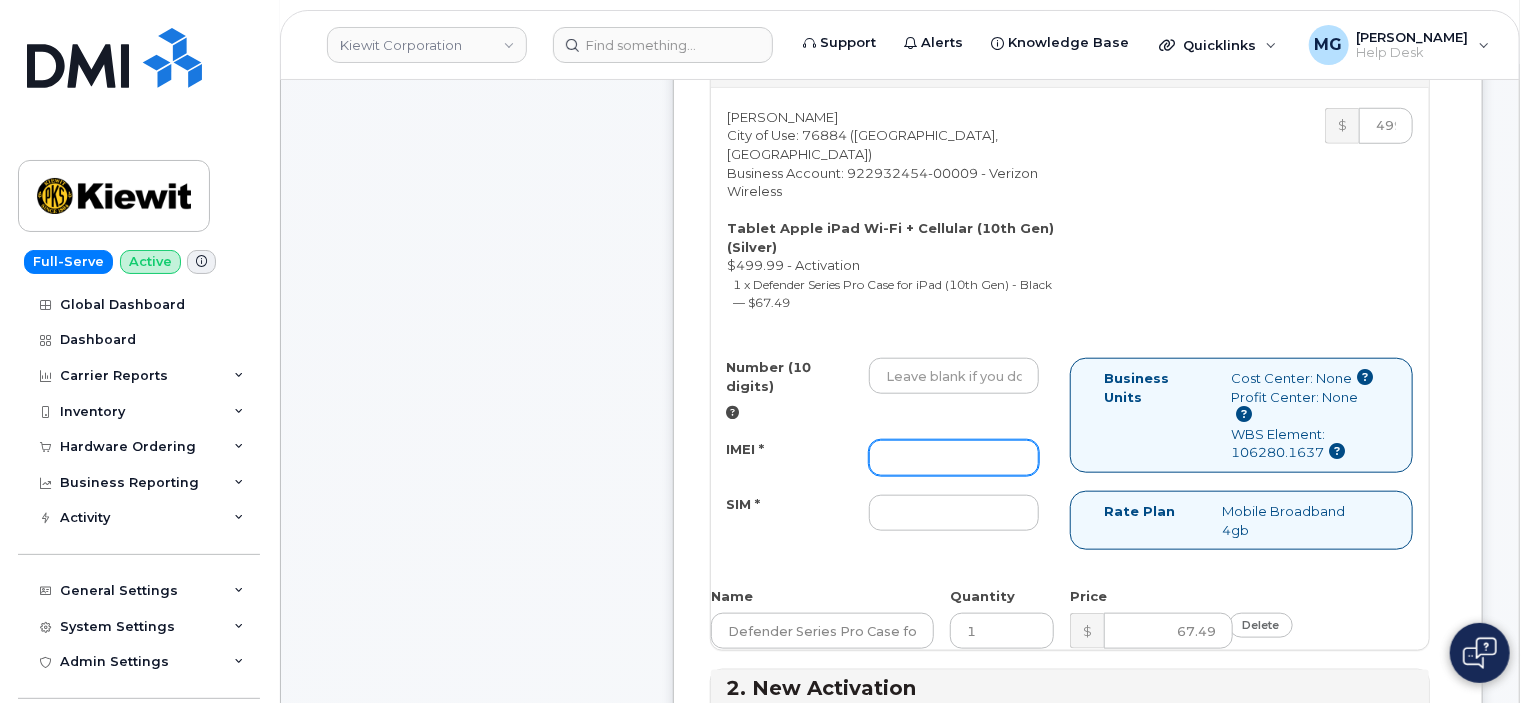 click on "IMEI *" at bounding box center (954, 458) 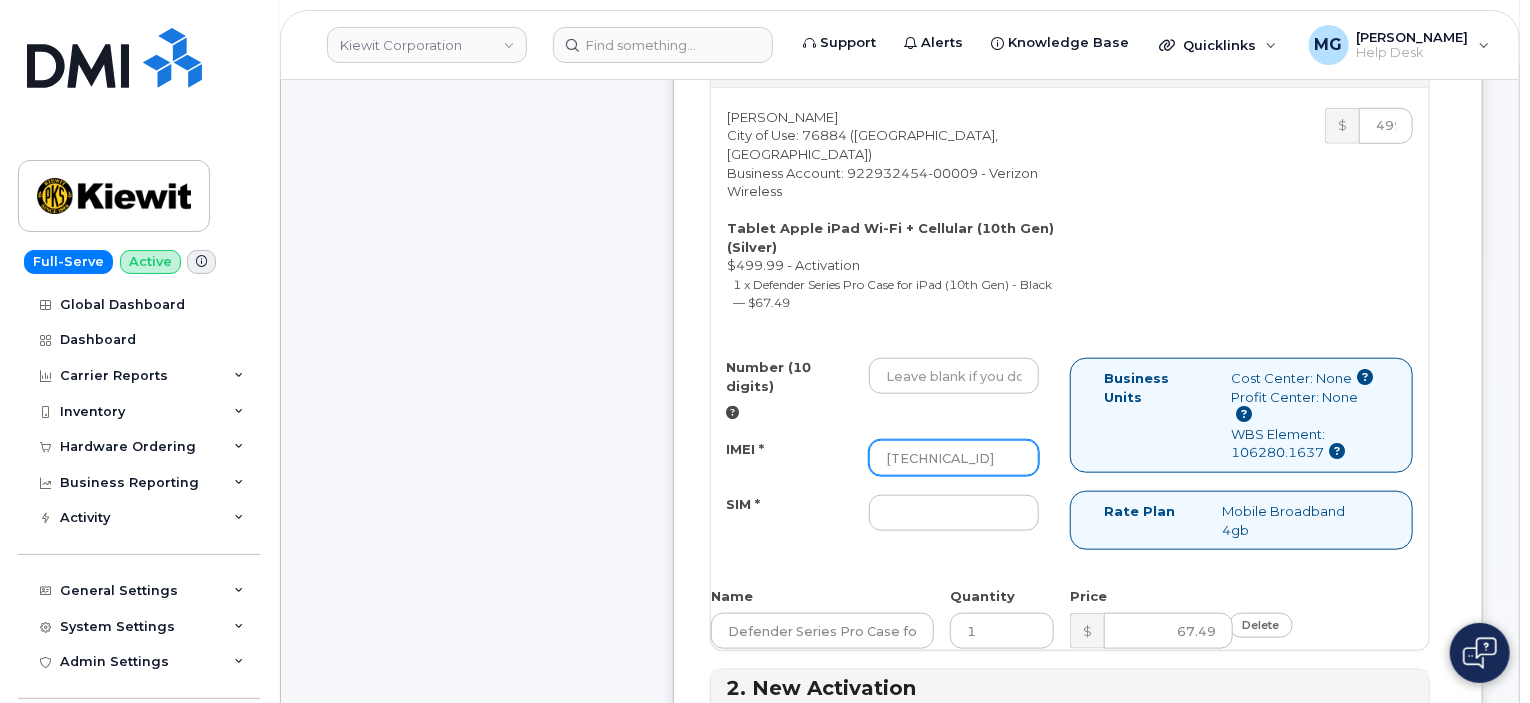 type on "[TECHNICAL_ID]" 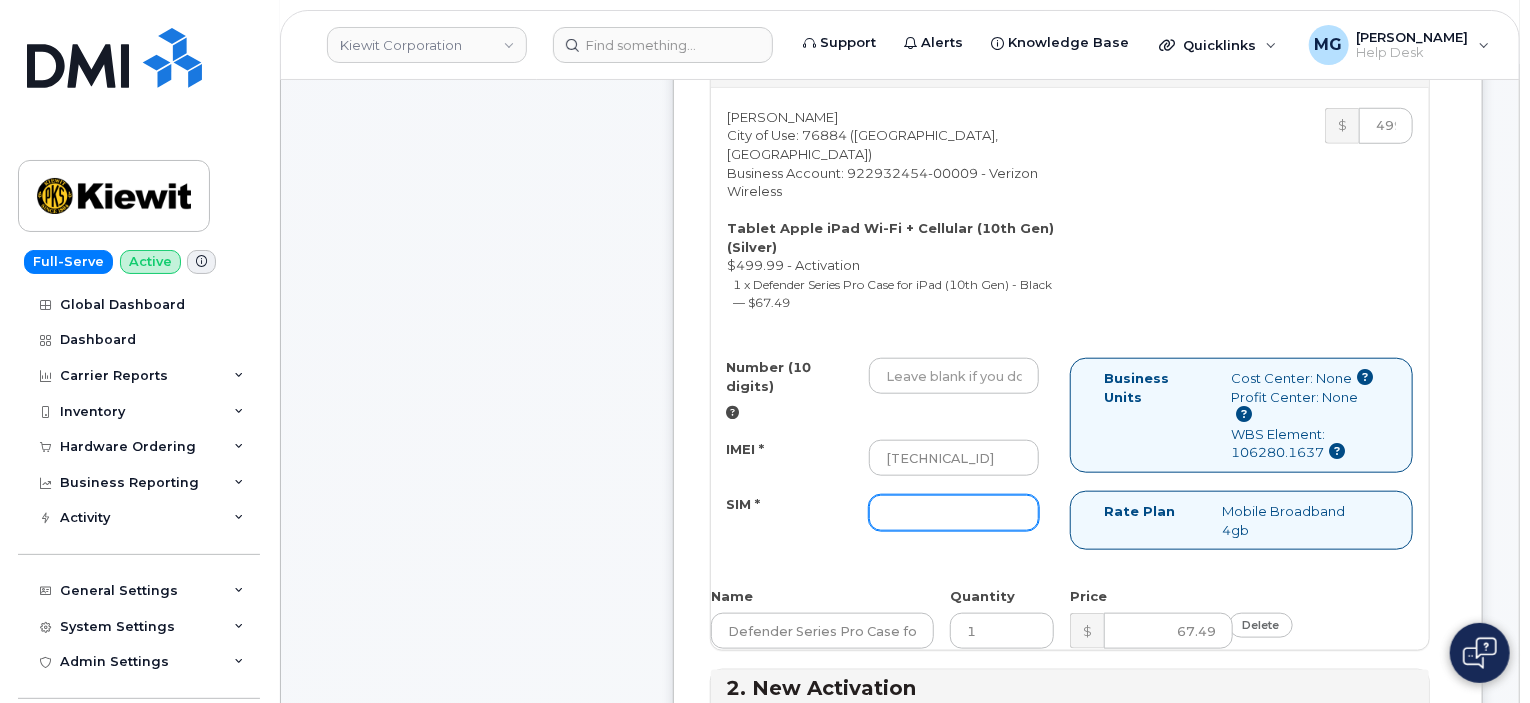 click on "SIM *" at bounding box center (954, 513) 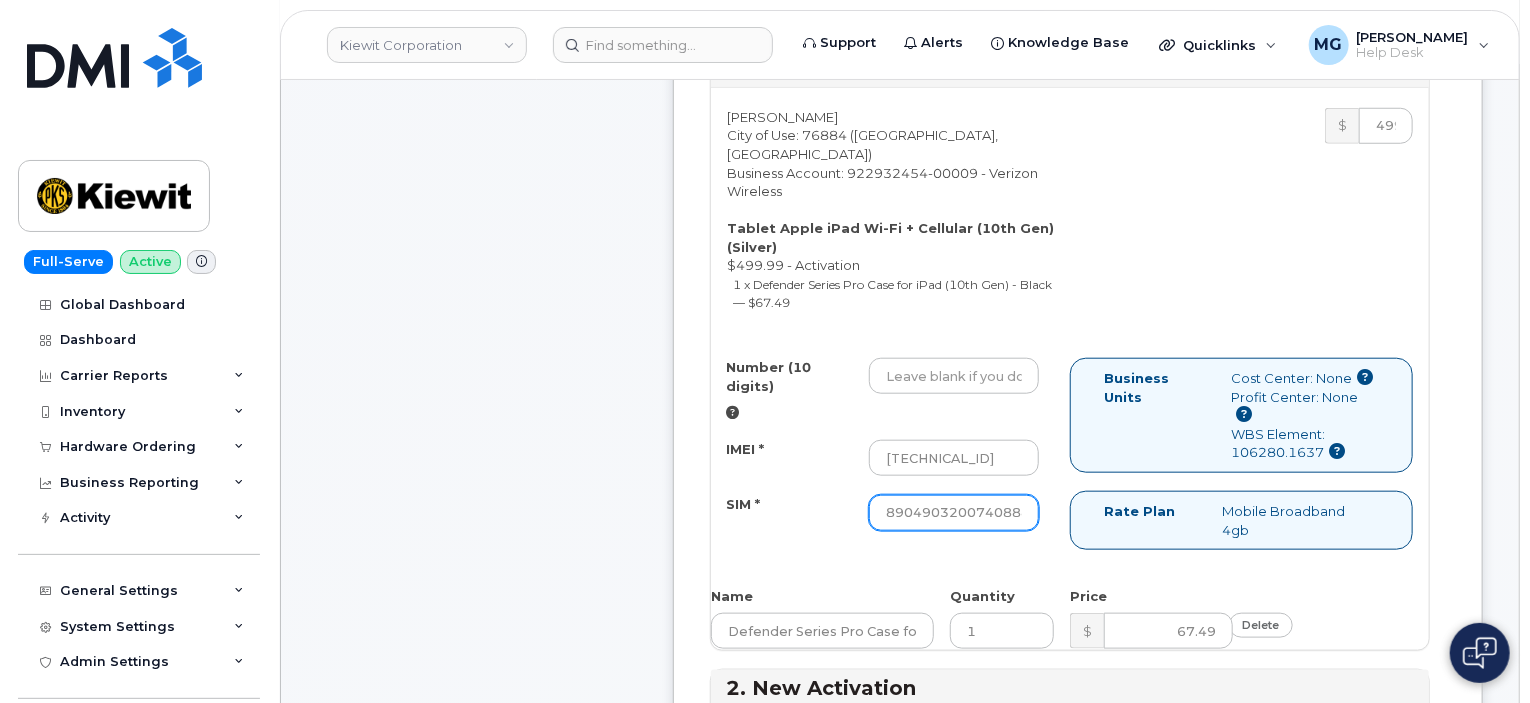 scroll, scrollTop: 0, scrollLeft: 149, axis: horizontal 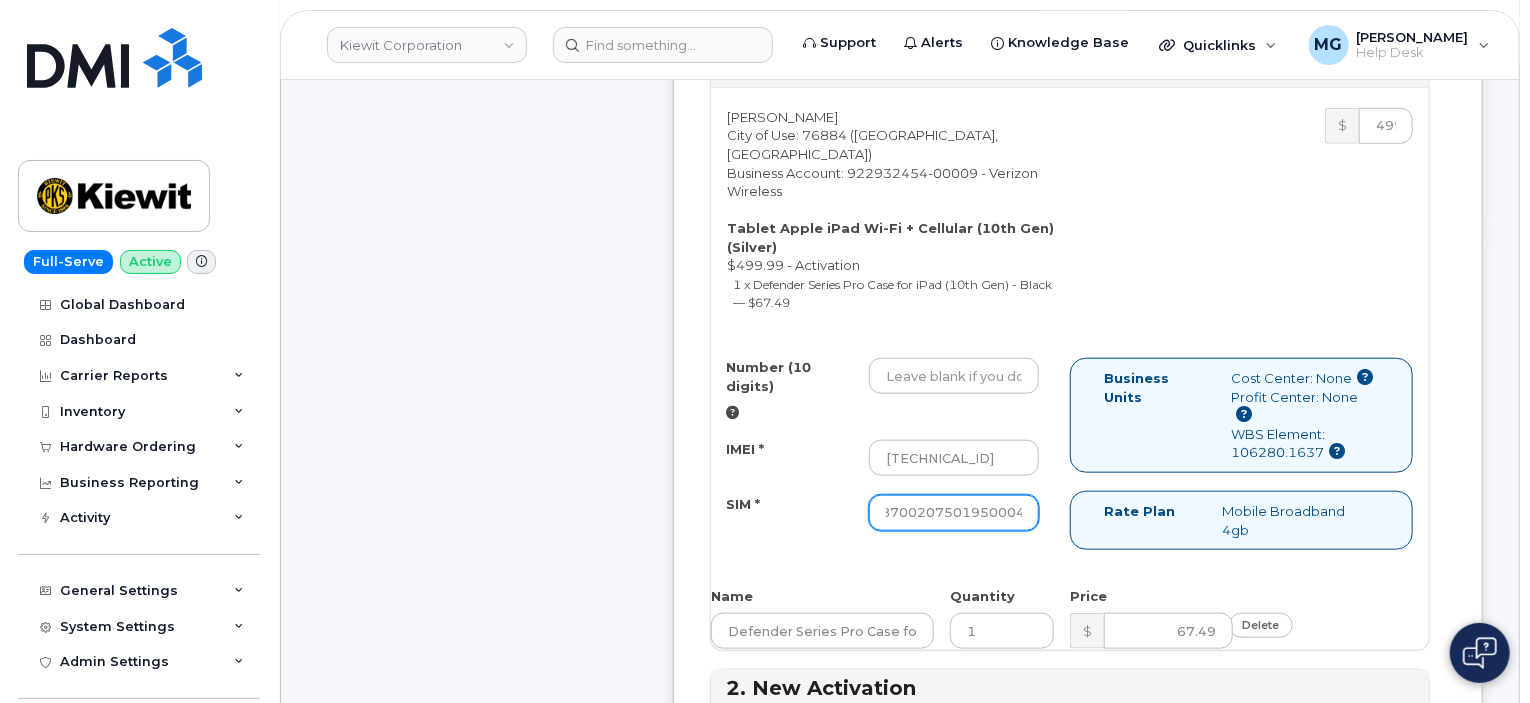 type on "89049032007408888700207501950004" 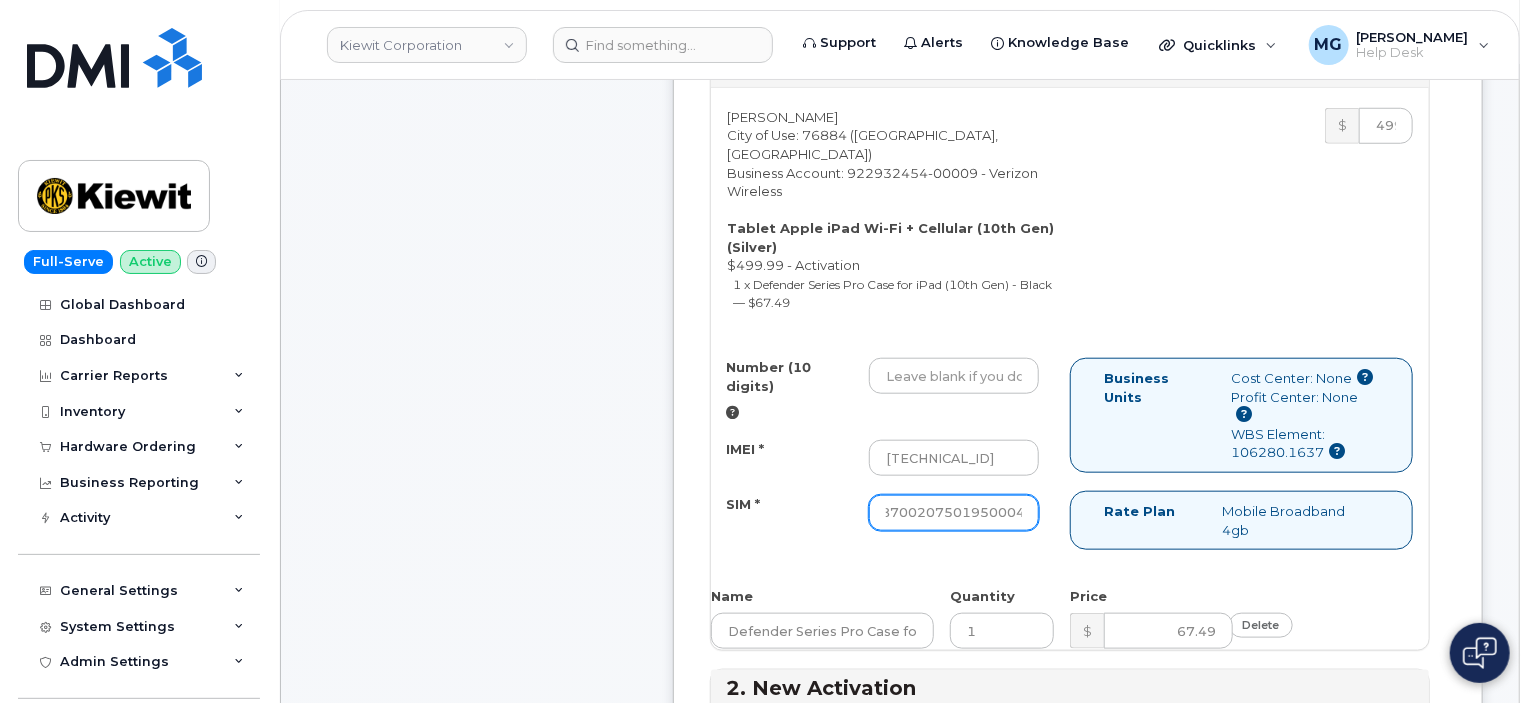 scroll, scrollTop: 0, scrollLeft: 0, axis: both 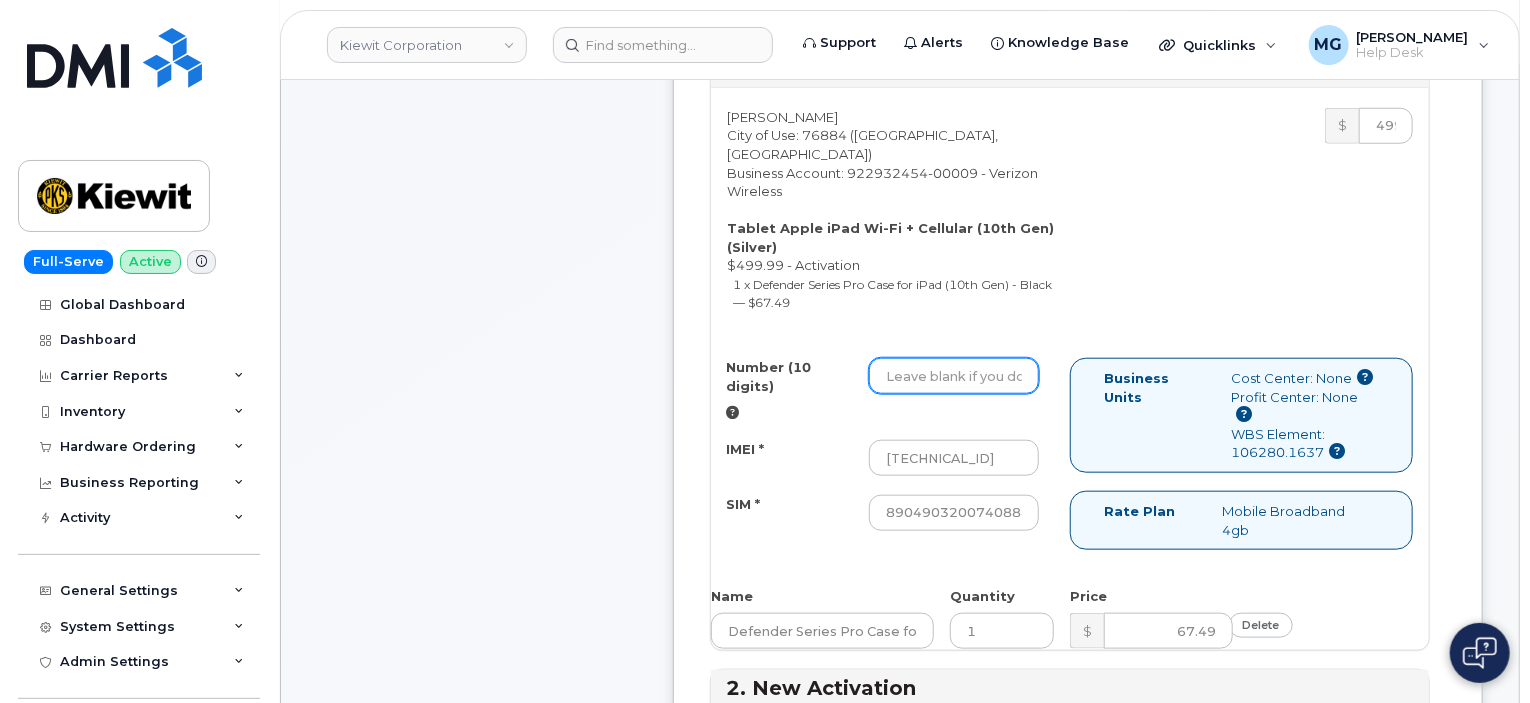 click on "Number (10 digits)" at bounding box center (954, 376) 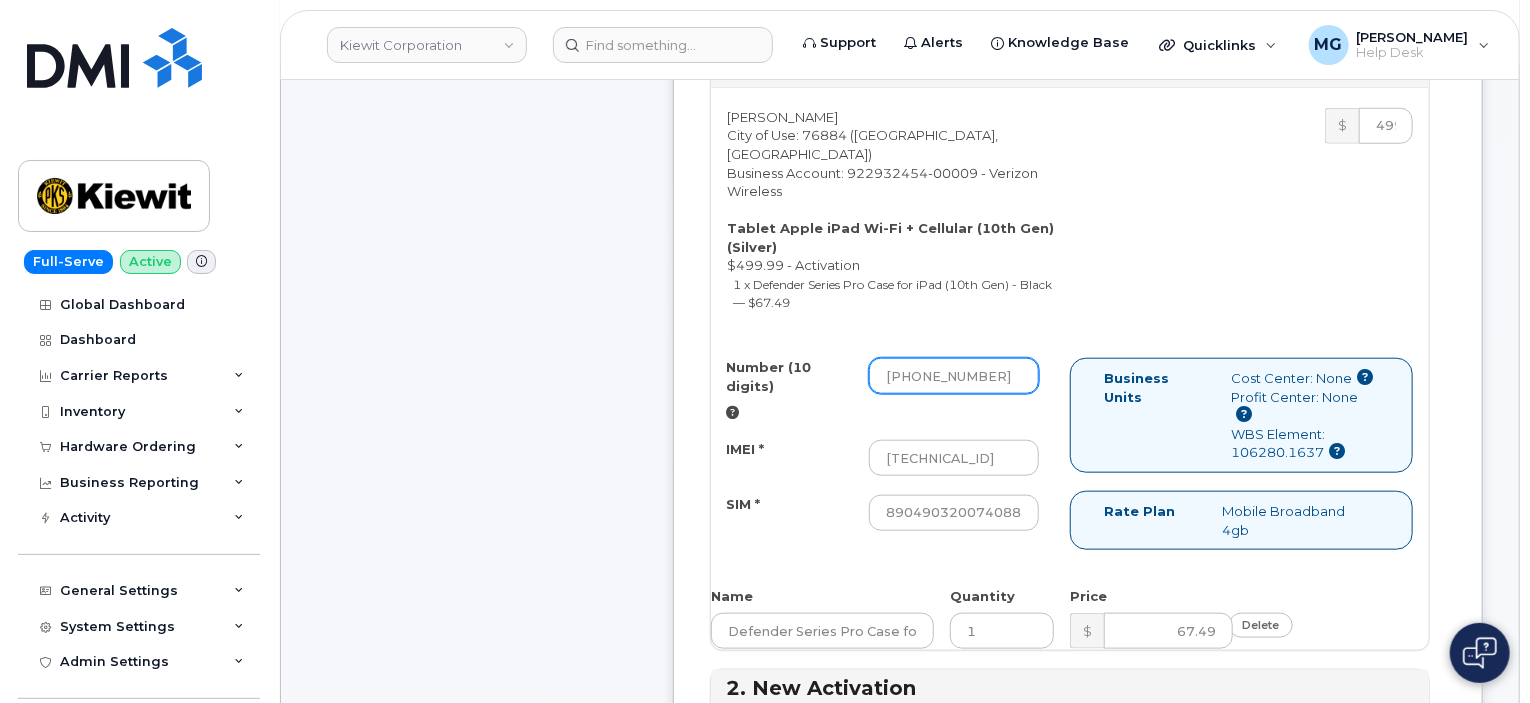 click on "[PHONE_NUMBER]" at bounding box center [954, 376] 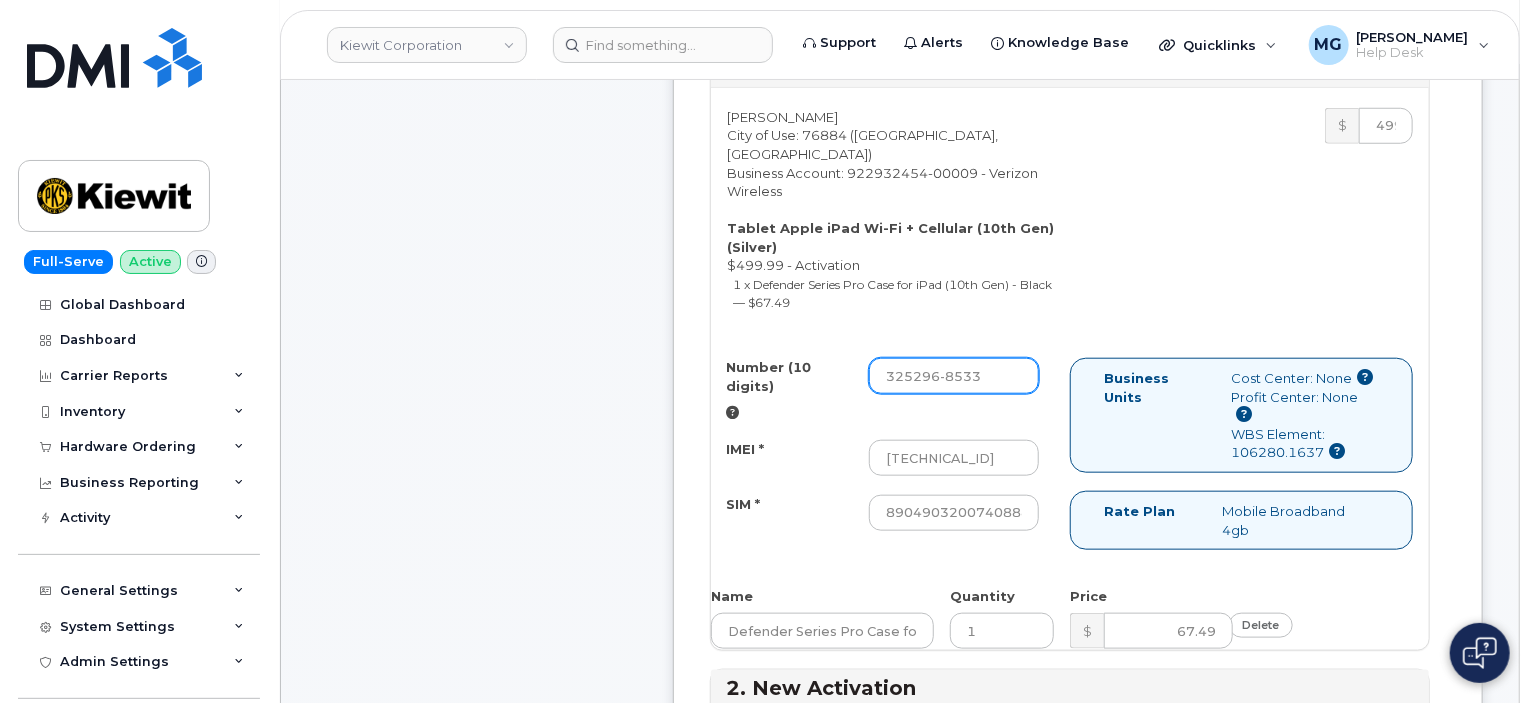 click on "325296-8533" at bounding box center (954, 376) 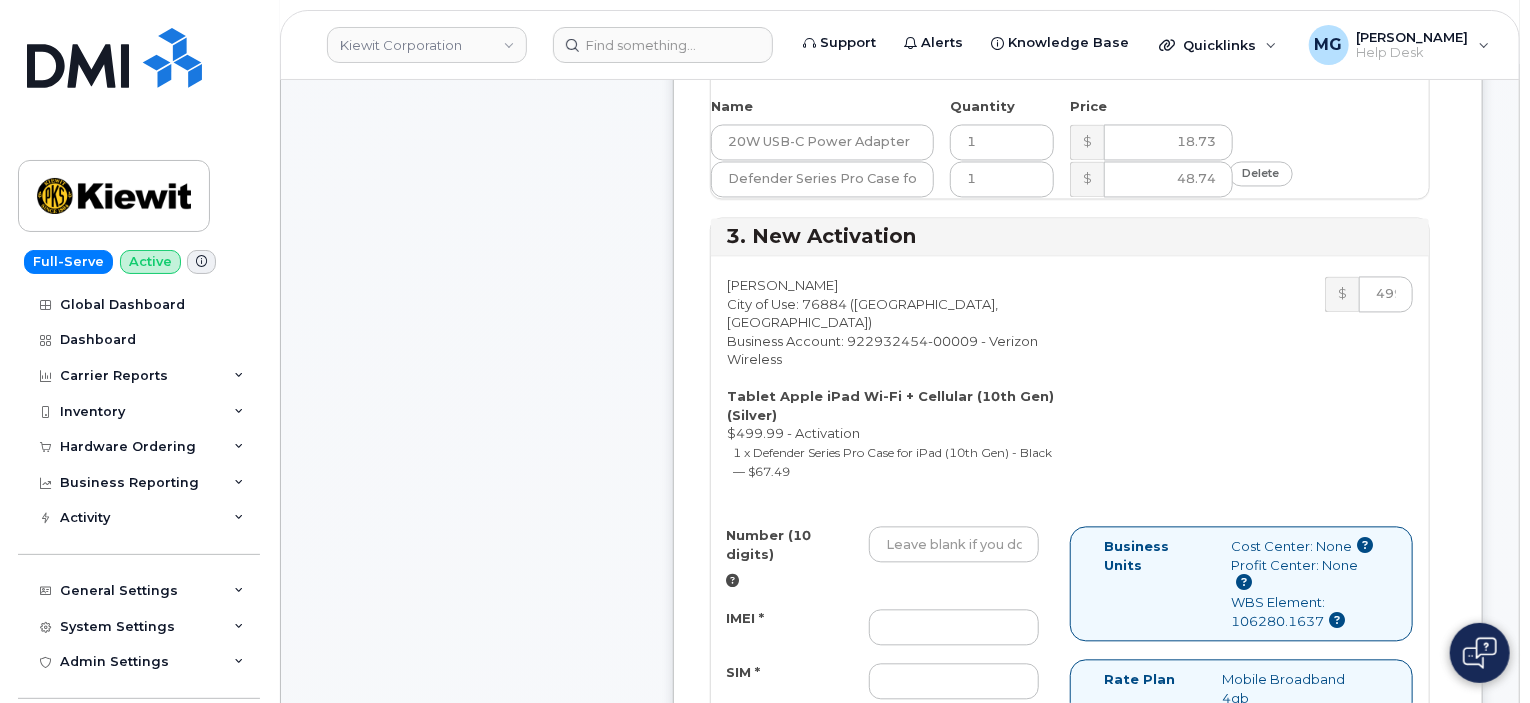 scroll, scrollTop: 2000, scrollLeft: 0, axis: vertical 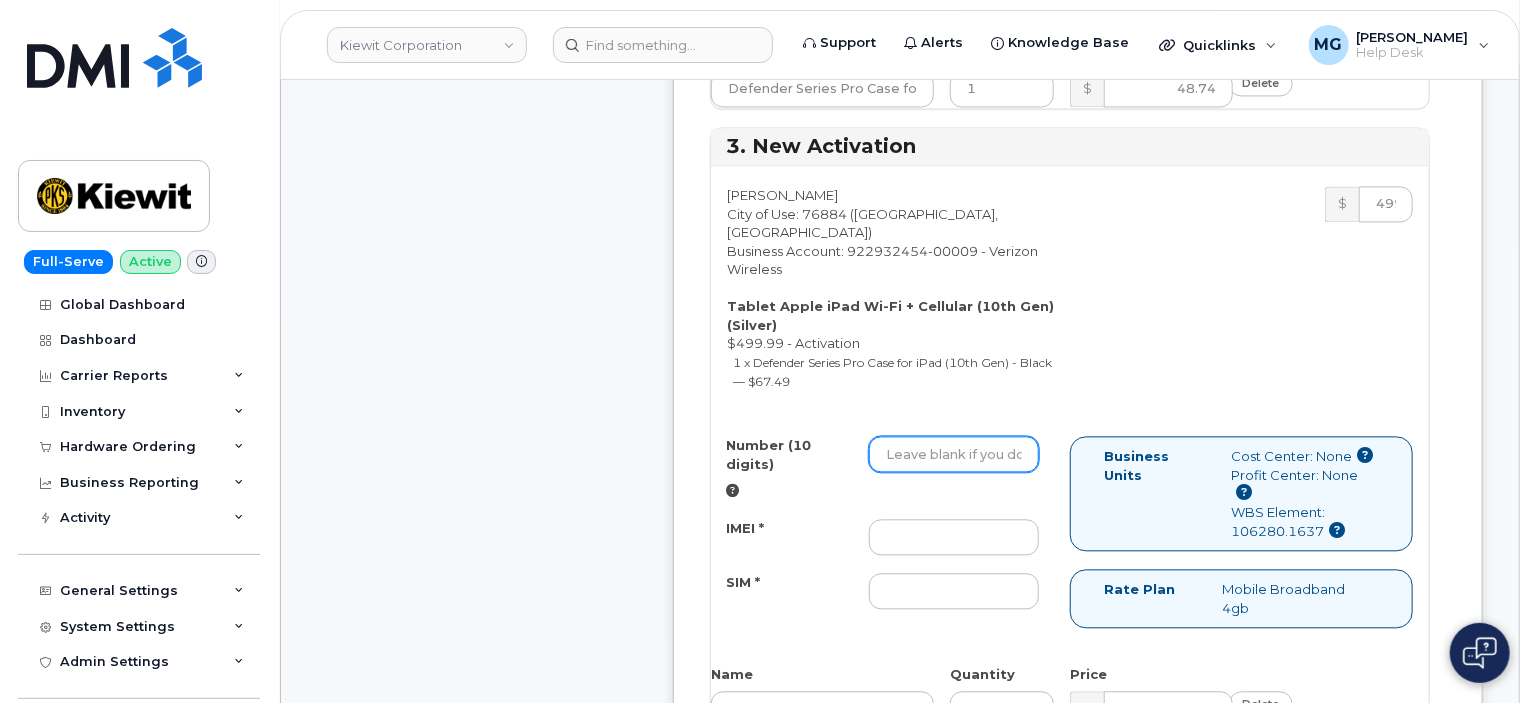 type on "3252968533" 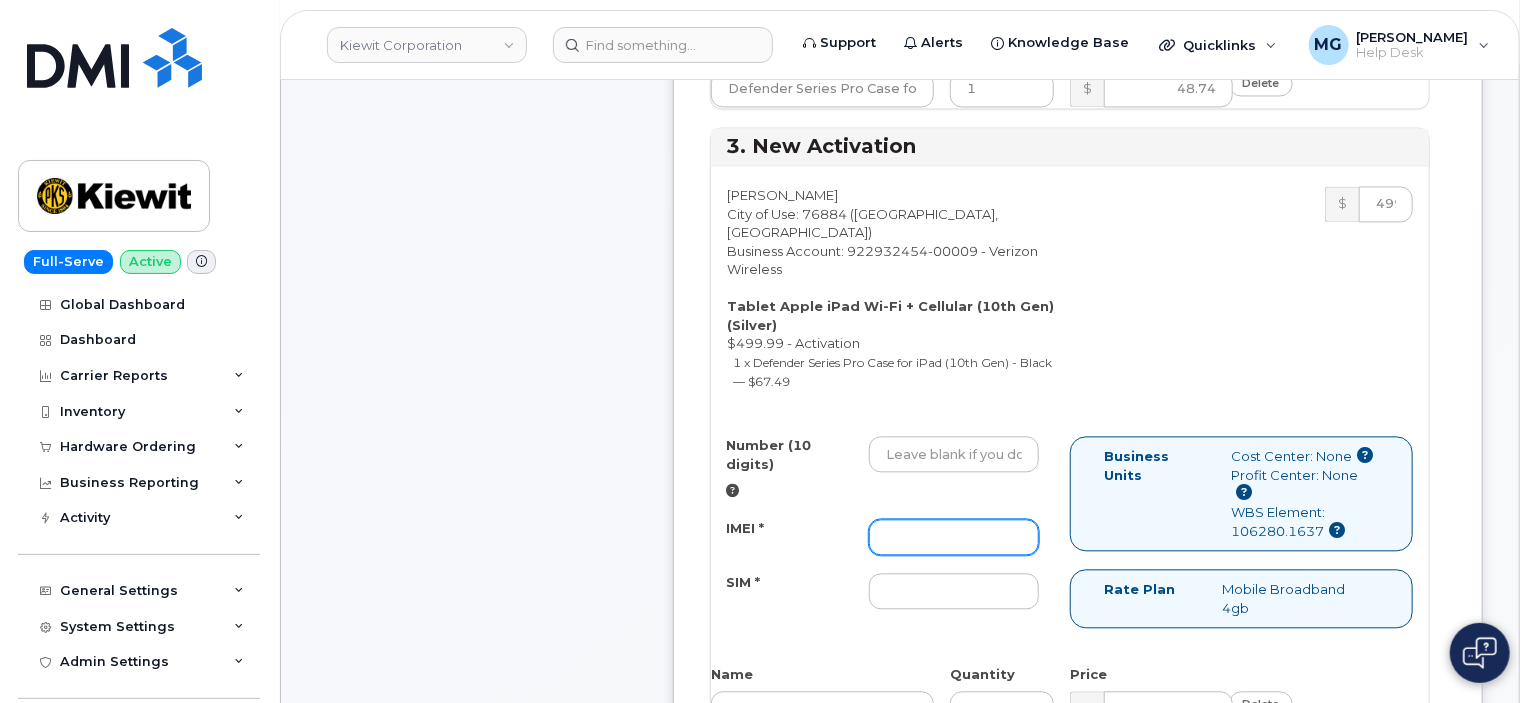 drag, startPoint x: 929, startPoint y: 409, endPoint x: 939, endPoint y: 412, distance: 10.440307 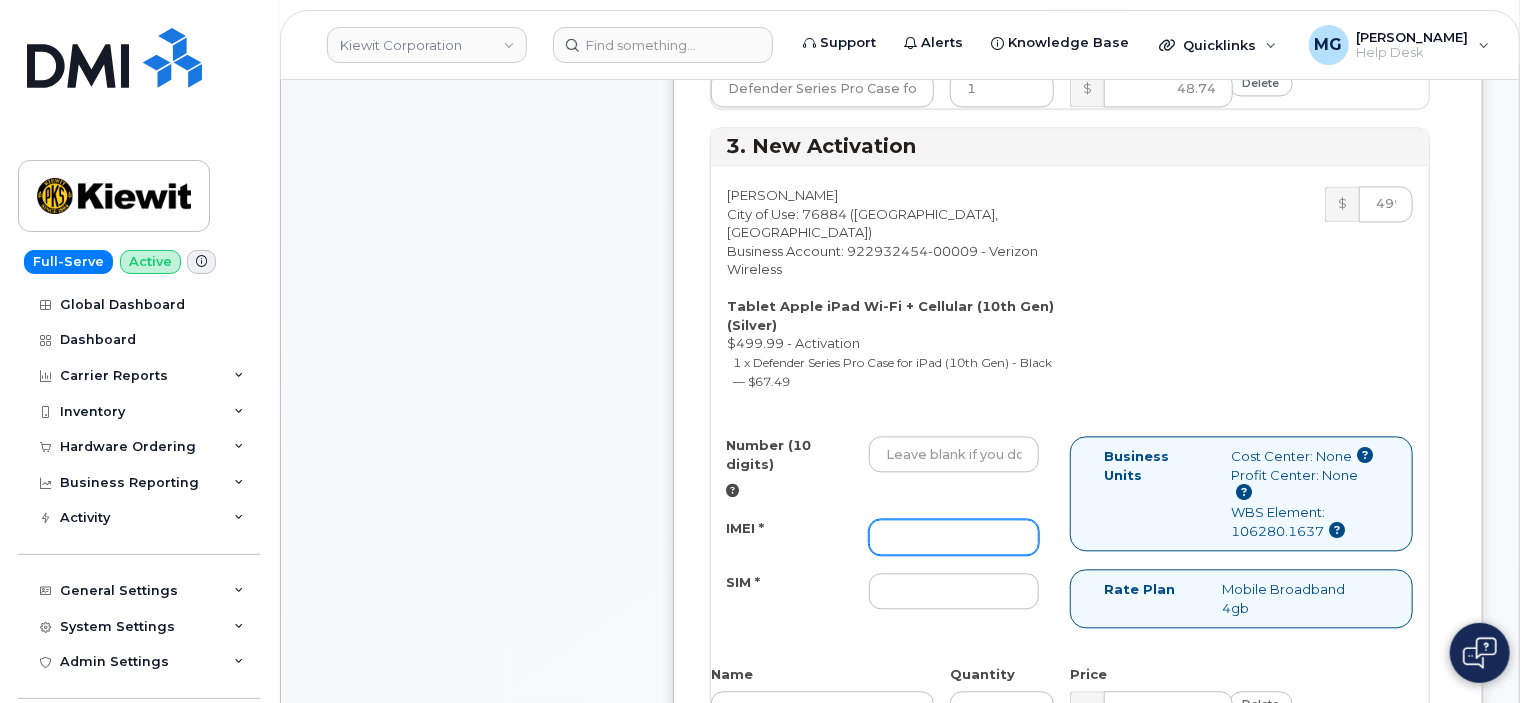 click on "IMEI *" at bounding box center (954, 537) 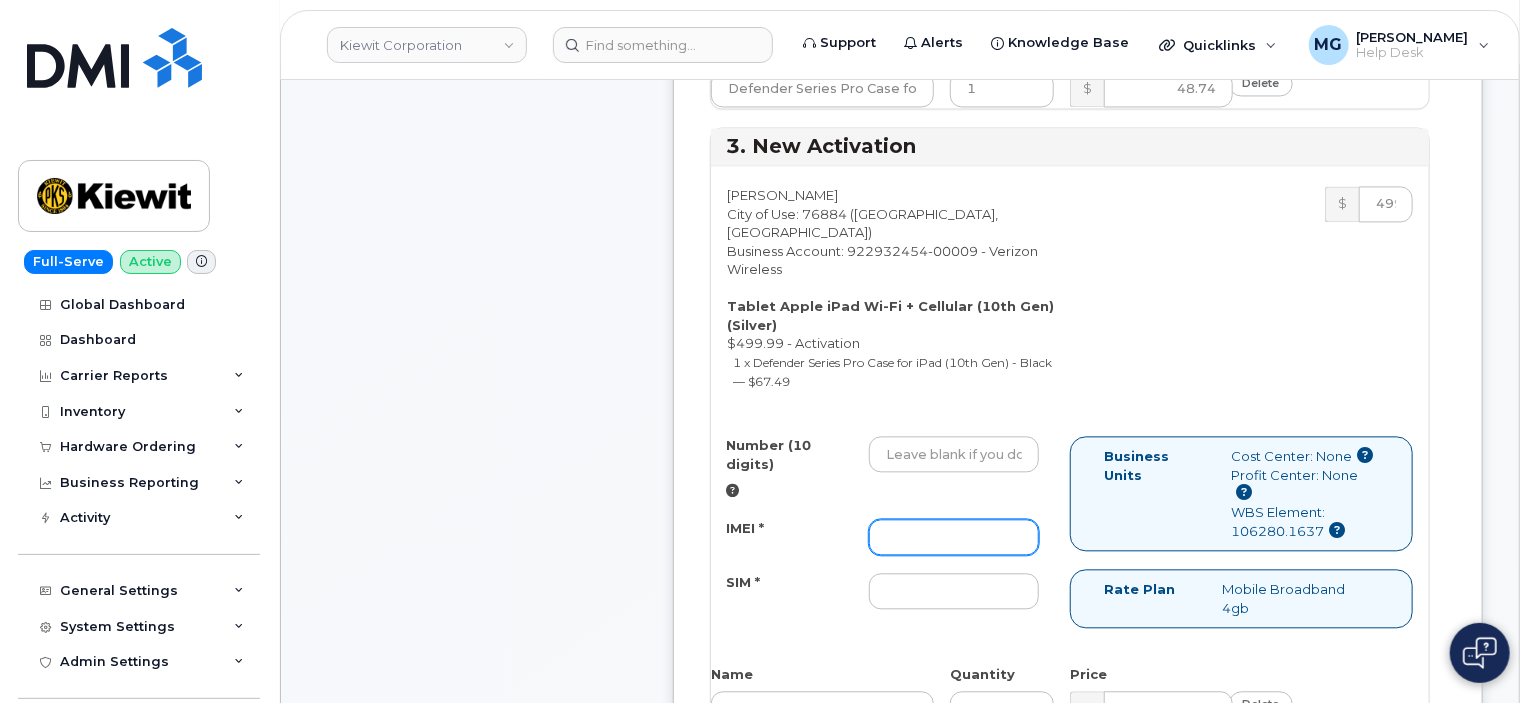 paste on "[TECHNICAL_ID]" 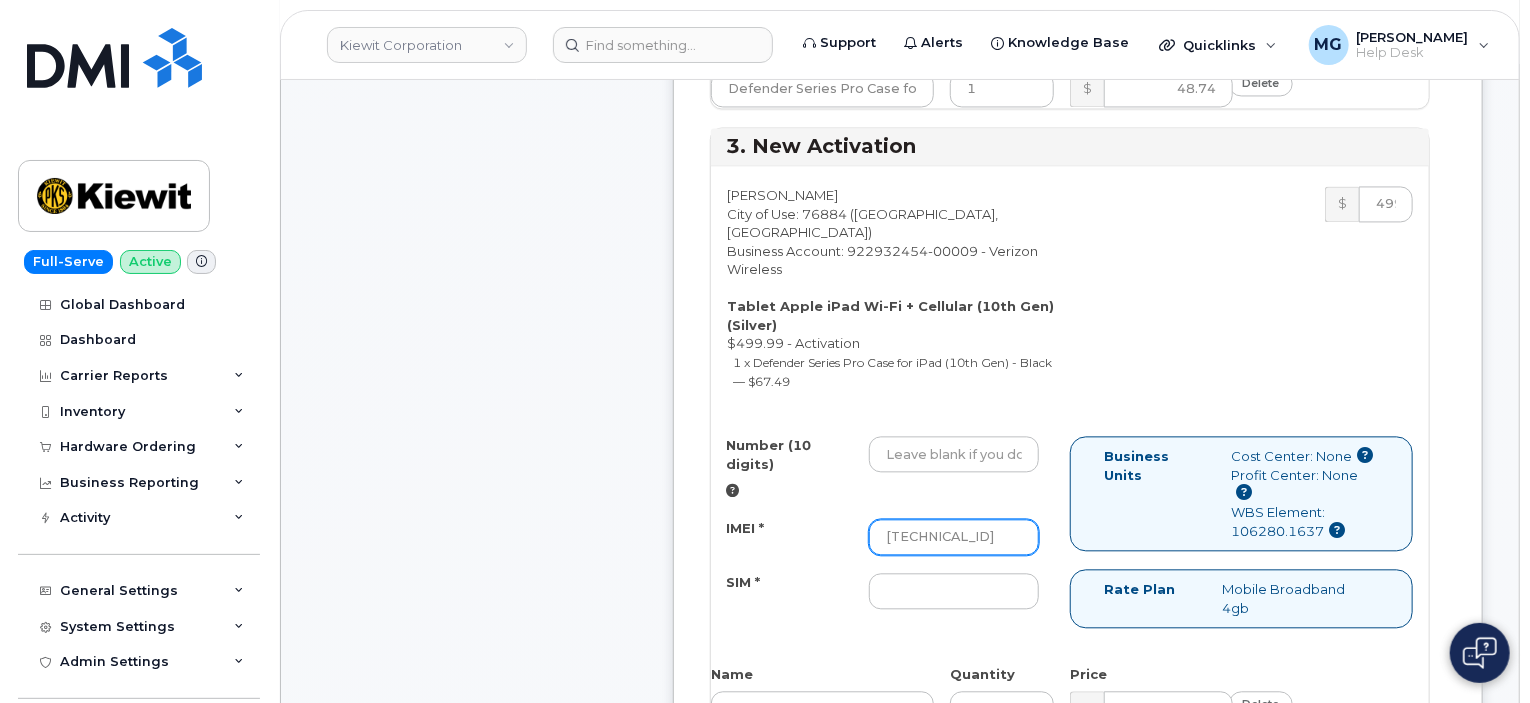 type on "[TECHNICAL_ID]" 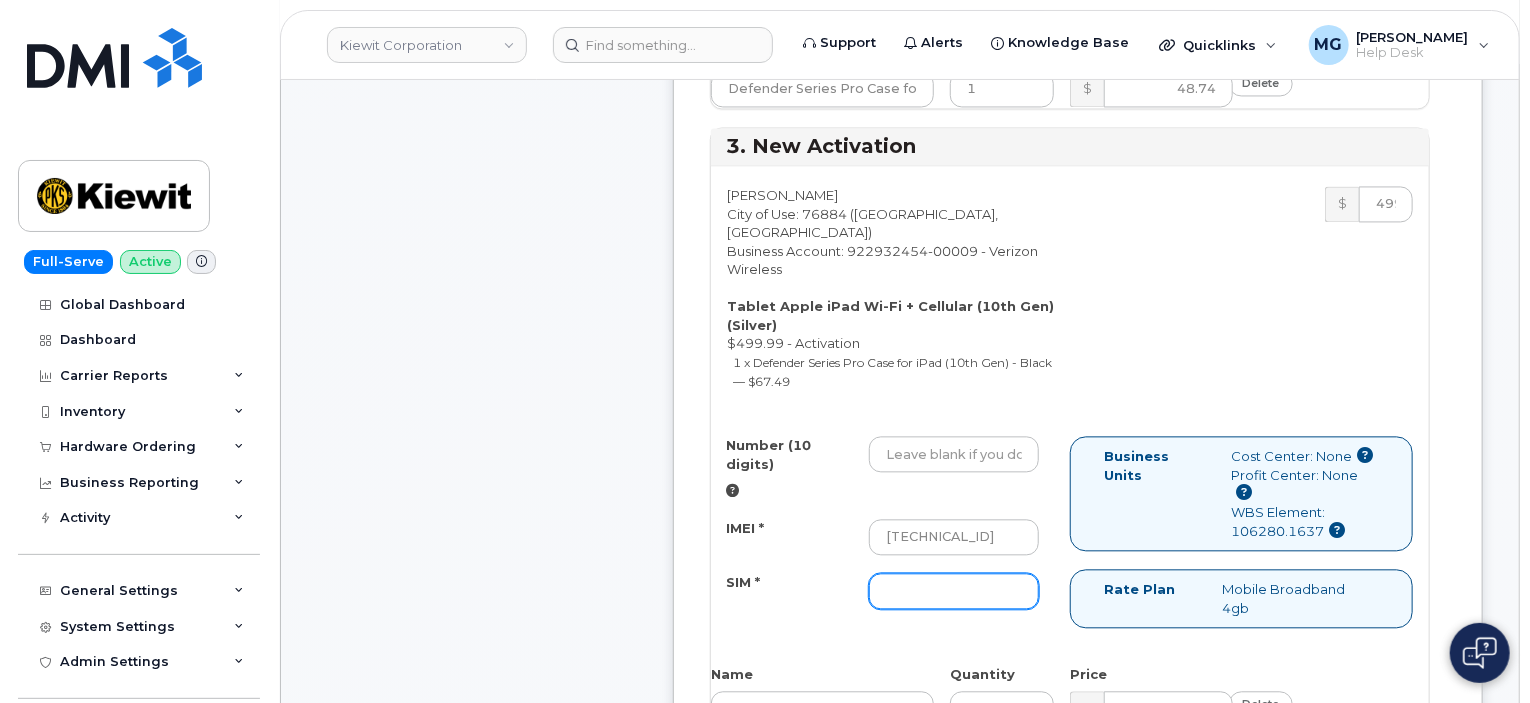 click on "SIM *" at bounding box center (954, 591) 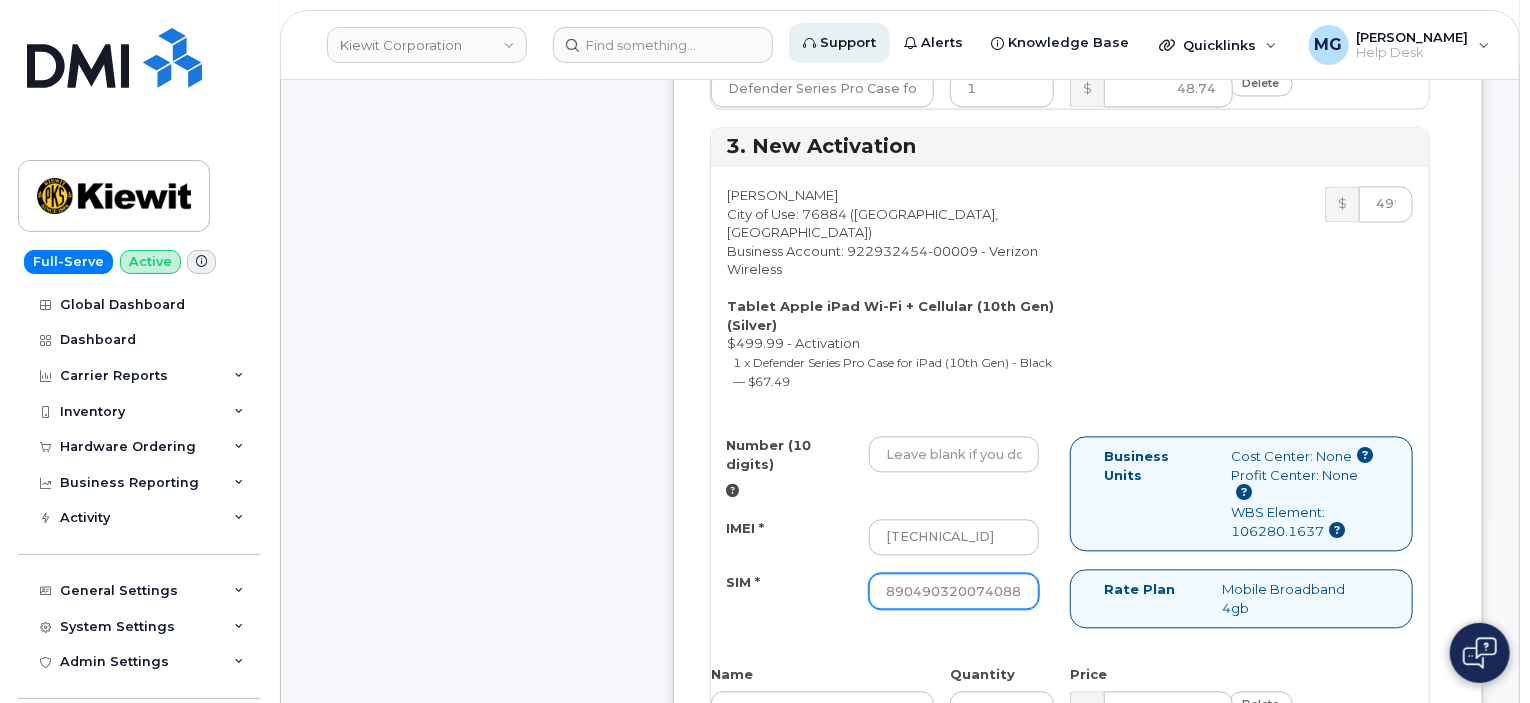 scroll, scrollTop: 0, scrollLeft: 149, axis: horizontal 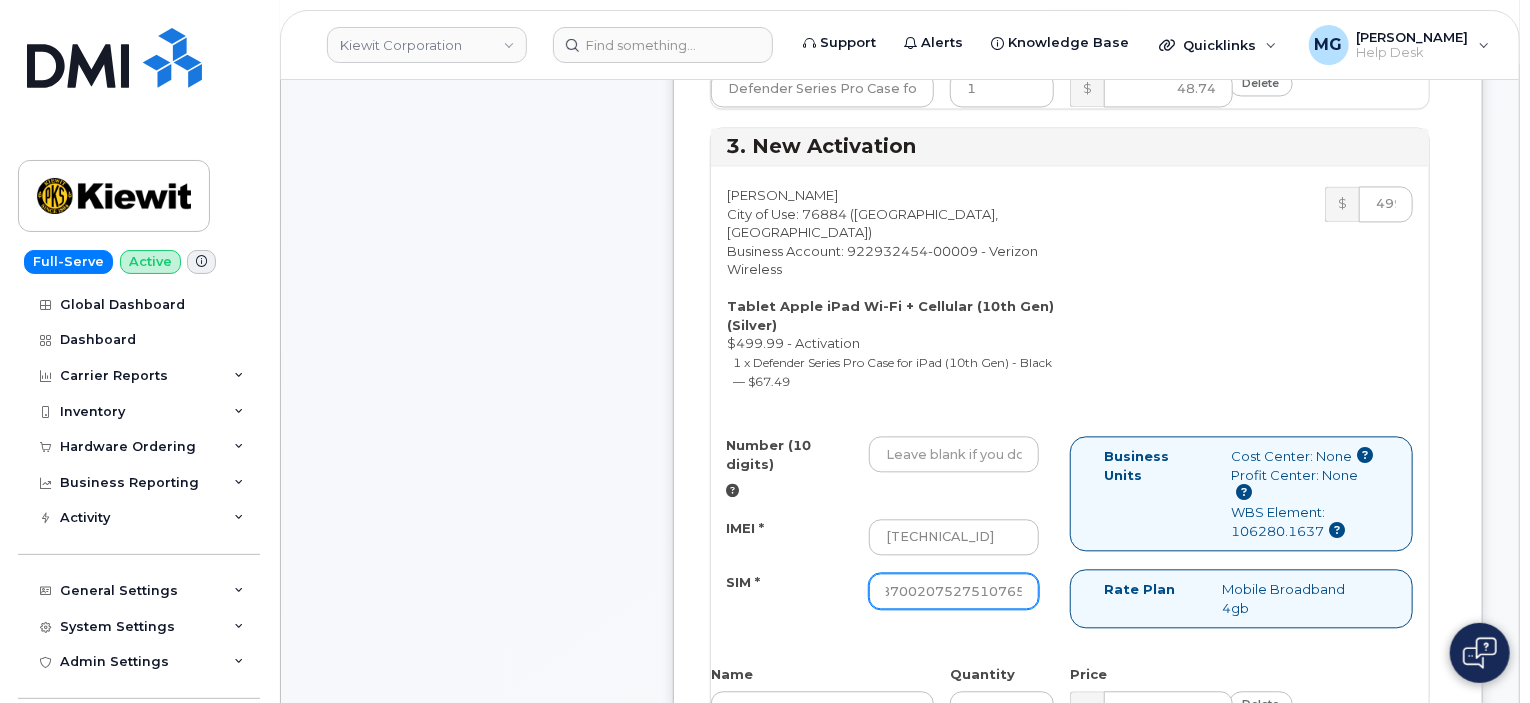 type on "89049032007408888700207527510765" 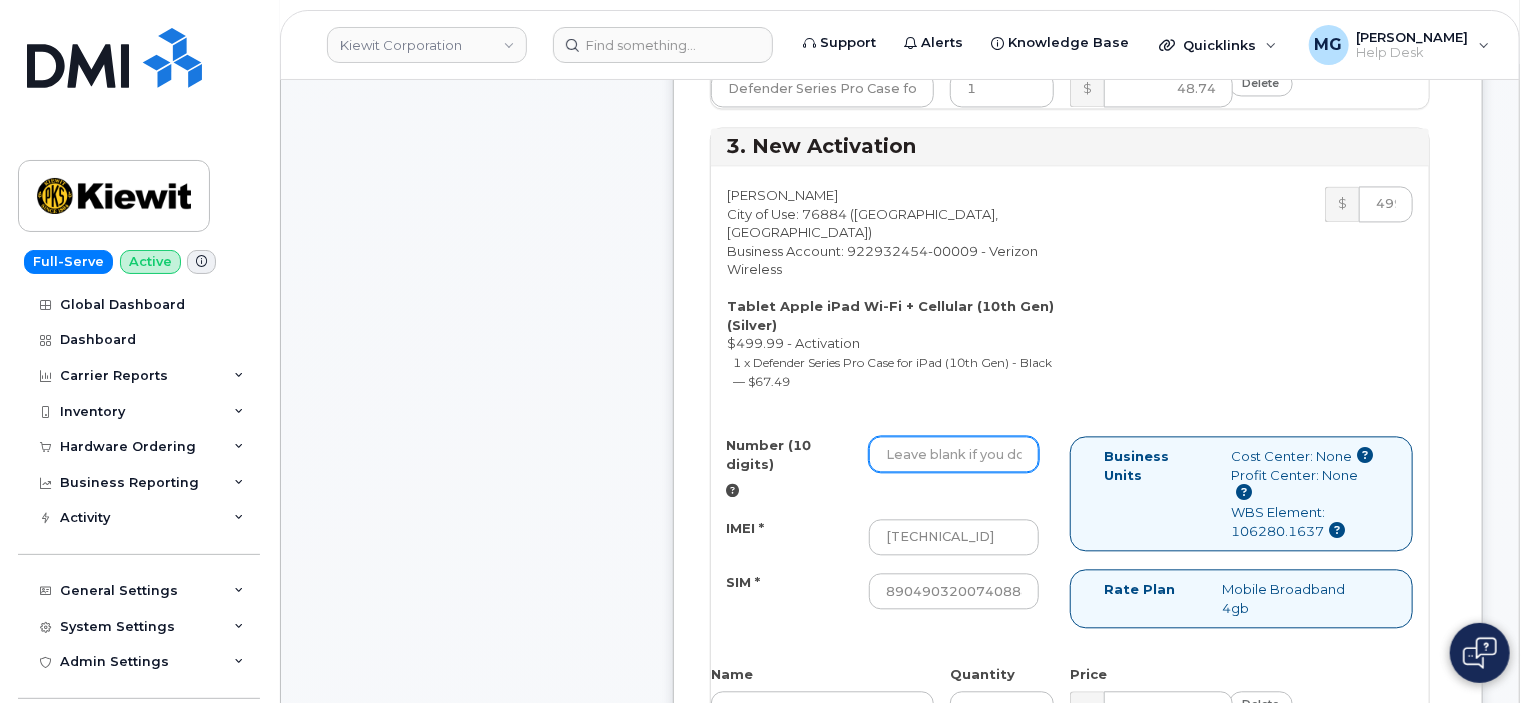 click on "Number (10 digits)" at bounding box center (954, 454) 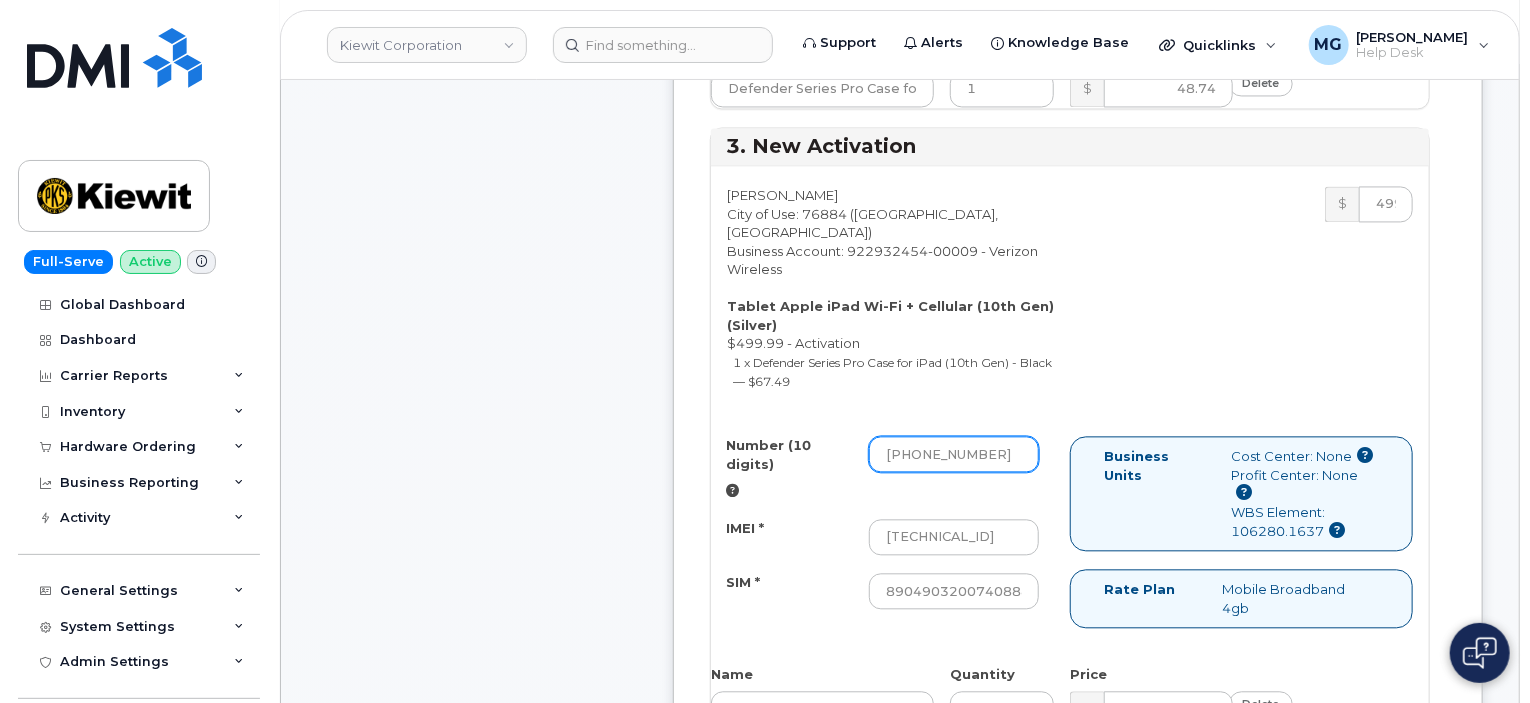 click on "[PHONE_NUMBER]" at bounding box center (954, 454) 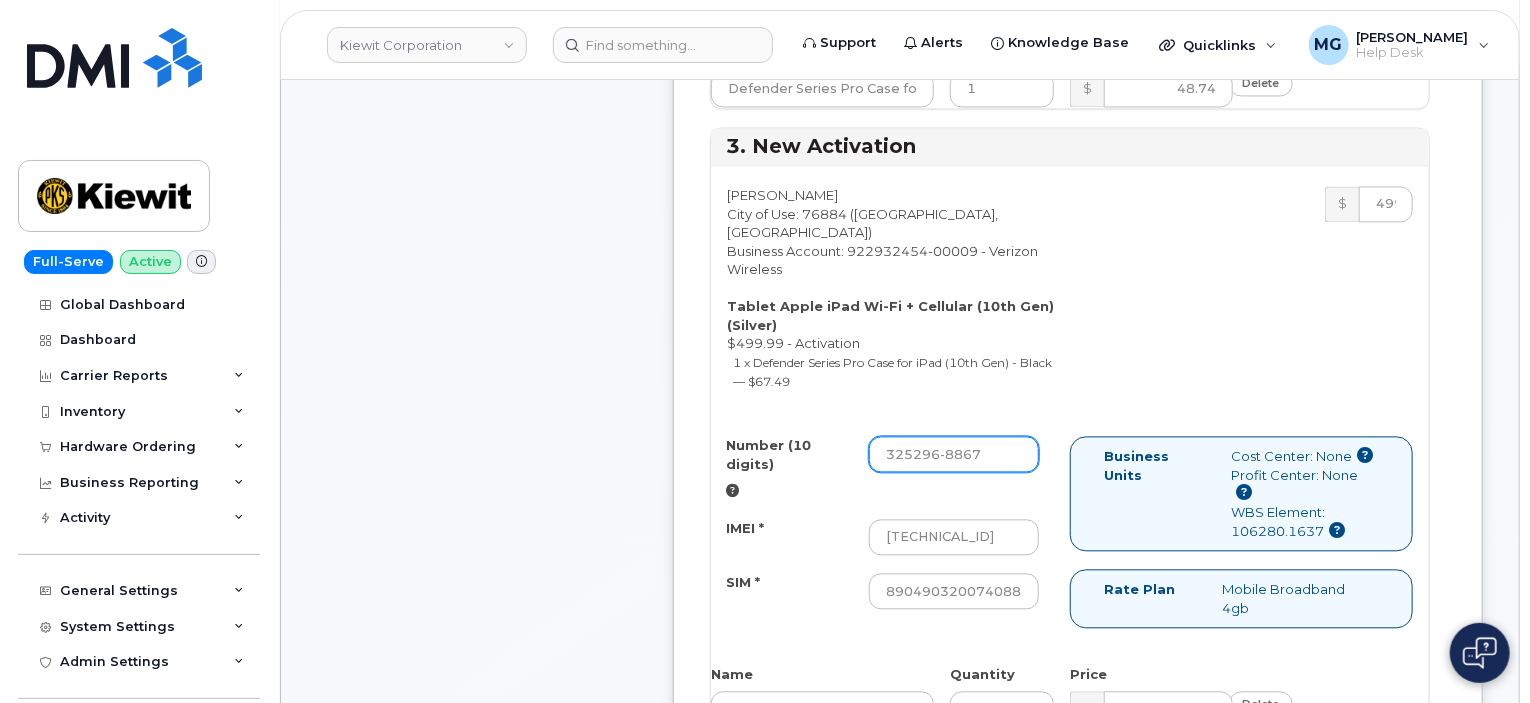 click on "325296-8867" at bounding box center [954, 454] 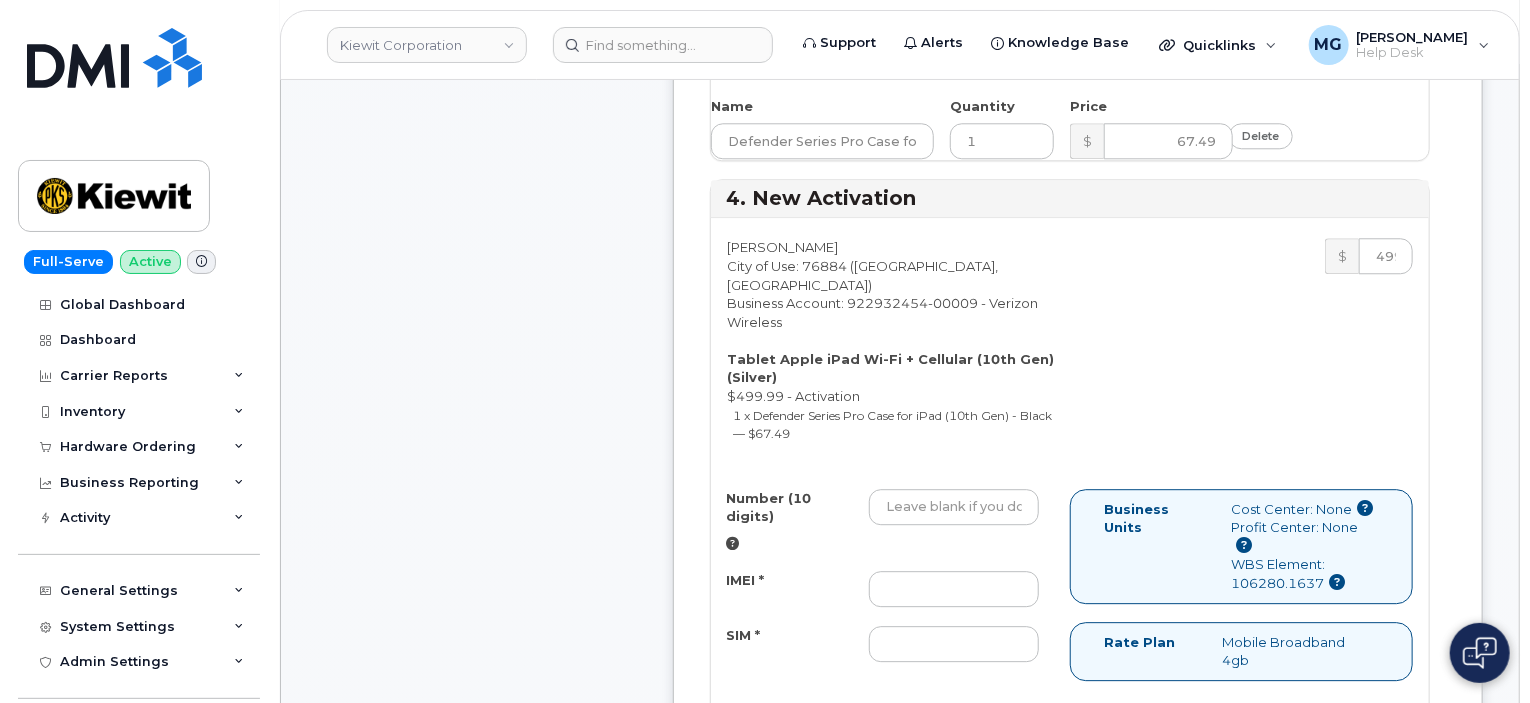 scroll, scrollTop: 2600, scrollLeft: 0, axis: vertical 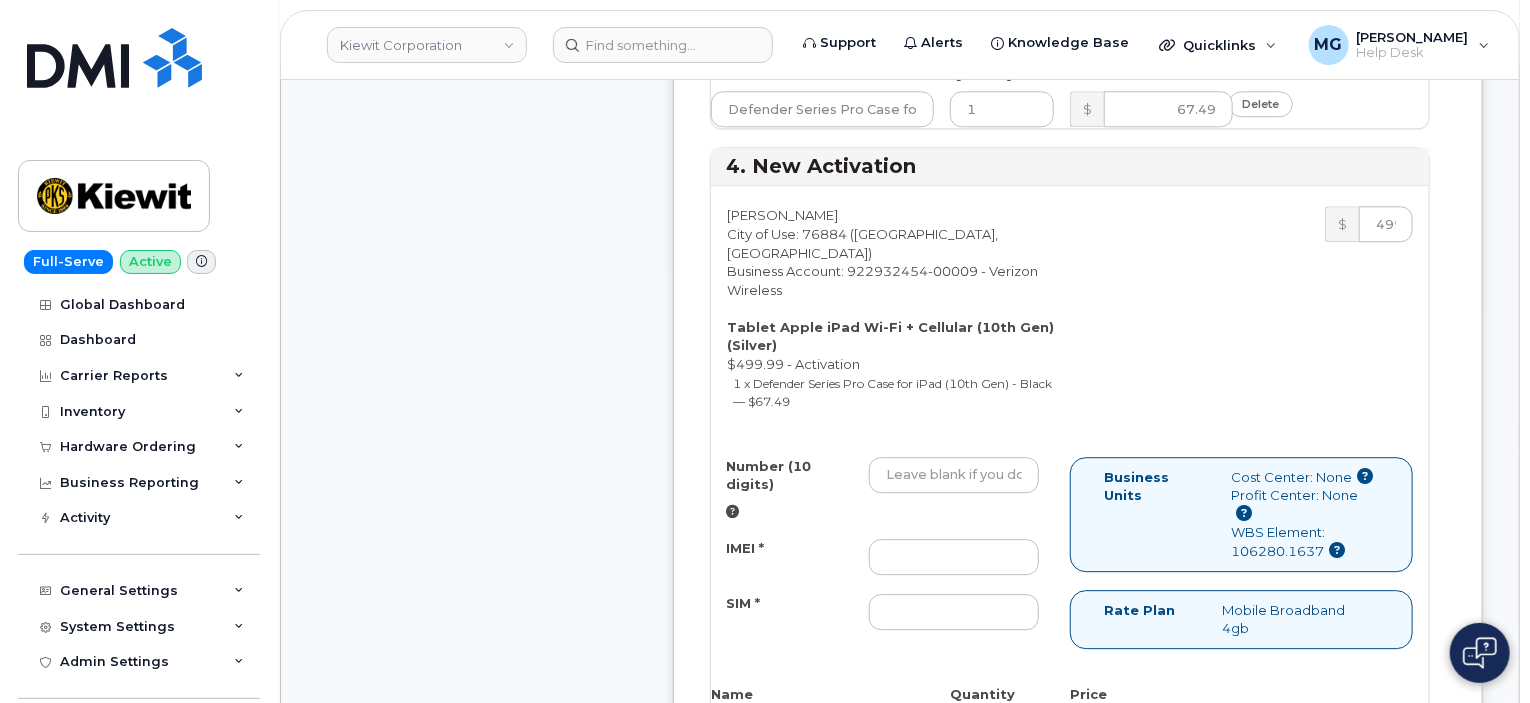 type on "3252968867" 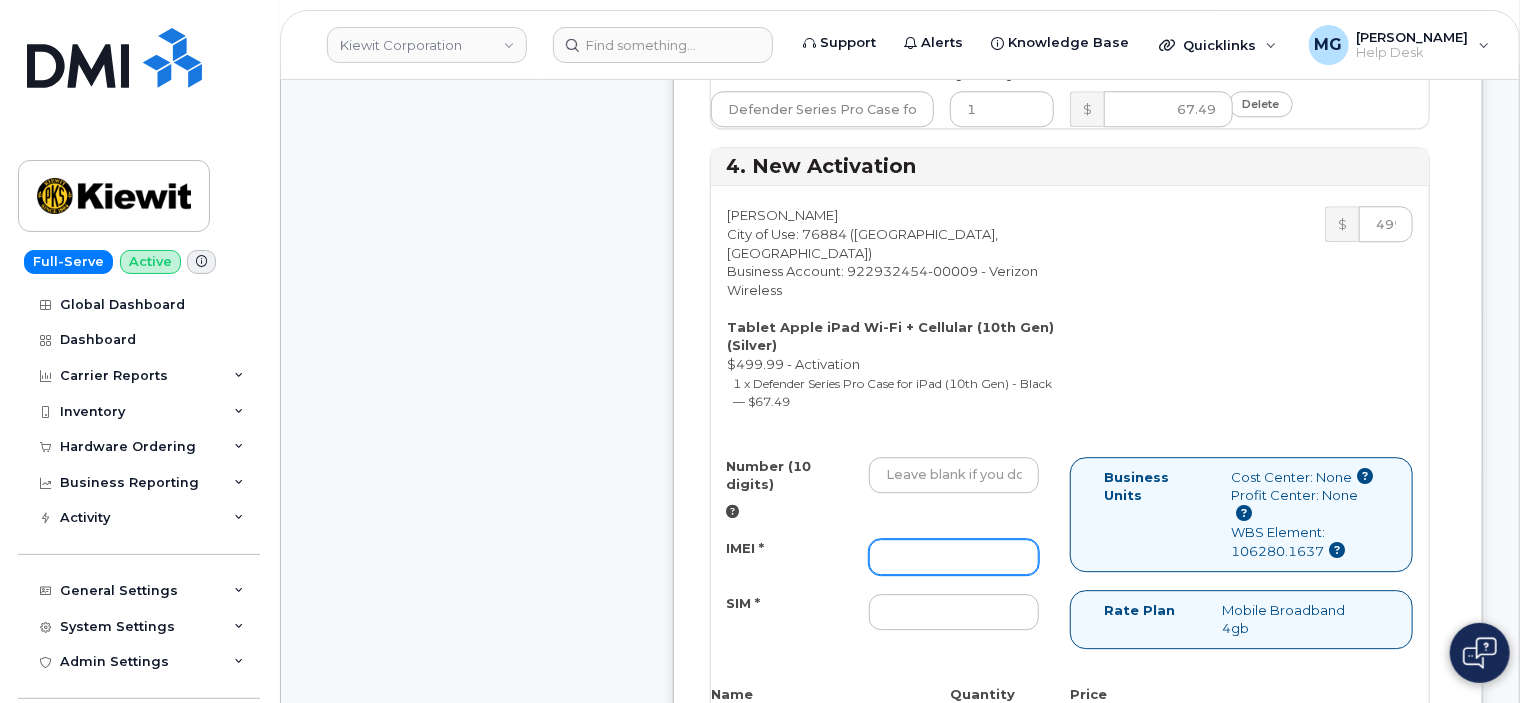 click on "IMEI *" at bounding box center [954, 557] 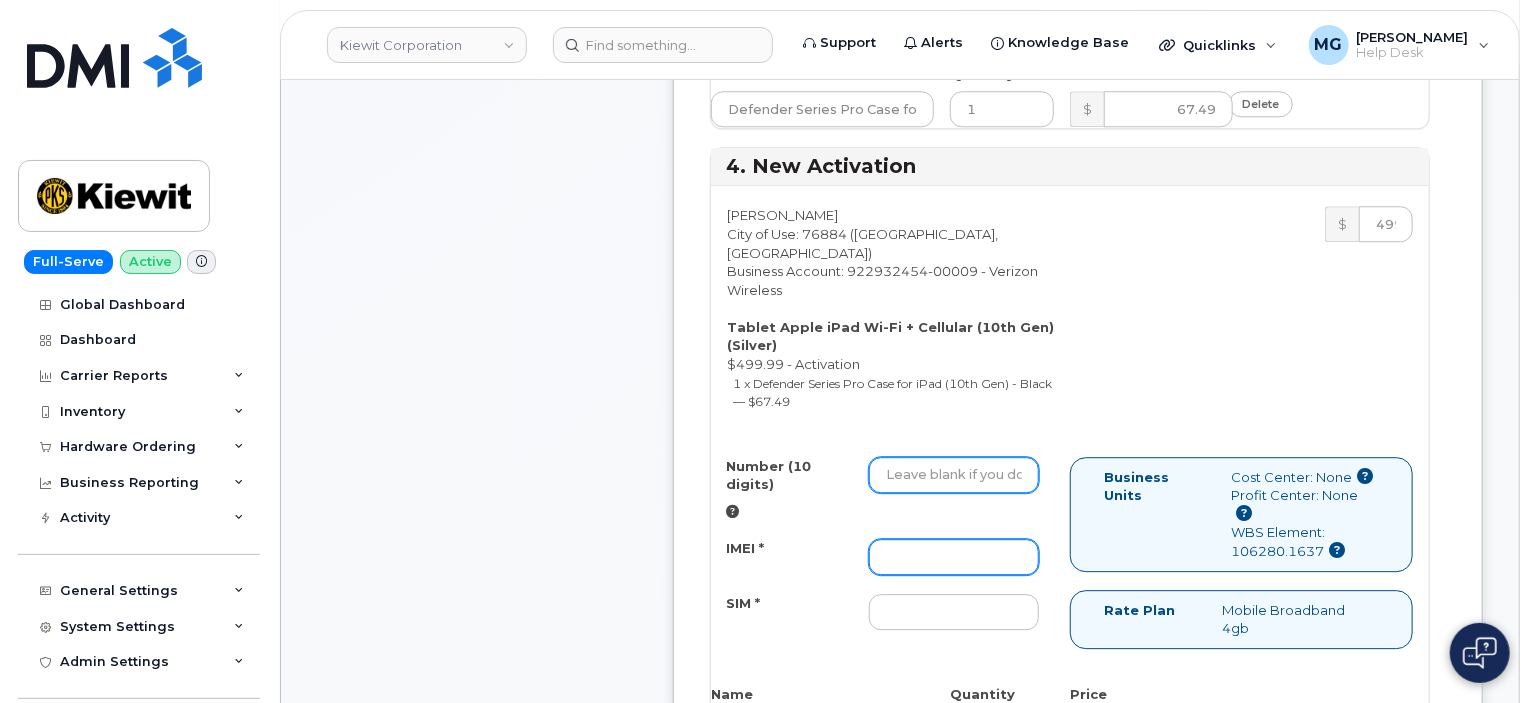 paste on "[TECHNICAL_ID]" 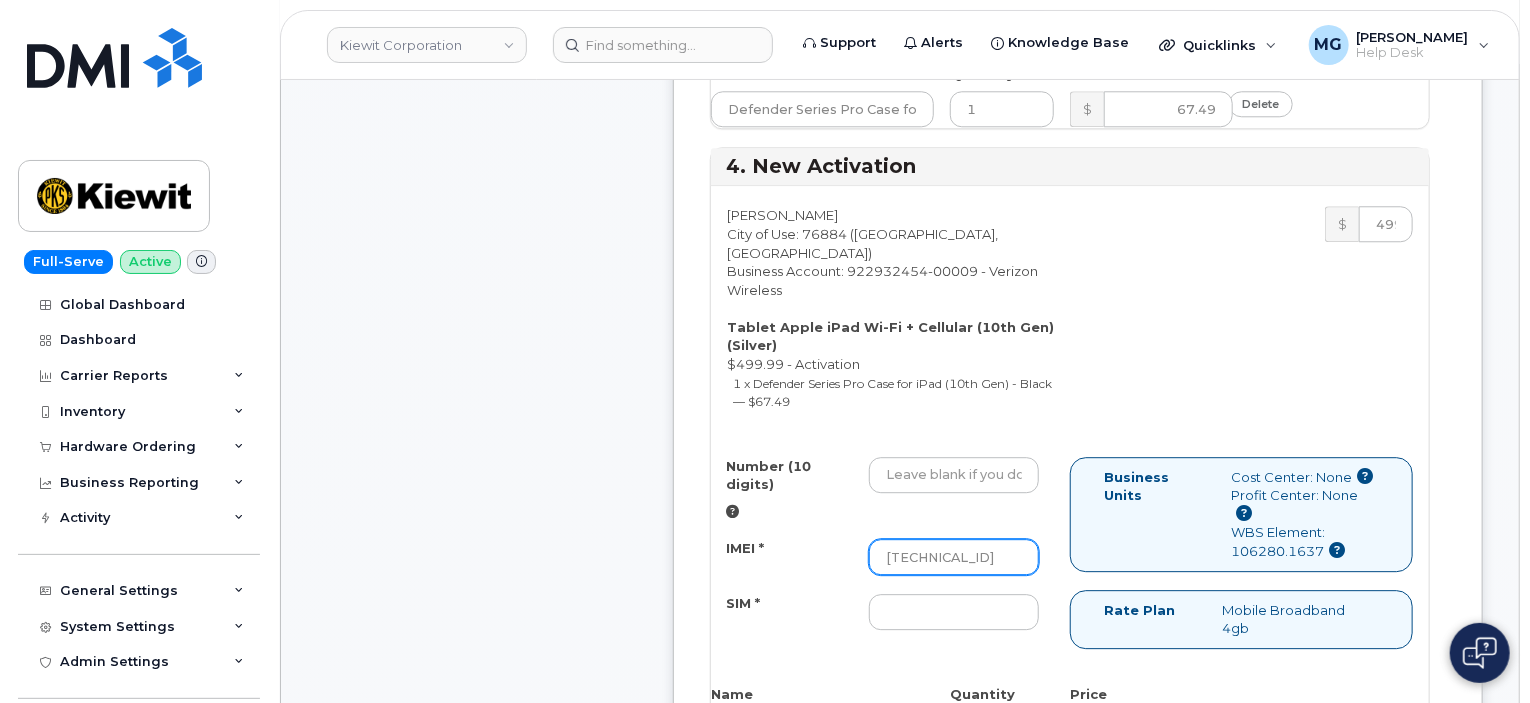 type on "[TECHNICAL_ID]" 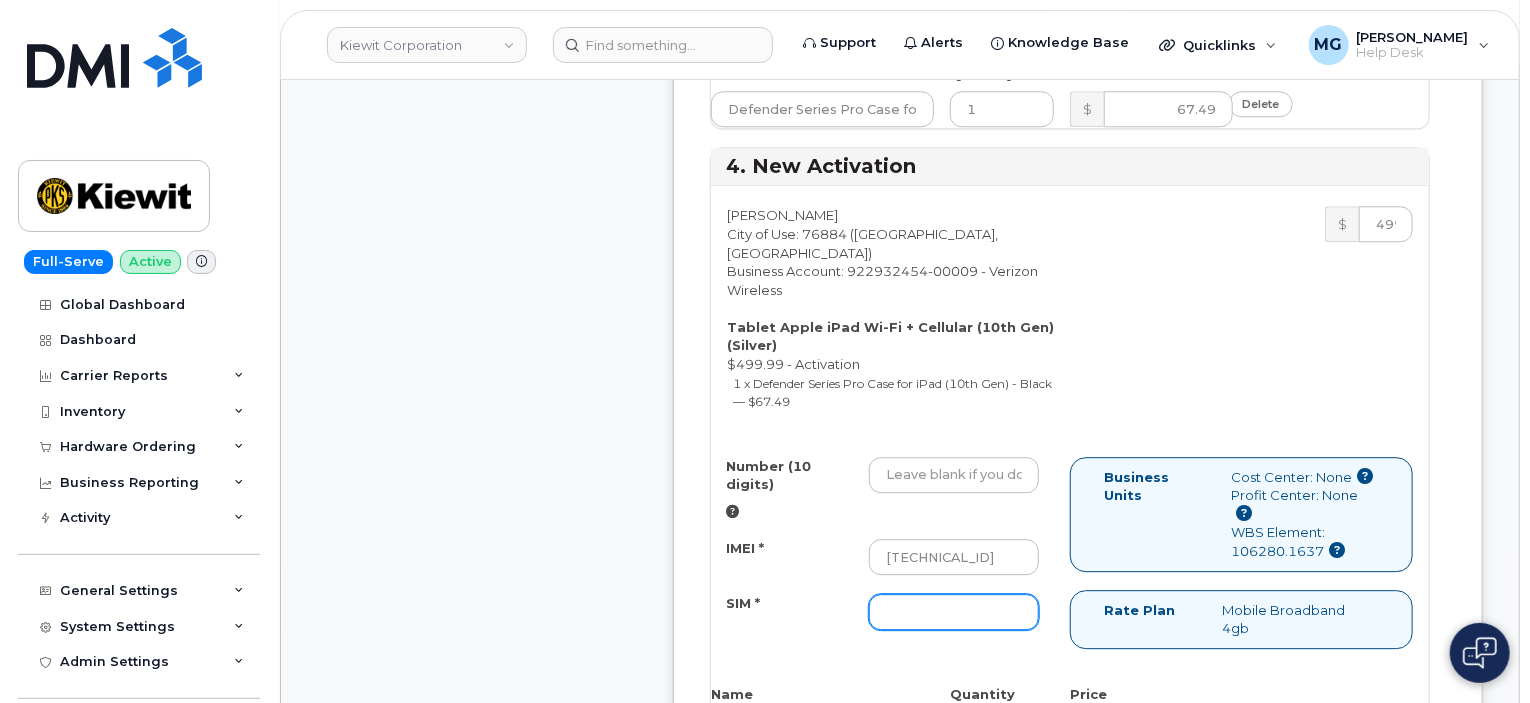 click on "SIM *" at bounding box center (954, 612) 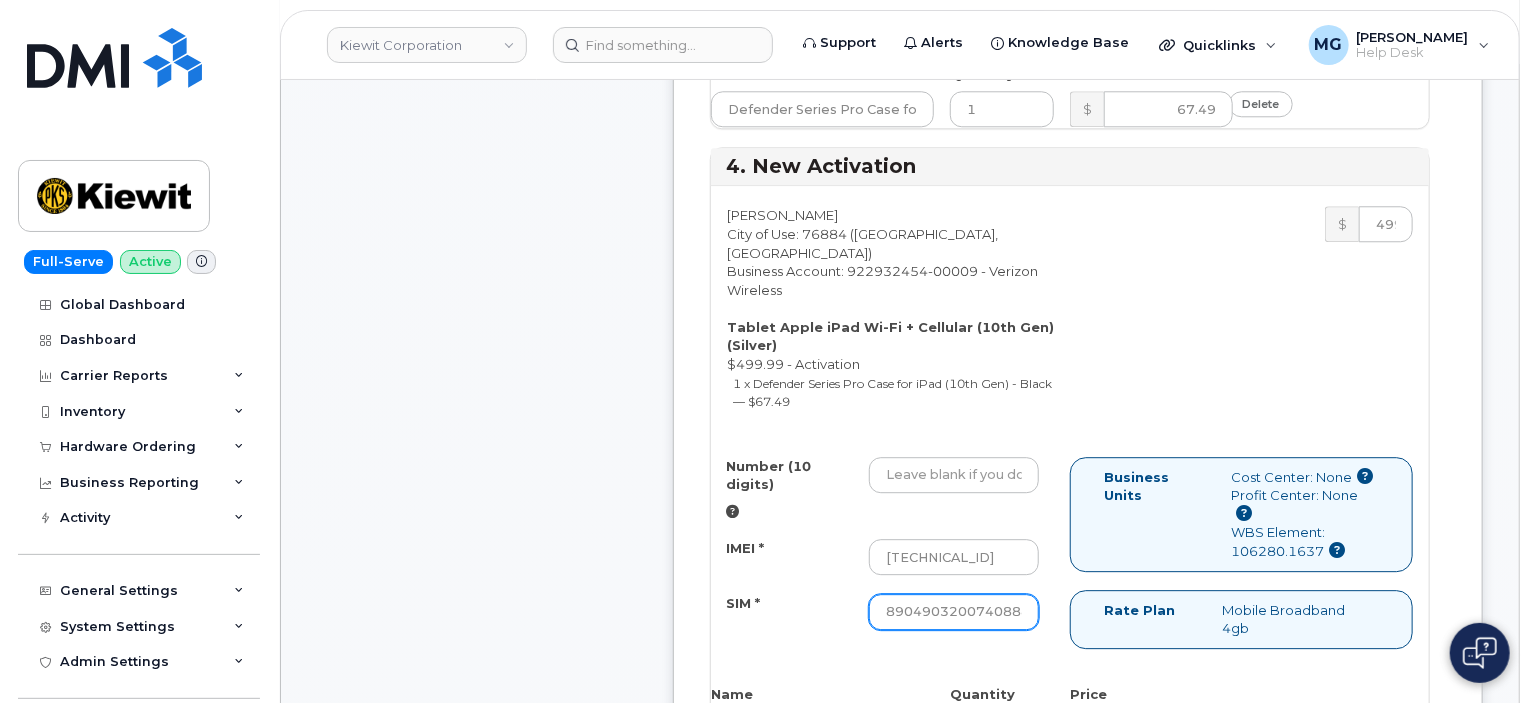 scroll, scrollTop: 0, scrollLeft: 149, axis: horizontal 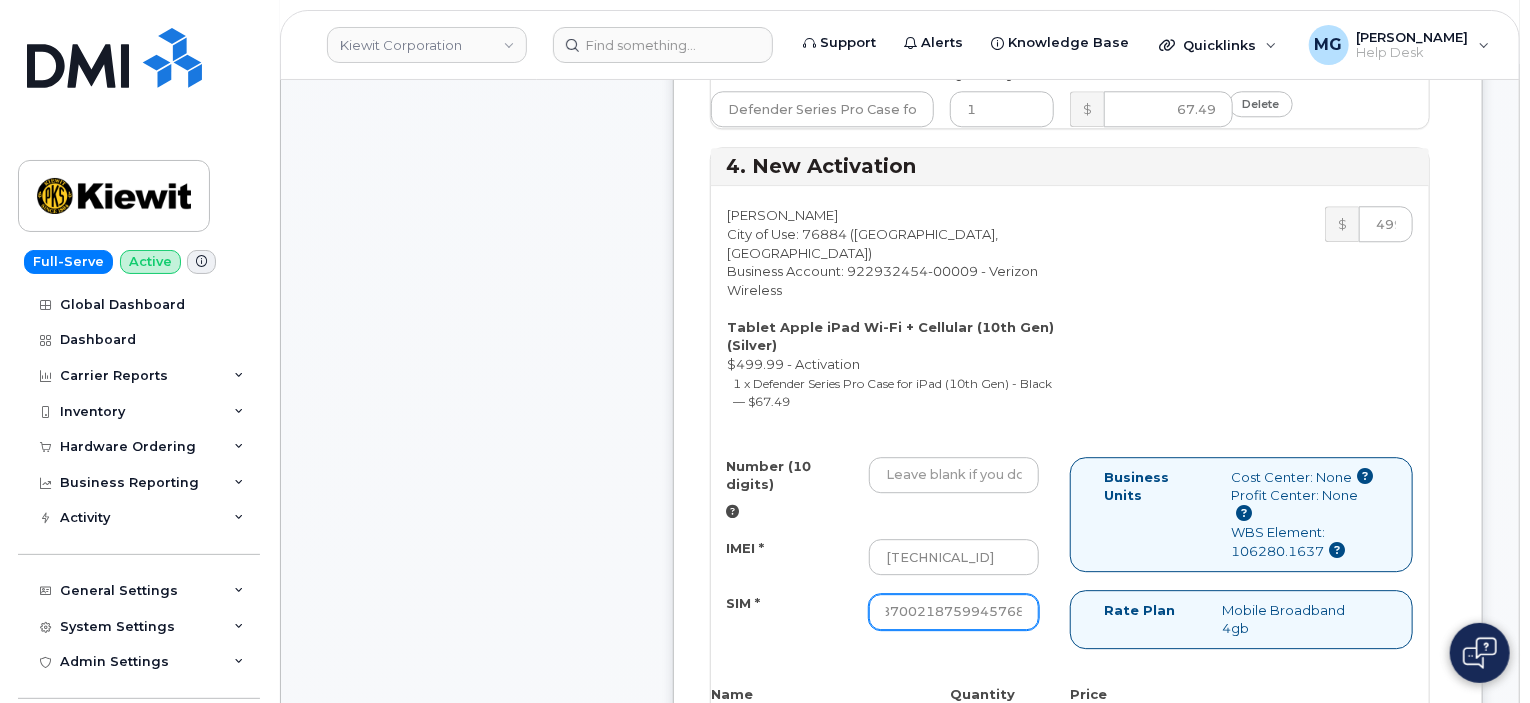 type on "89049032007408888700218759945768" 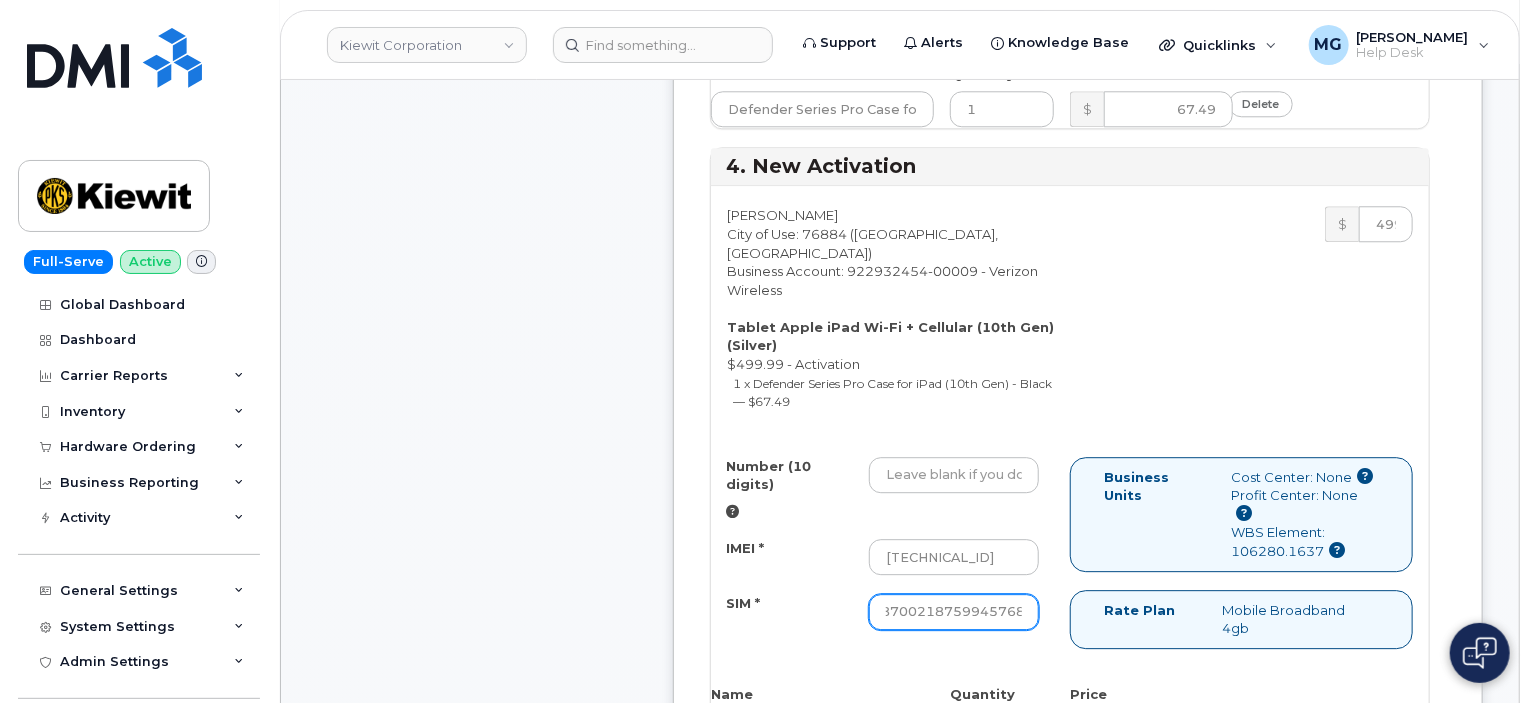 scroll, scrollTop: 0, scrollLeft: 0, axis: both 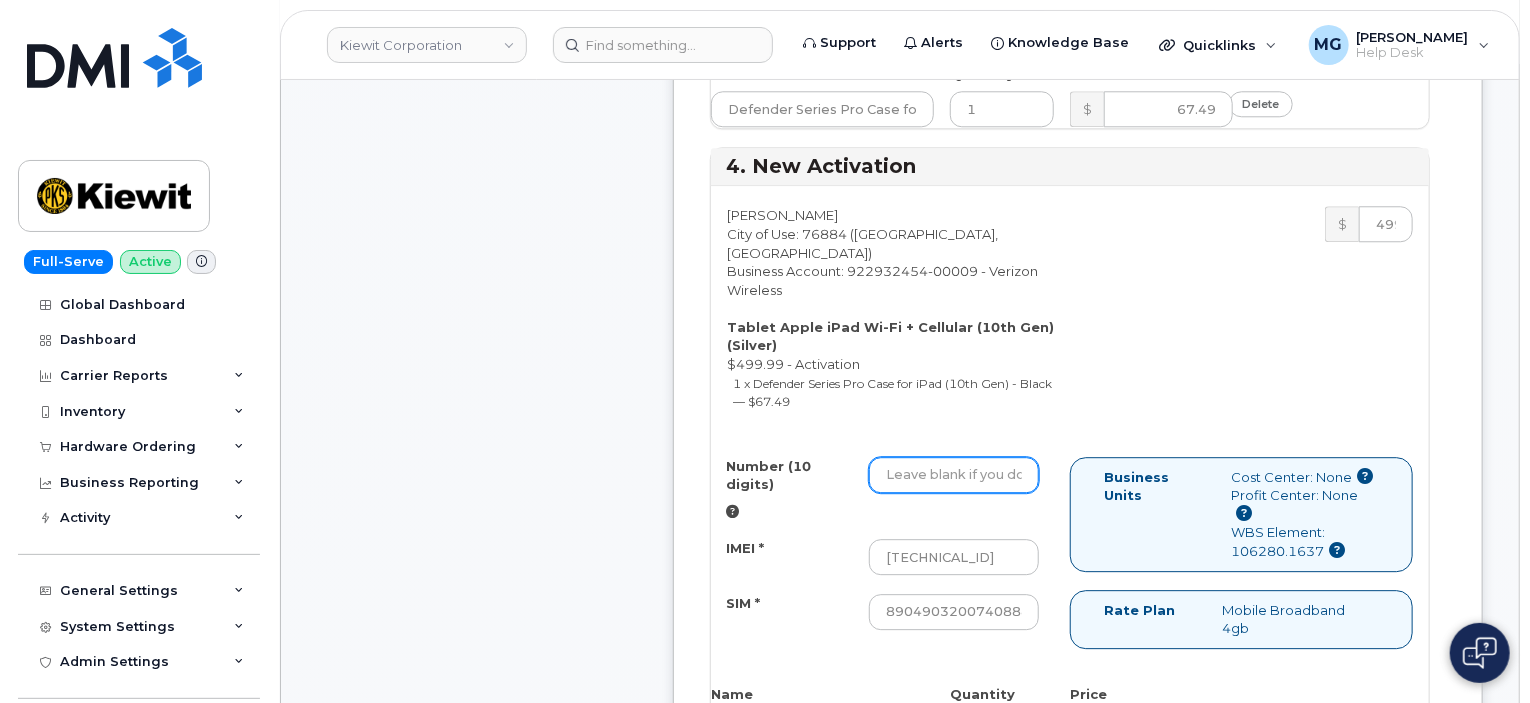 click on "Number (10 digits)" at bounding box center [954, 475] 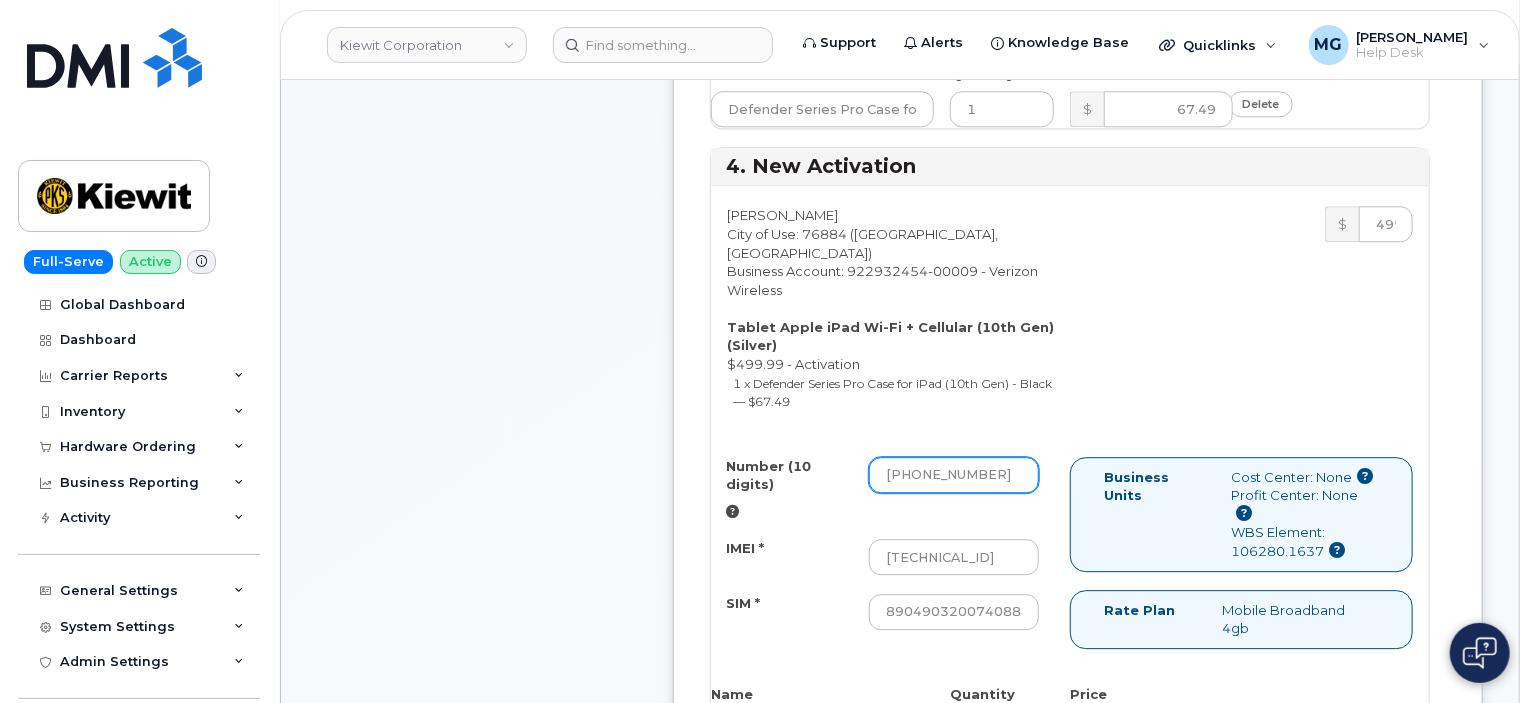 click on "[PHONE_NUMBER]" at bounding box center (954, 475) 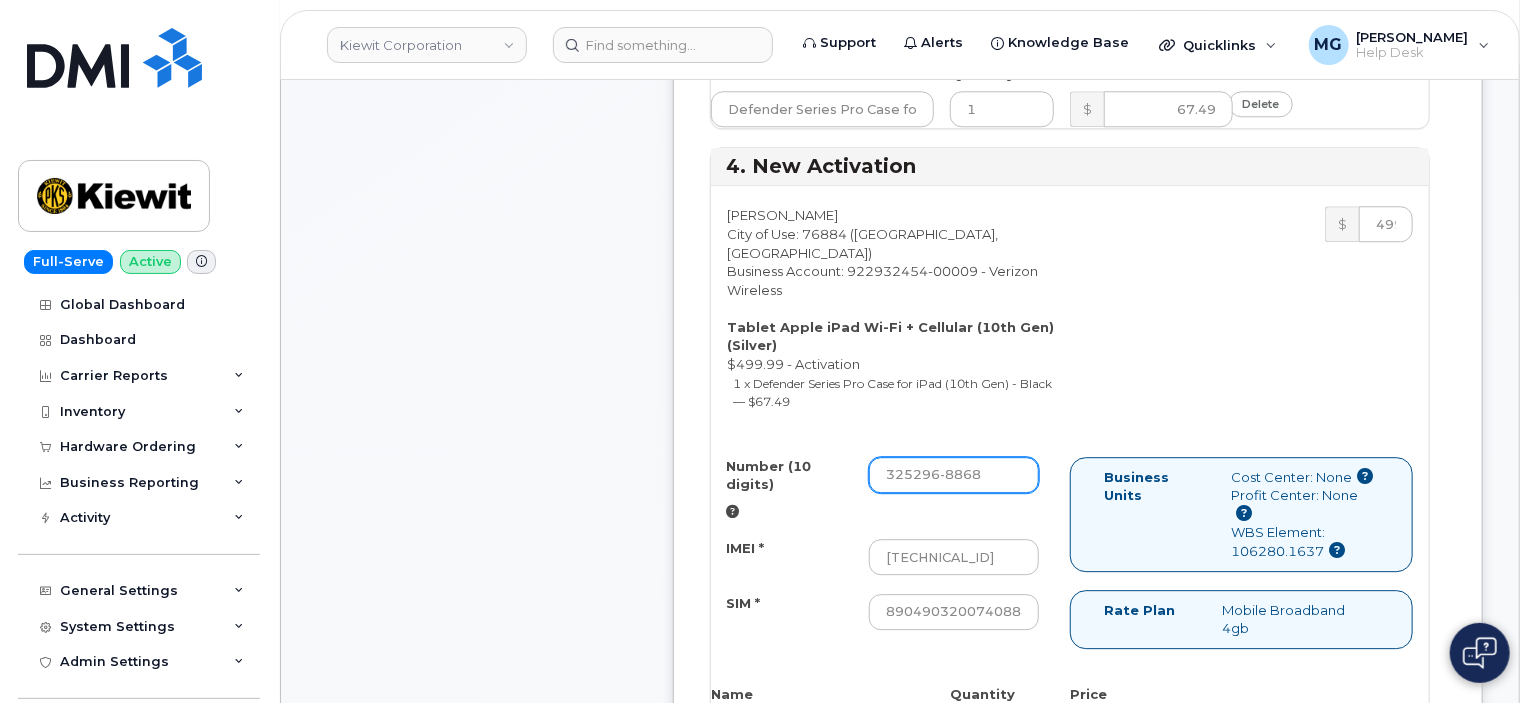 click on "325296-8868" at bounding box center [954, 475] 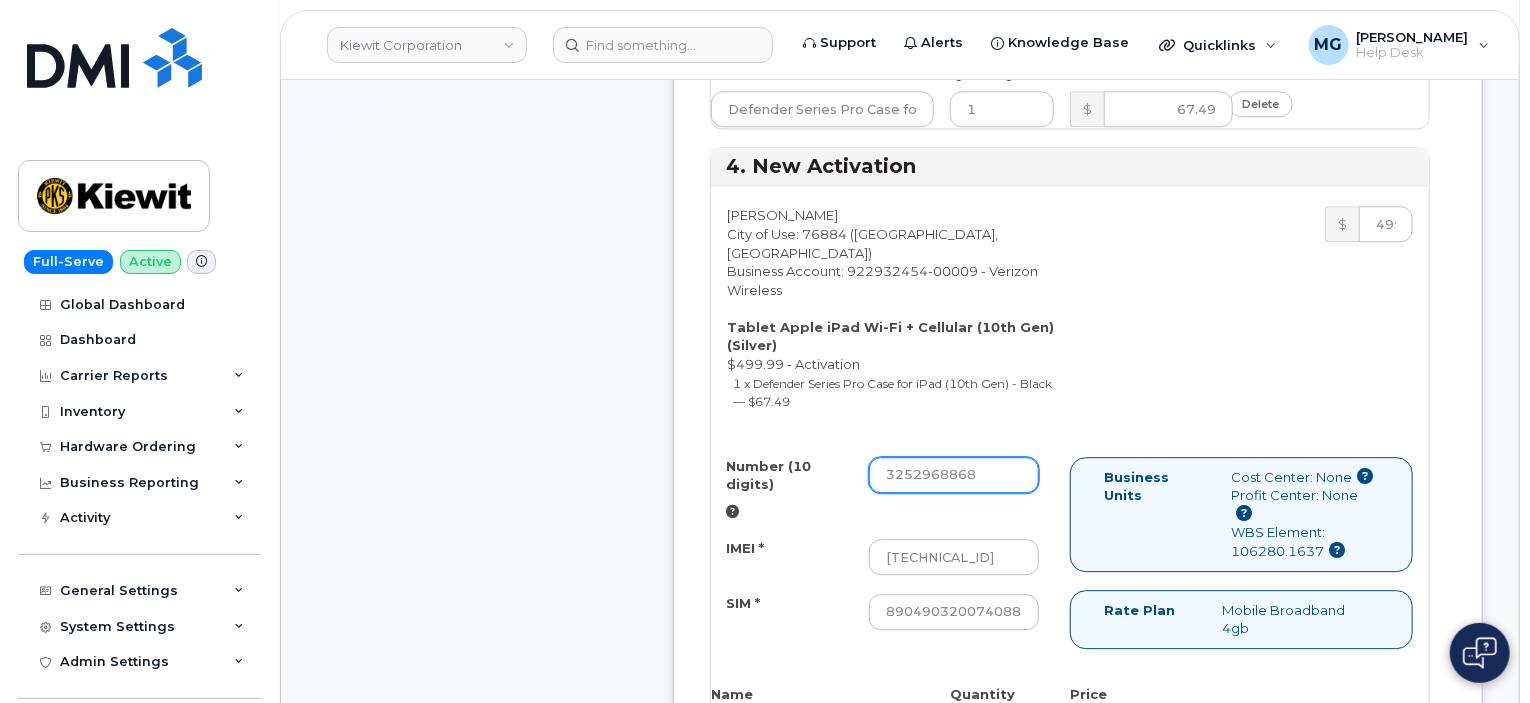 type on "3252968868" 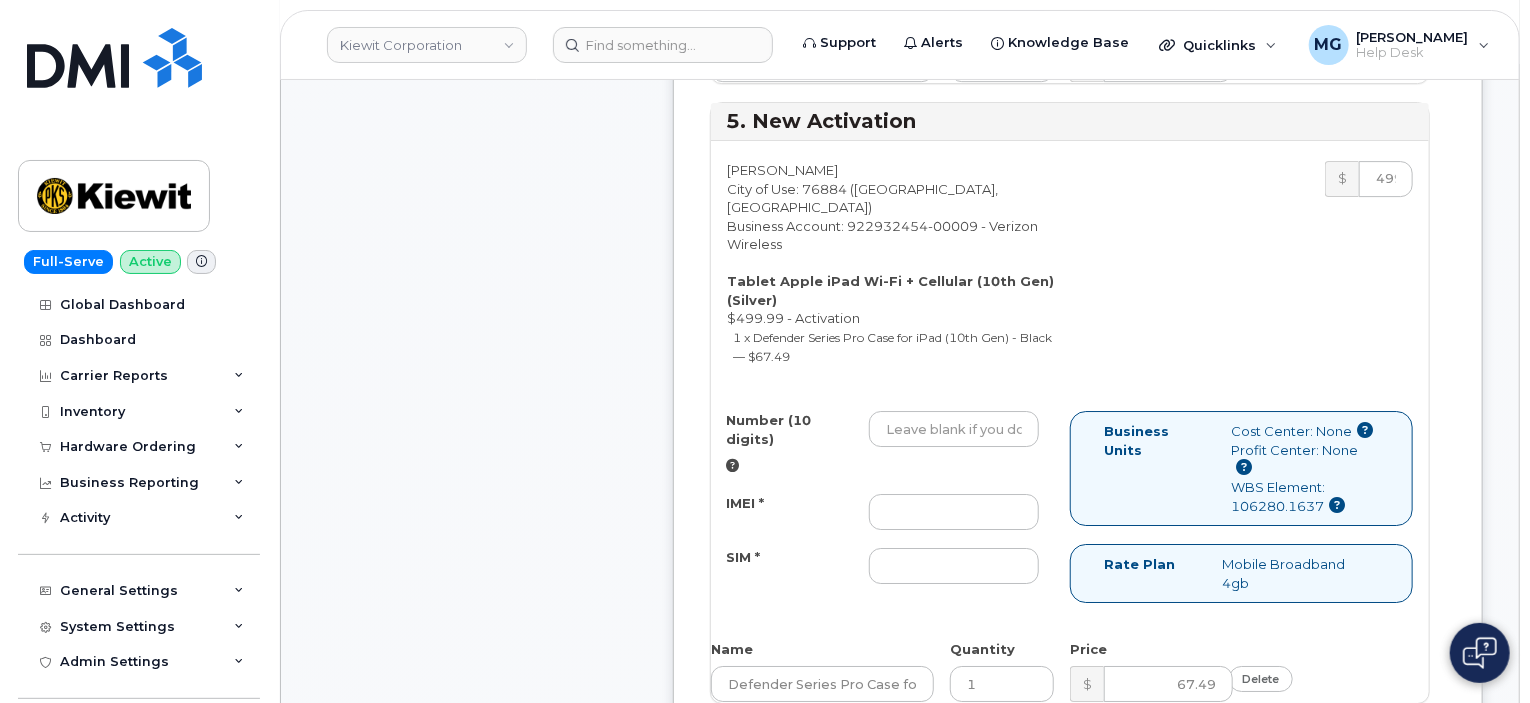 scroll, scrollTop: 3300, scrollLeft: 0, axis: vertical 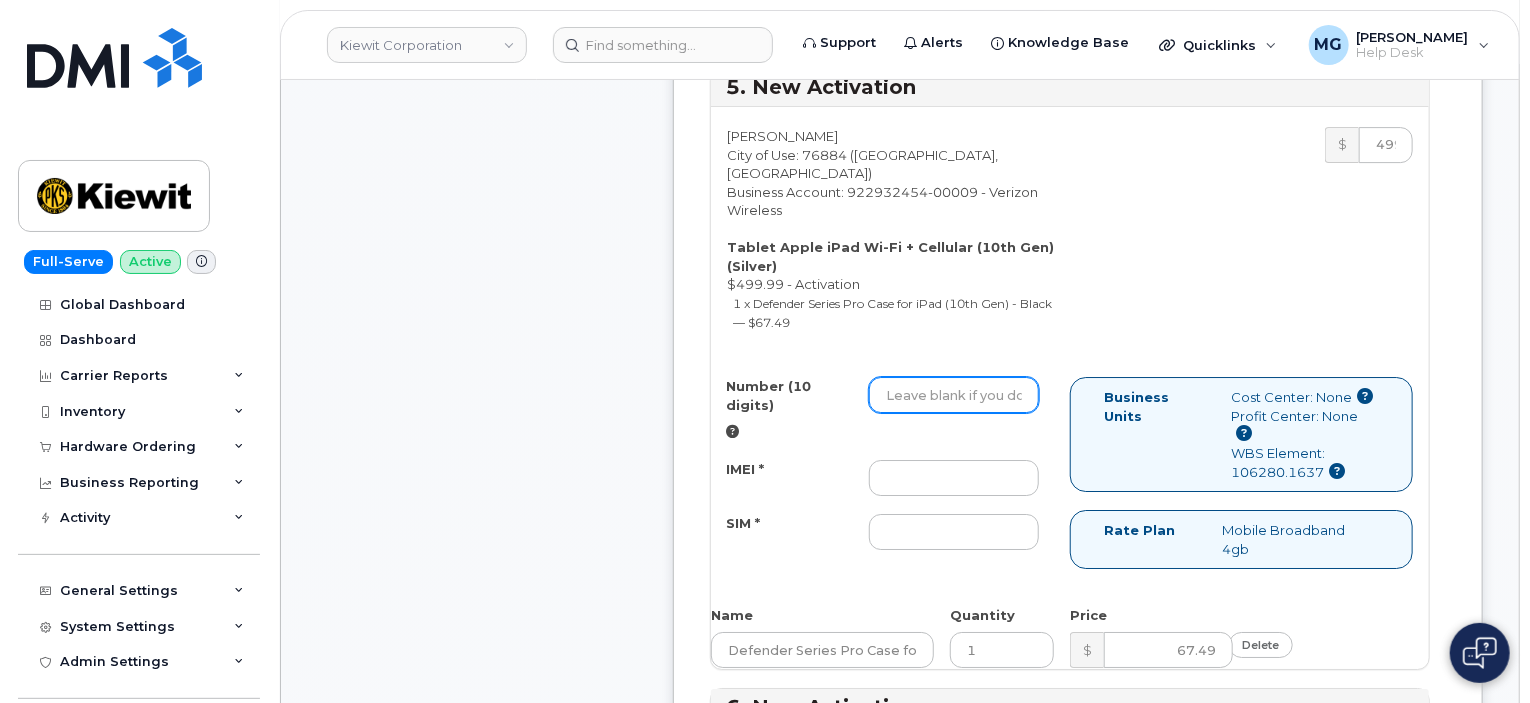 click on "Number (10 digits)" at bounding box center (954, 395) 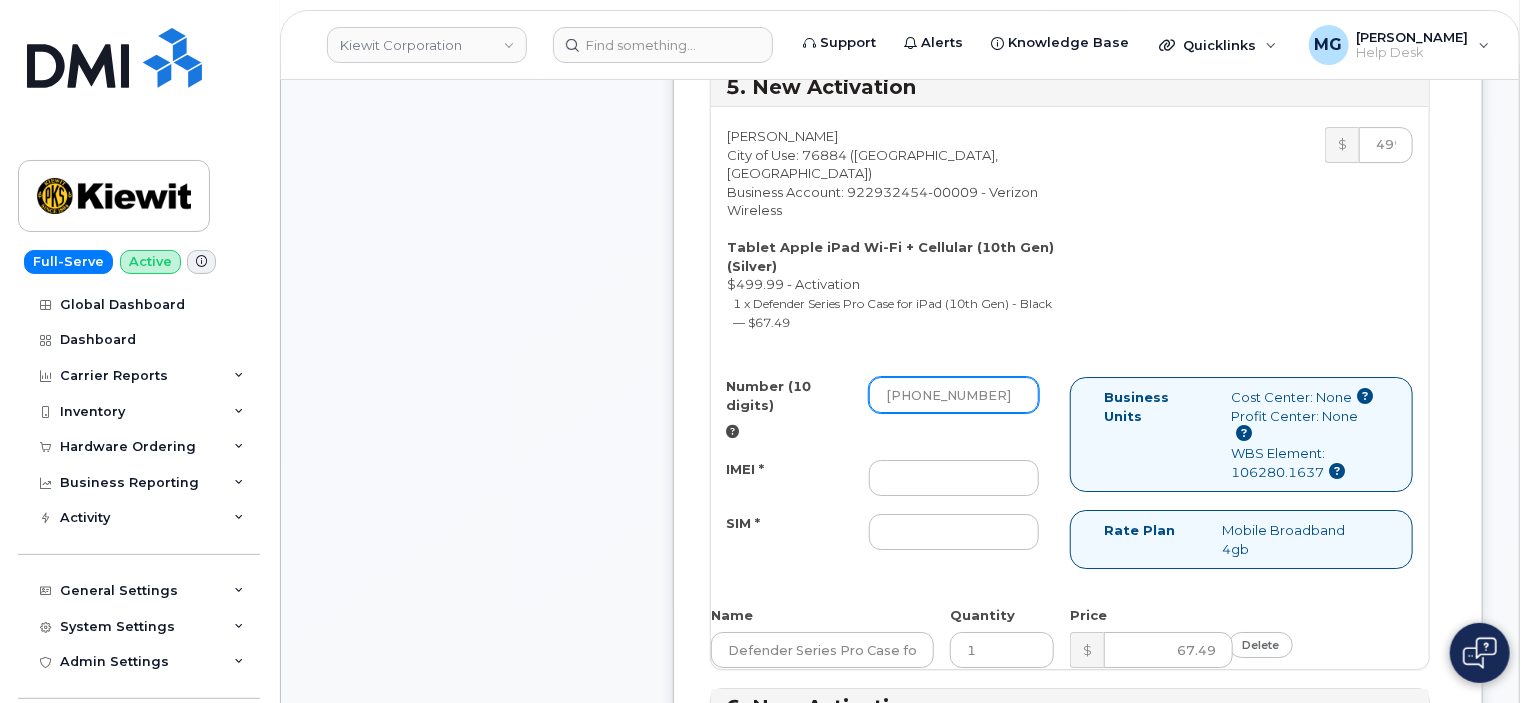 type on "[PHONE_NUMBER]" 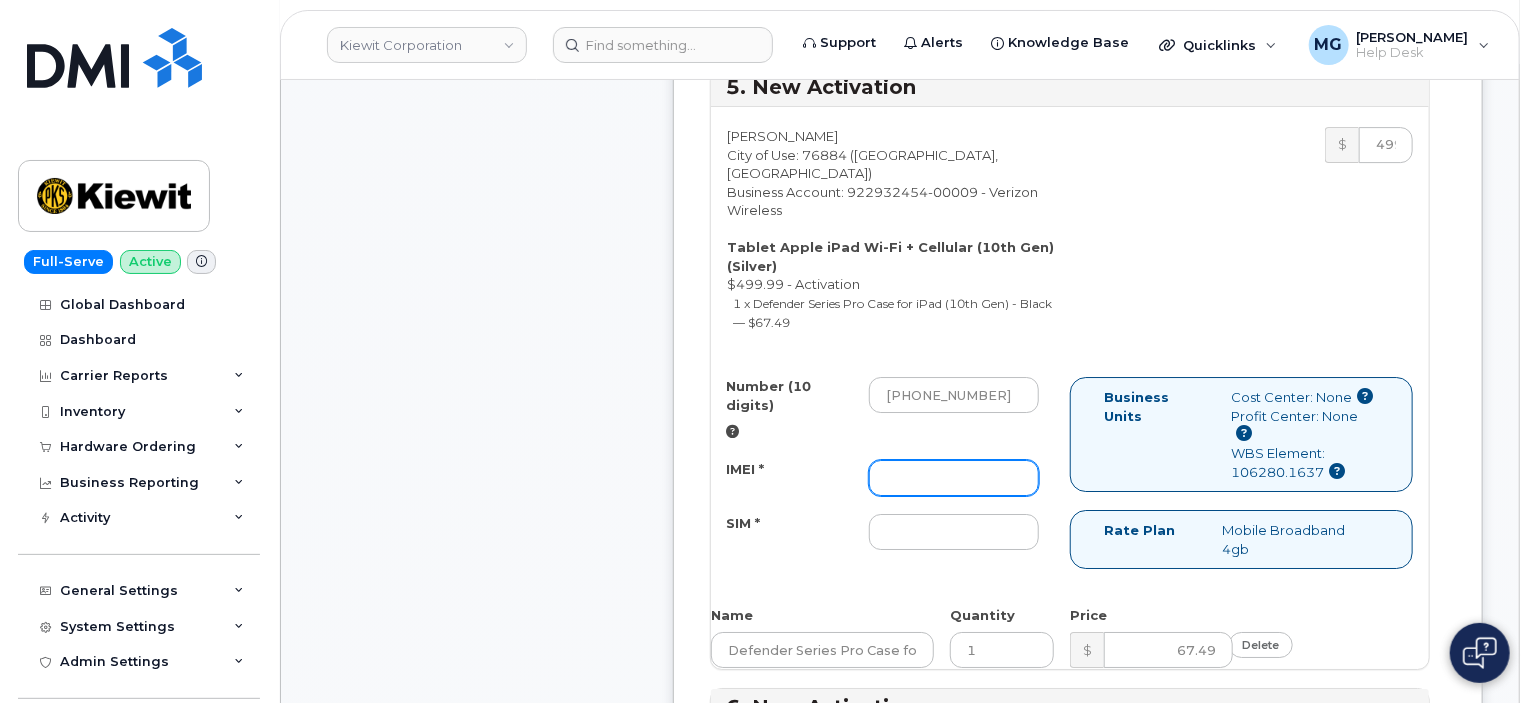 click on "IMEI *" at bounding box center [954, 478] 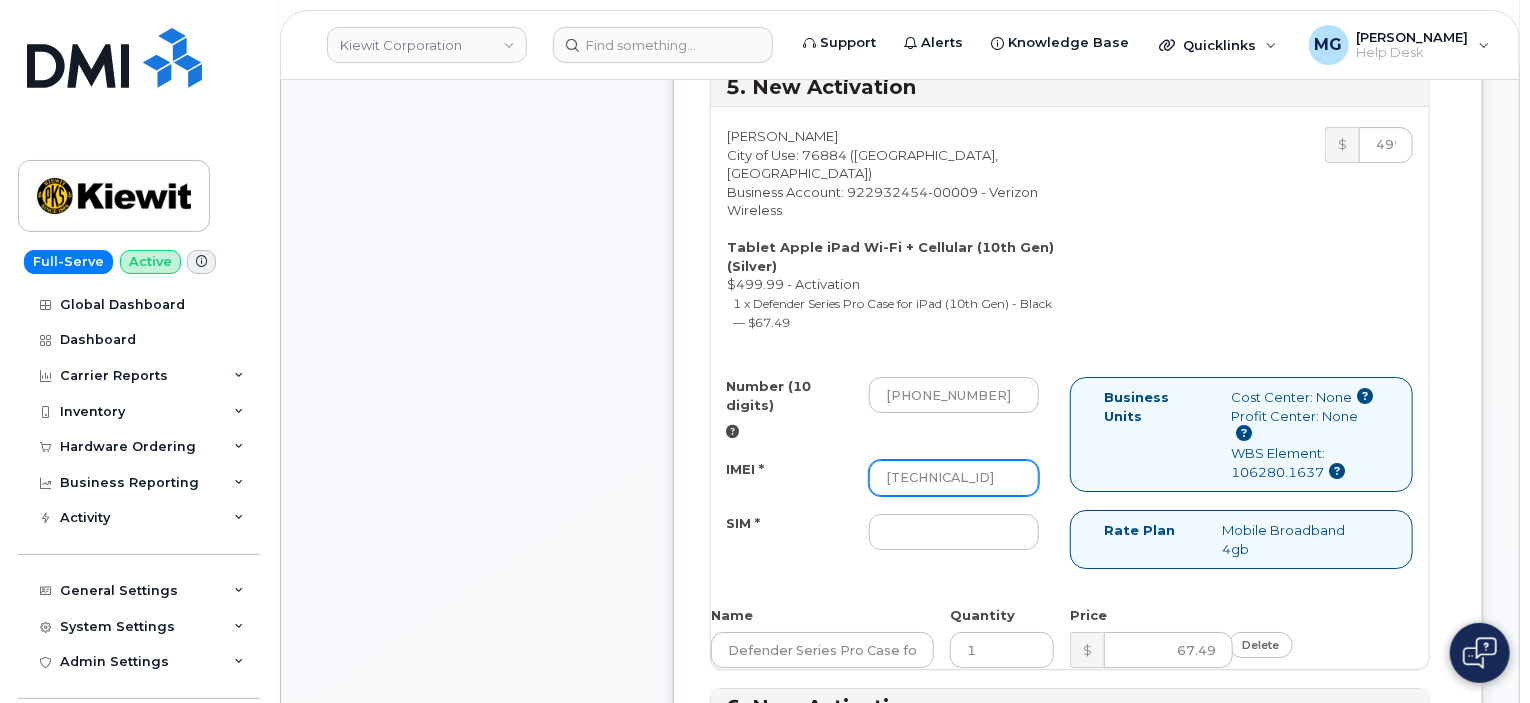 type on "[TECHNICAL_ID]" 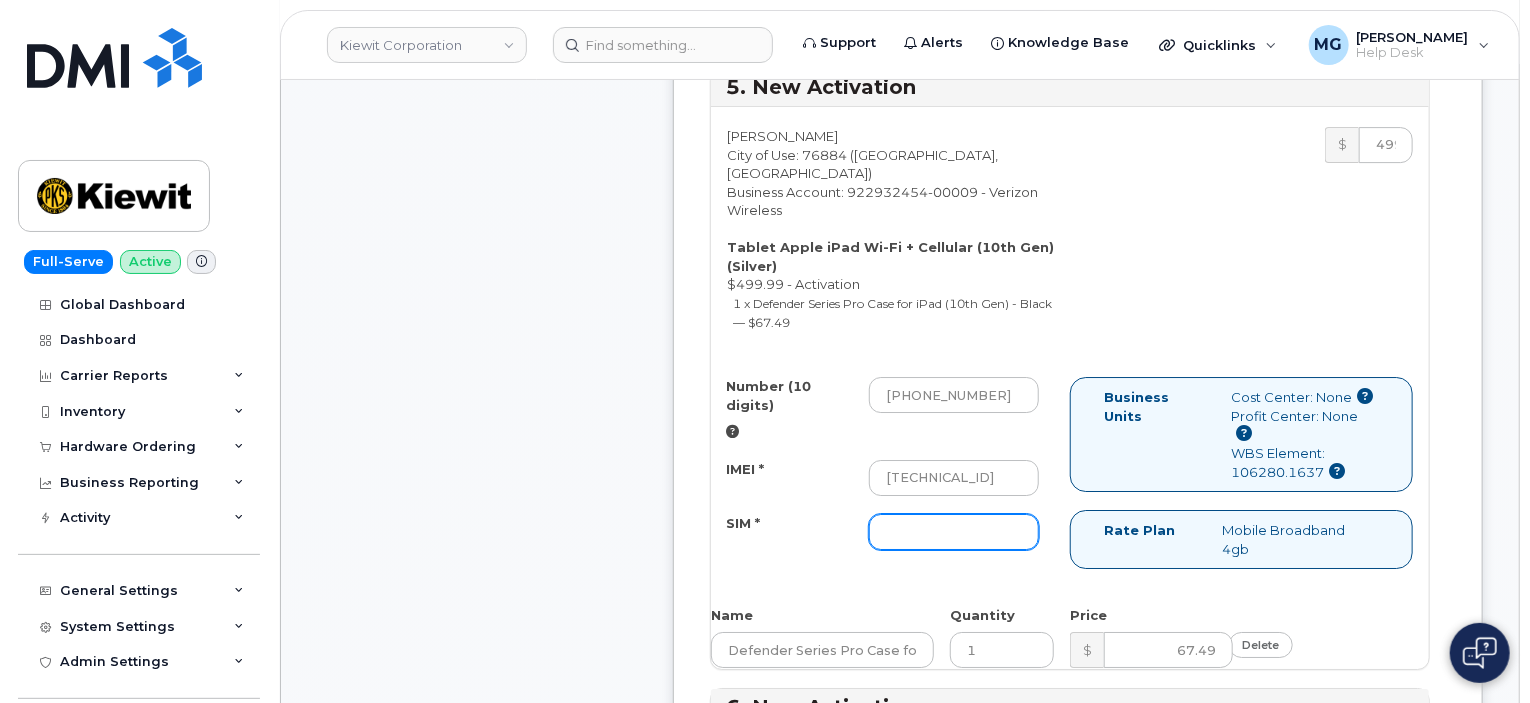 click on "SIM *" at bounding box center [954, 532] 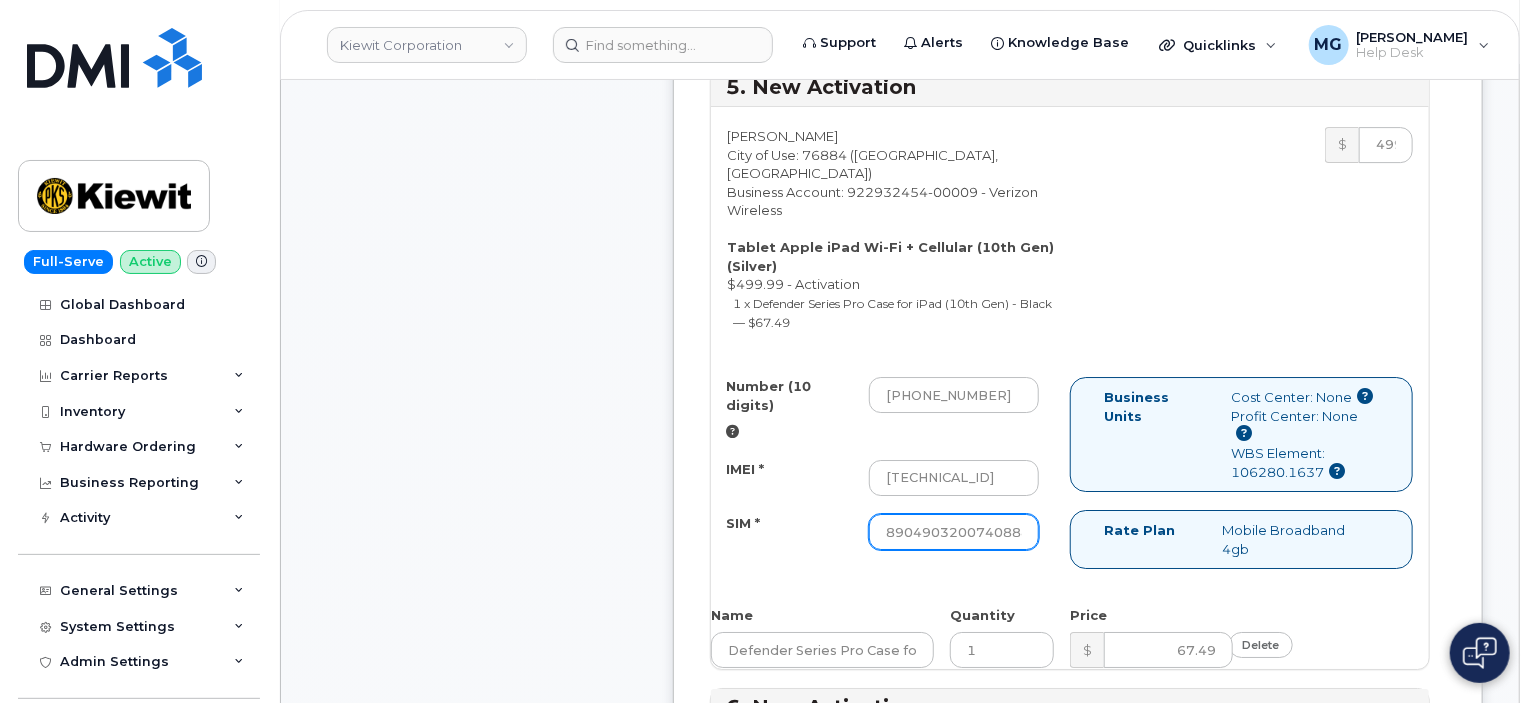 scroll, scrollTop: 0, scrollLeft: 149, axis: horizontal 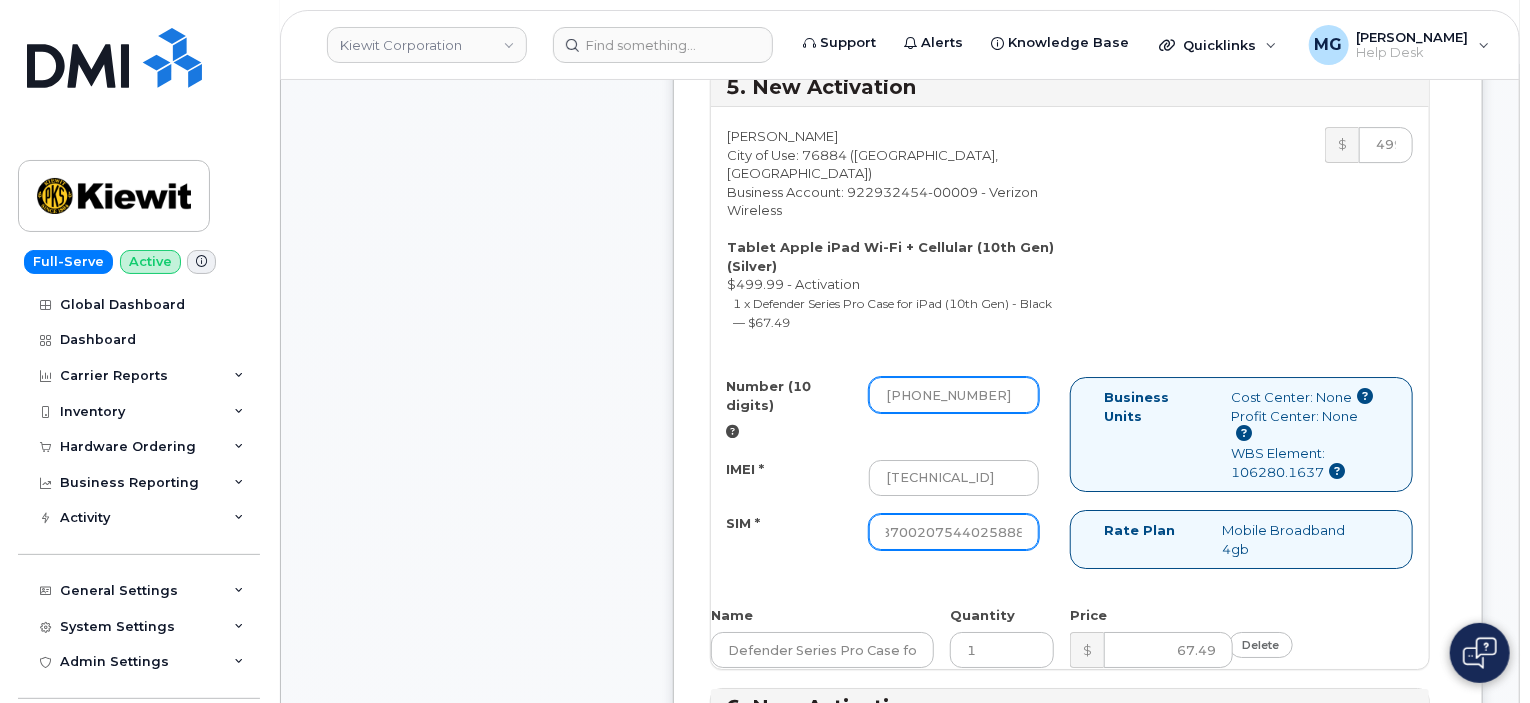 type on "89049032007408888700207544025888" 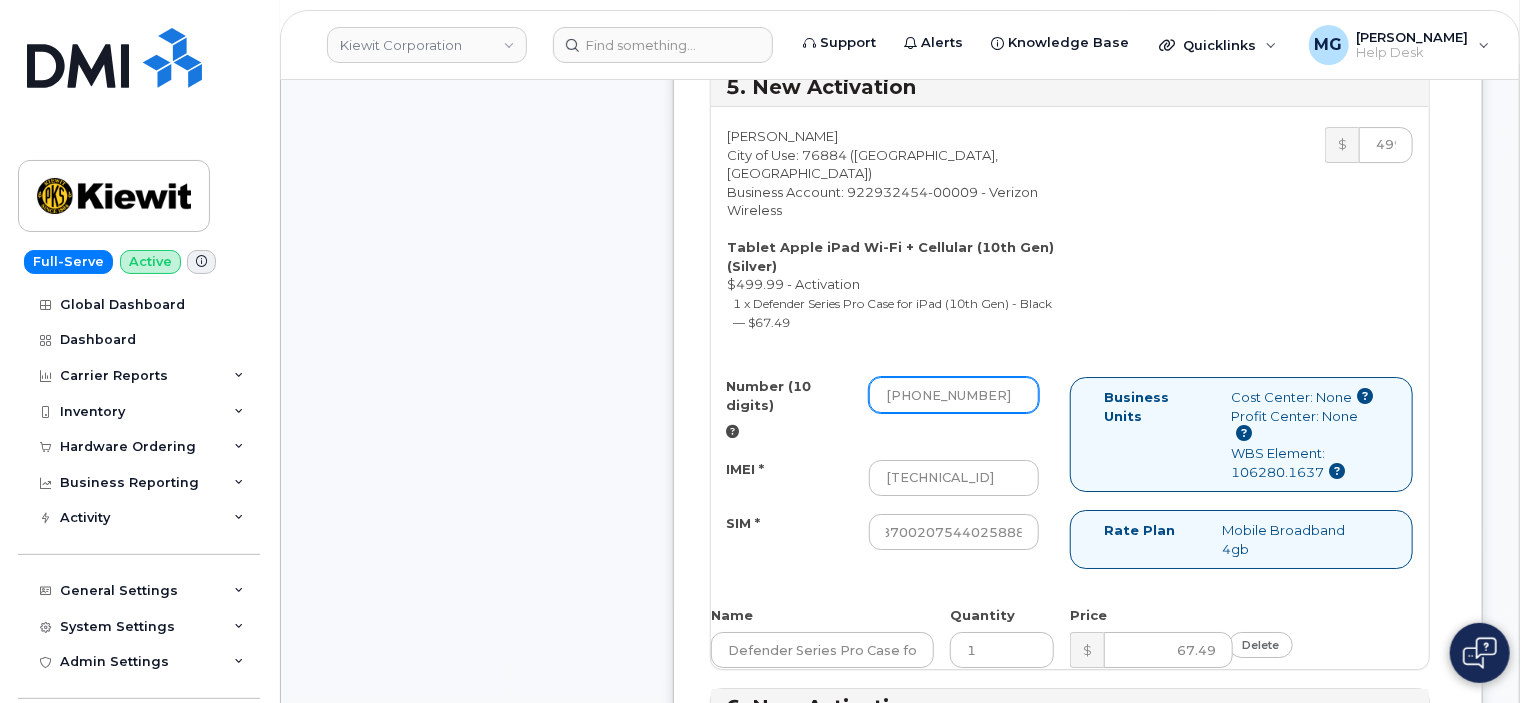 click on "[PHONE_NUMBER]" at bounding box center [954, 395] 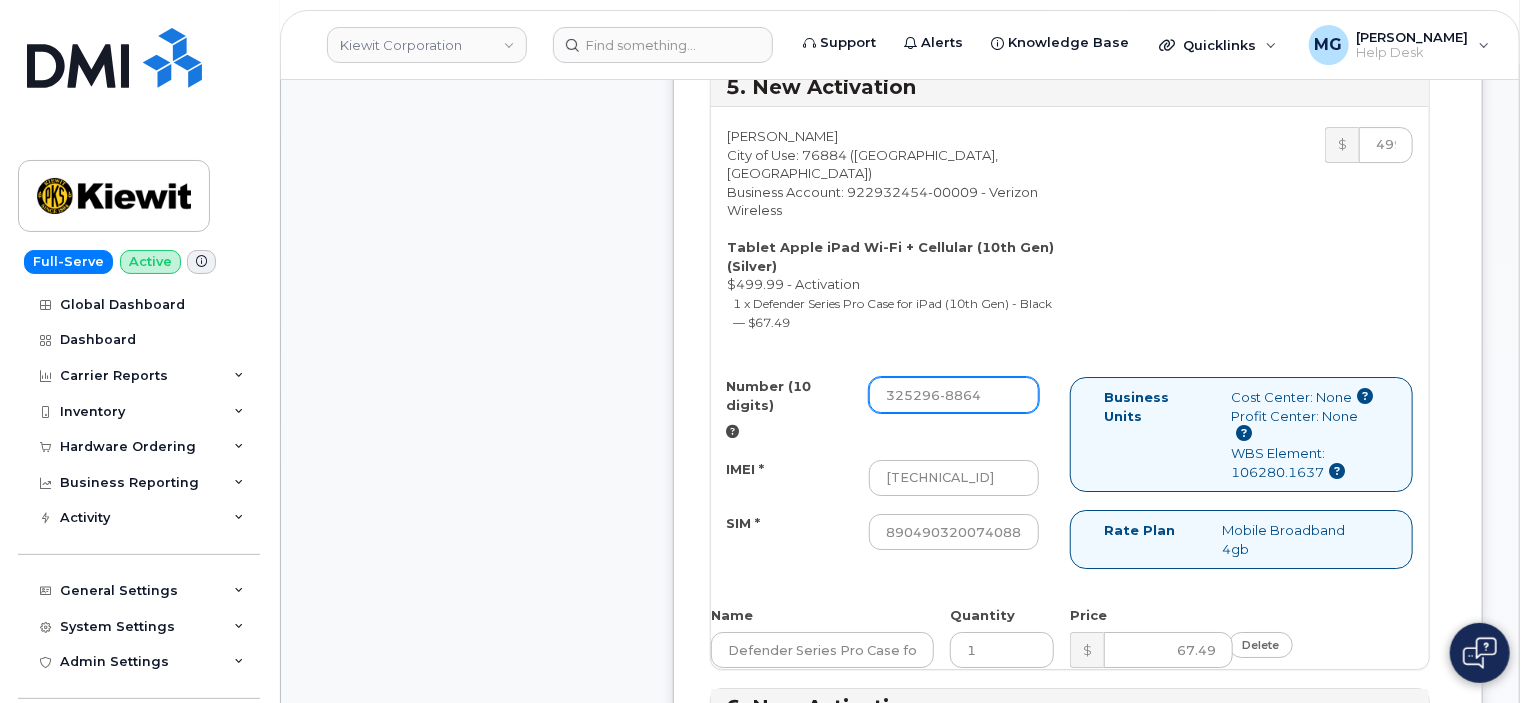 click on "325296-8864" at bounding box center [954, 395] 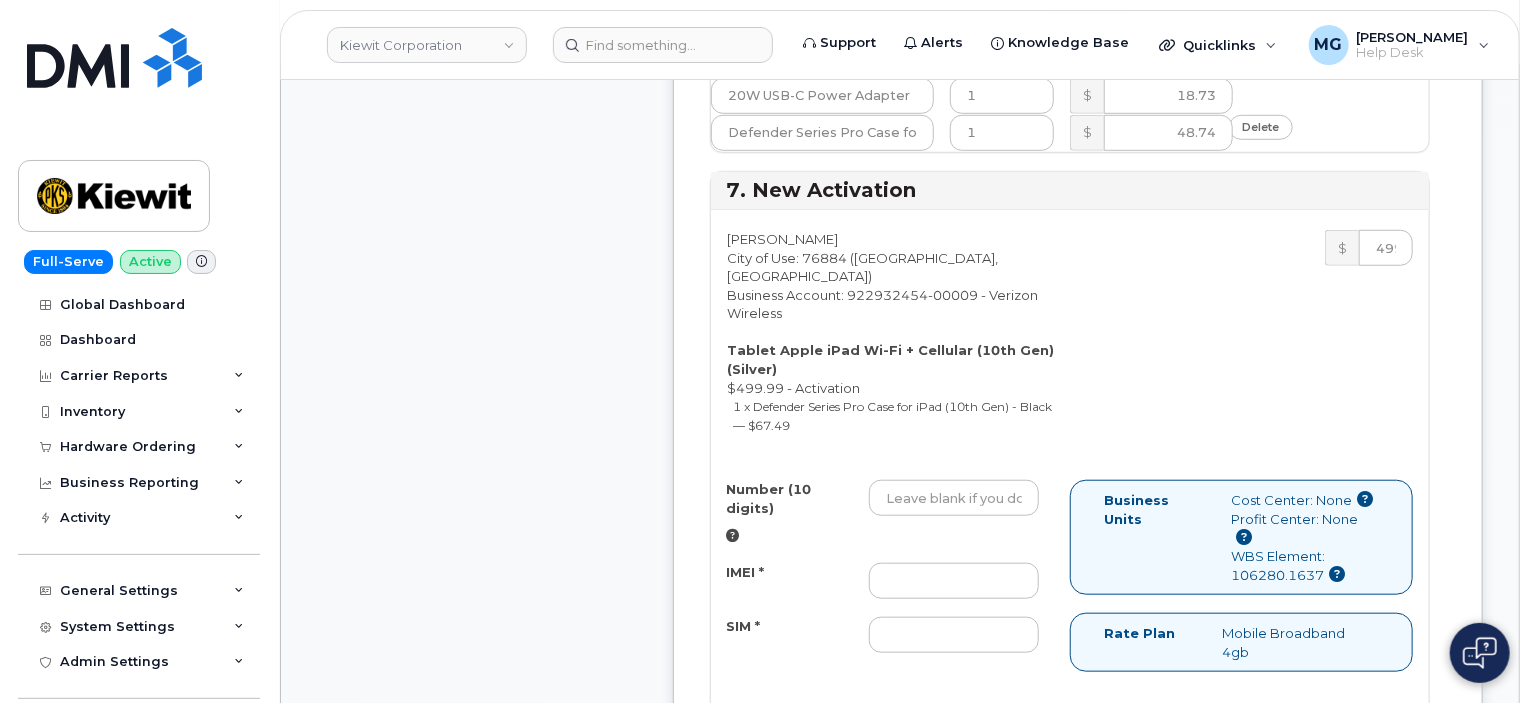 scroll, scrollTop: 4500, scrollLeft: 0, axis: vertical 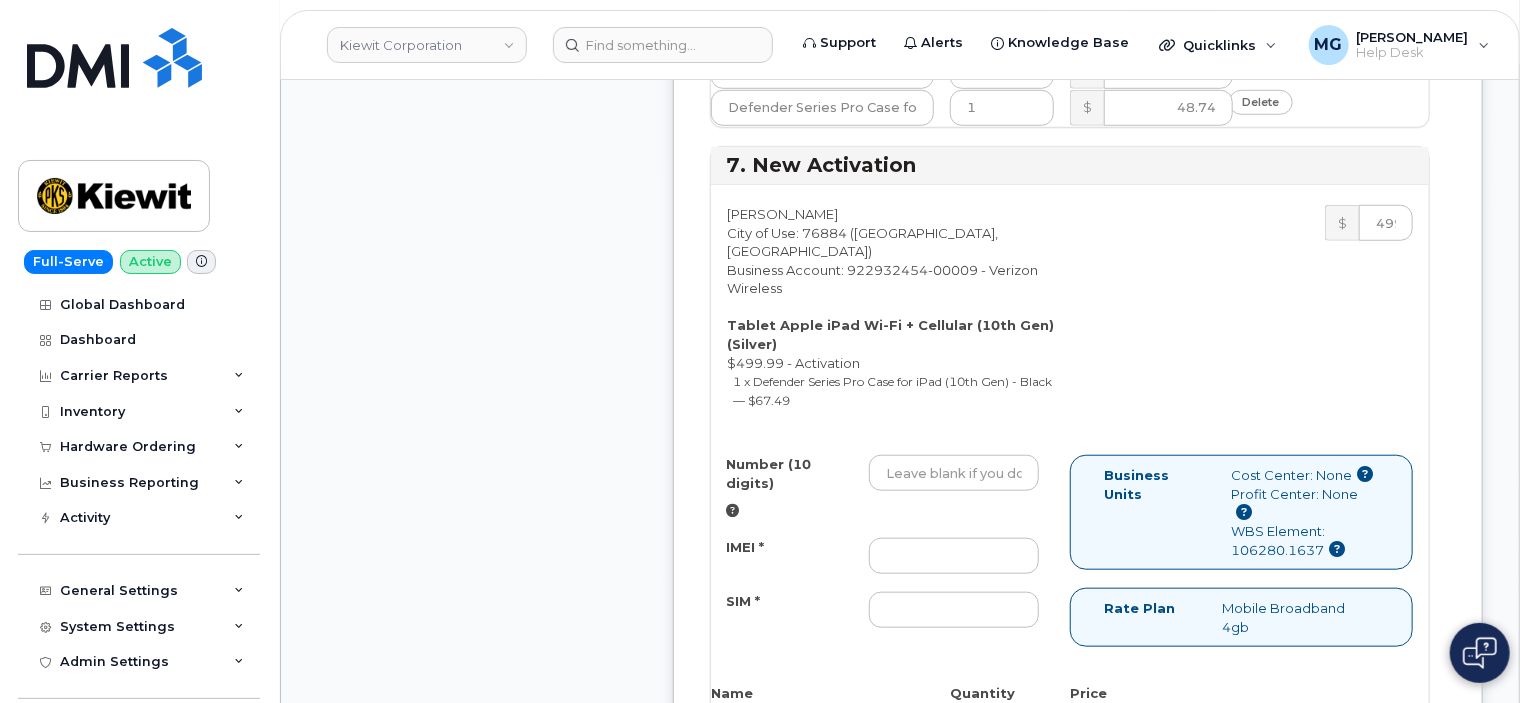 type on "3252968864" 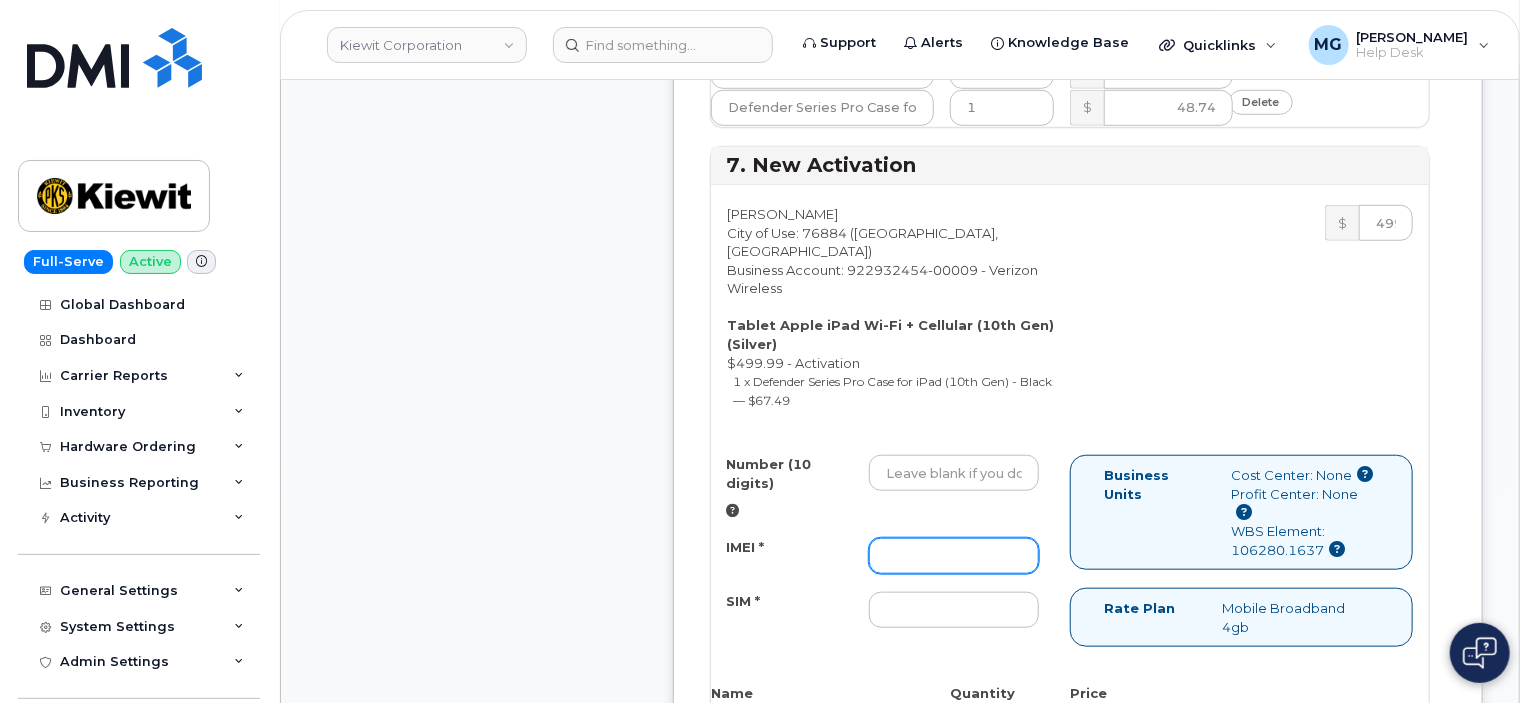 drag, startPoint x: 908, startPoint y: 293, endPoint x: 918, endPoint y: 291, distance: 10.198039 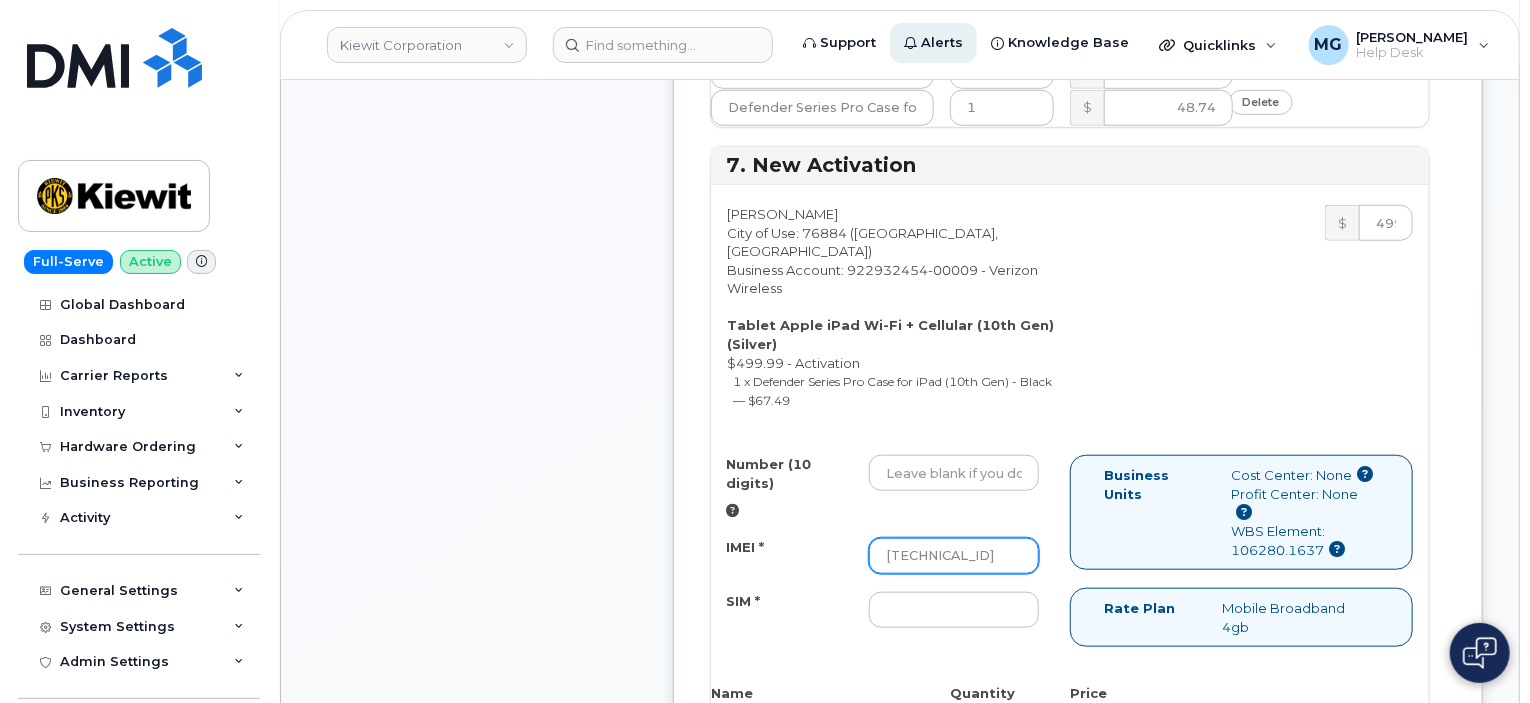 type on "[TECHNICAL_ID]" 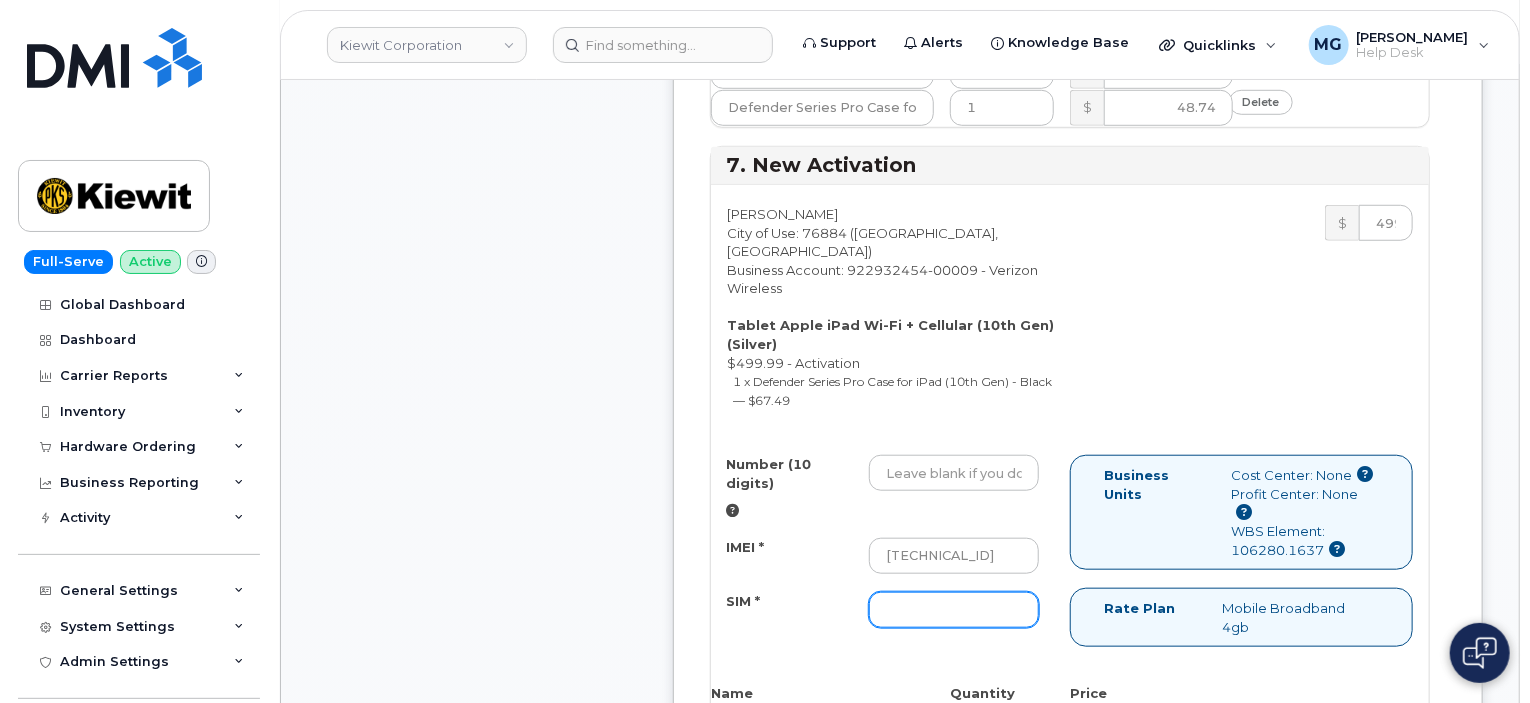 click on "Number (10 digits)
IMEI *
[TECHNICAL_ID]
SIM *" at bounding box center (890, 550) 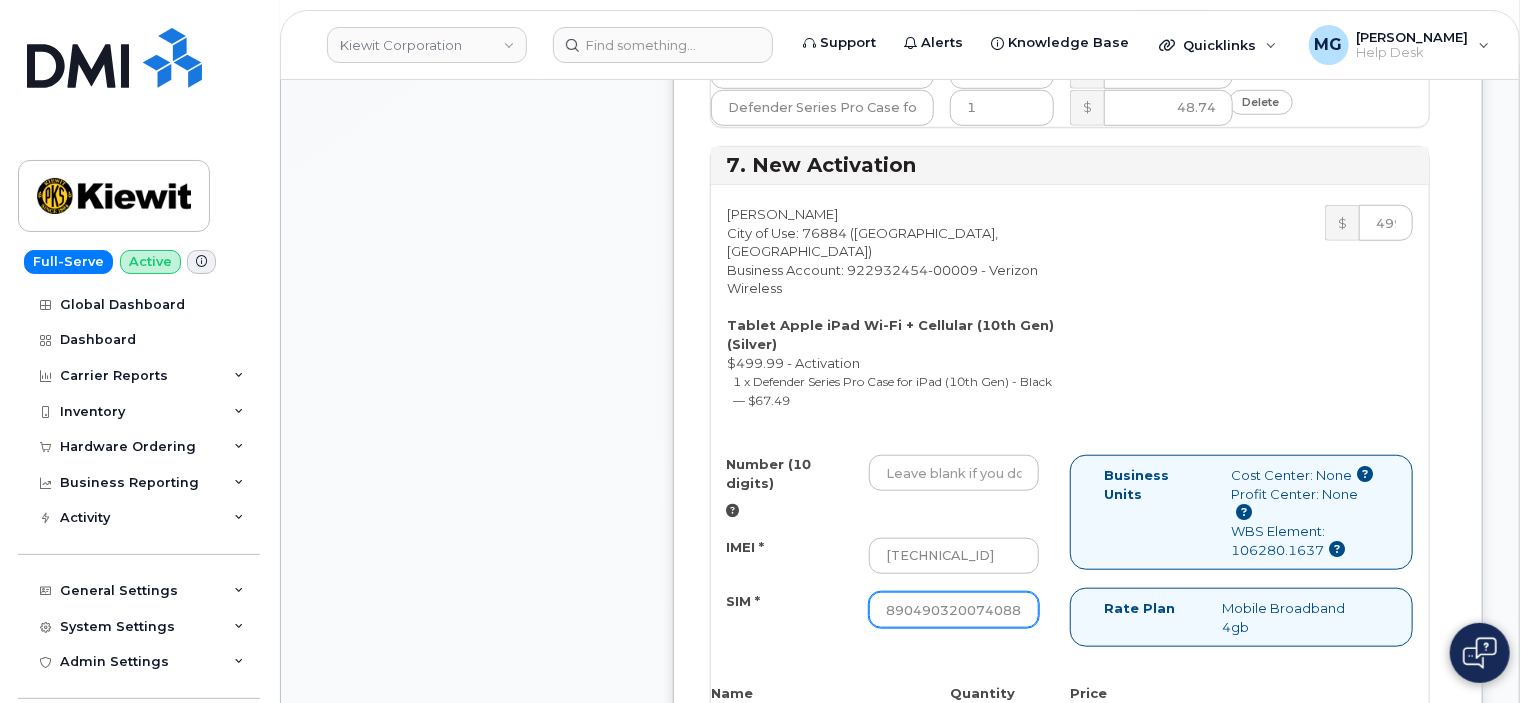 scroll, scrollTop: 0, scrollLeft: 149, axis: horizontal 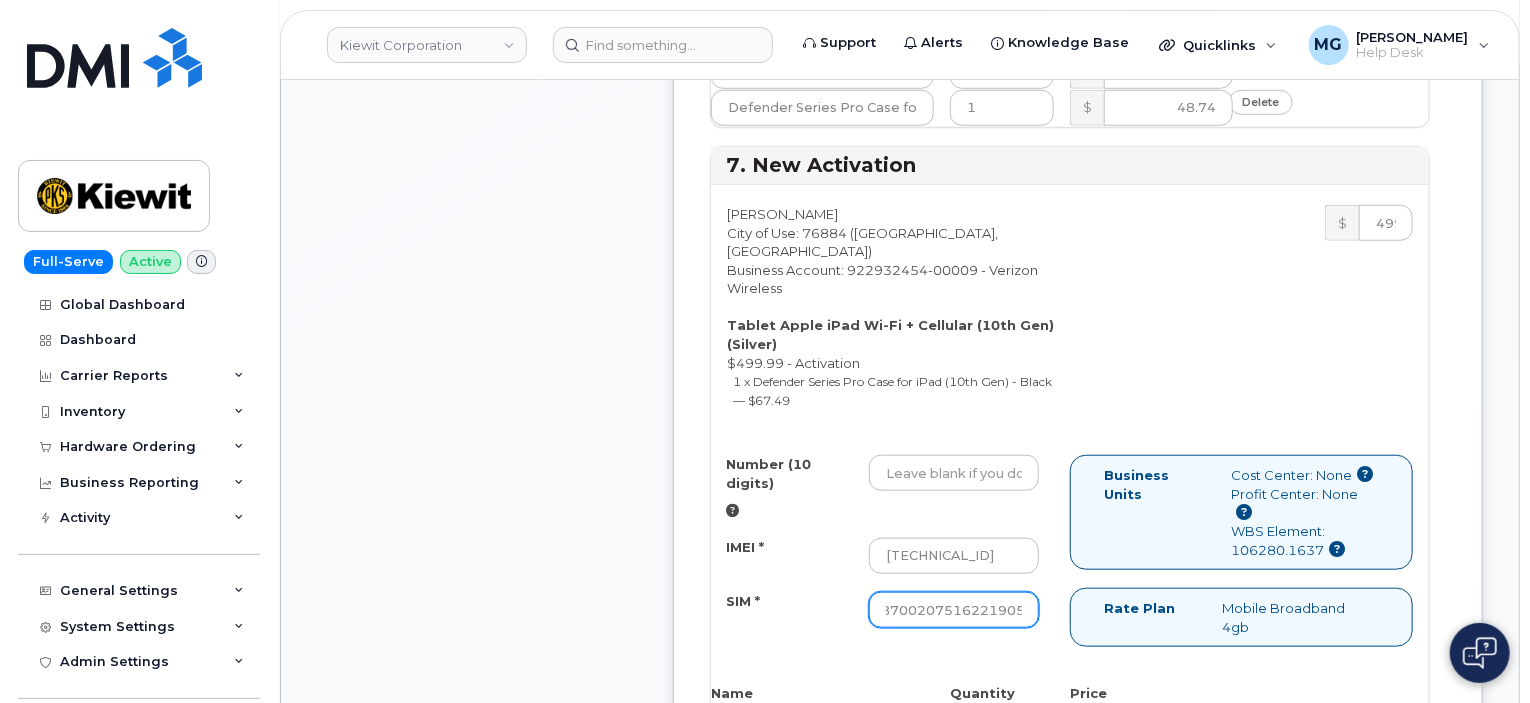type on "89049032007408888700207516221905" 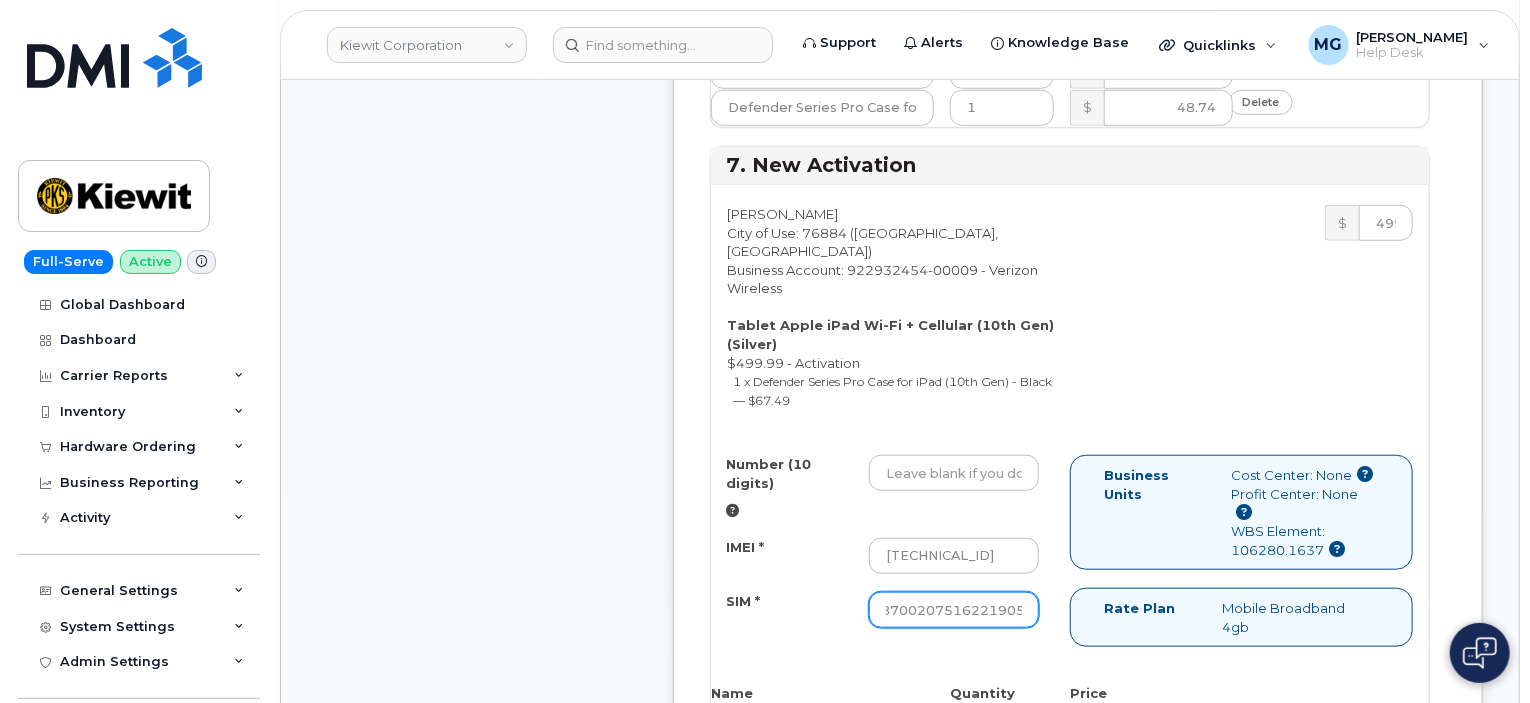 scroll, scrollTop: 0, scrollLeft: 0, axis: both 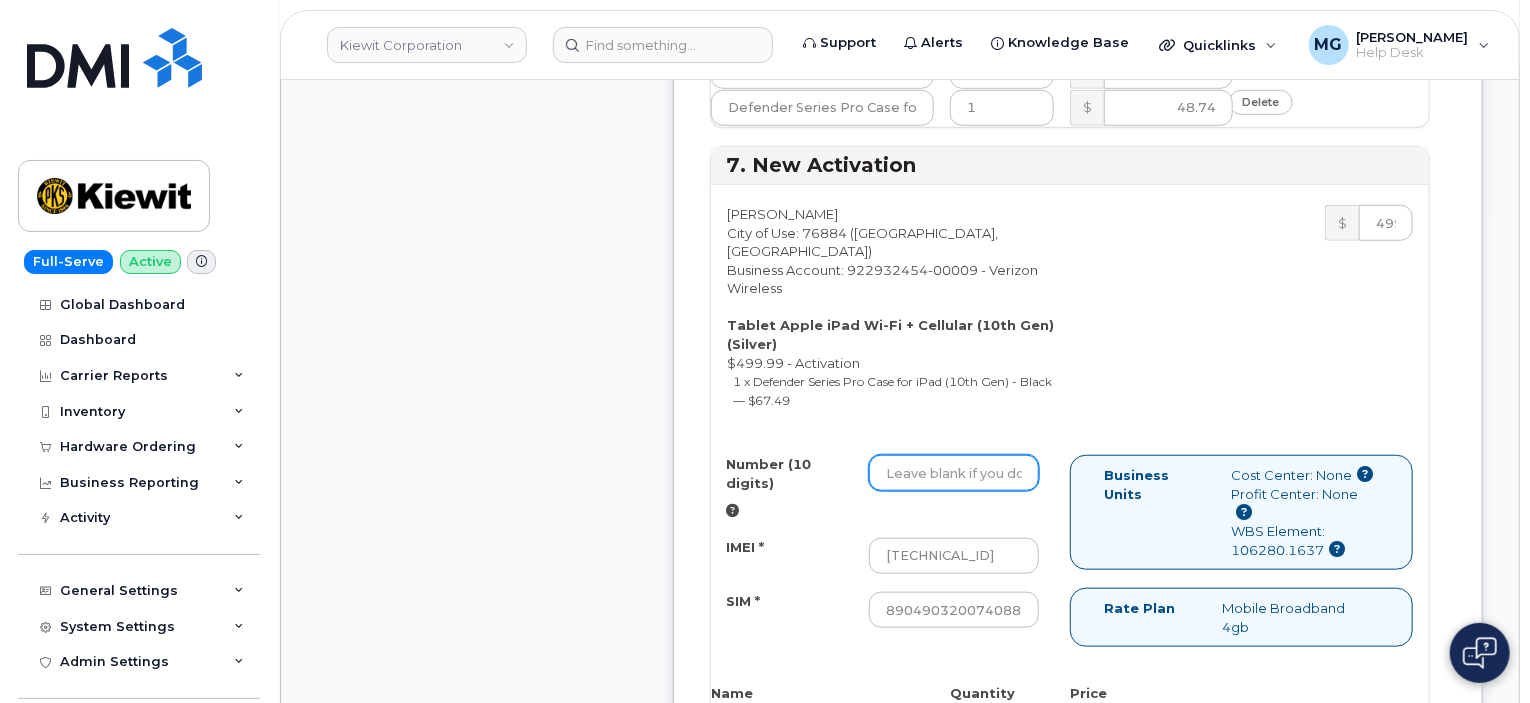 click on "Number (10 digits)" at bounding box center (954, 473) 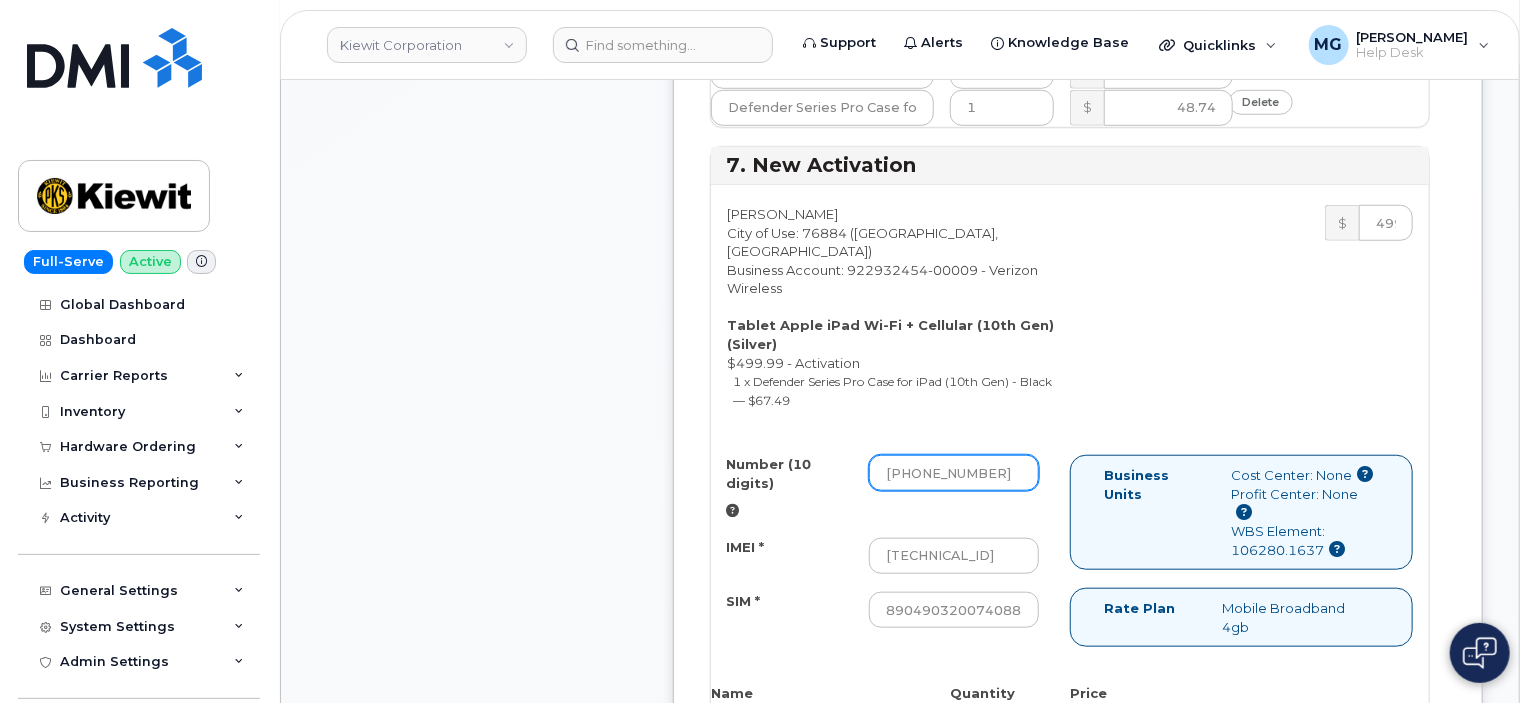 click on "[PHONE_NUMBER]" at bounding box center [954, 473] 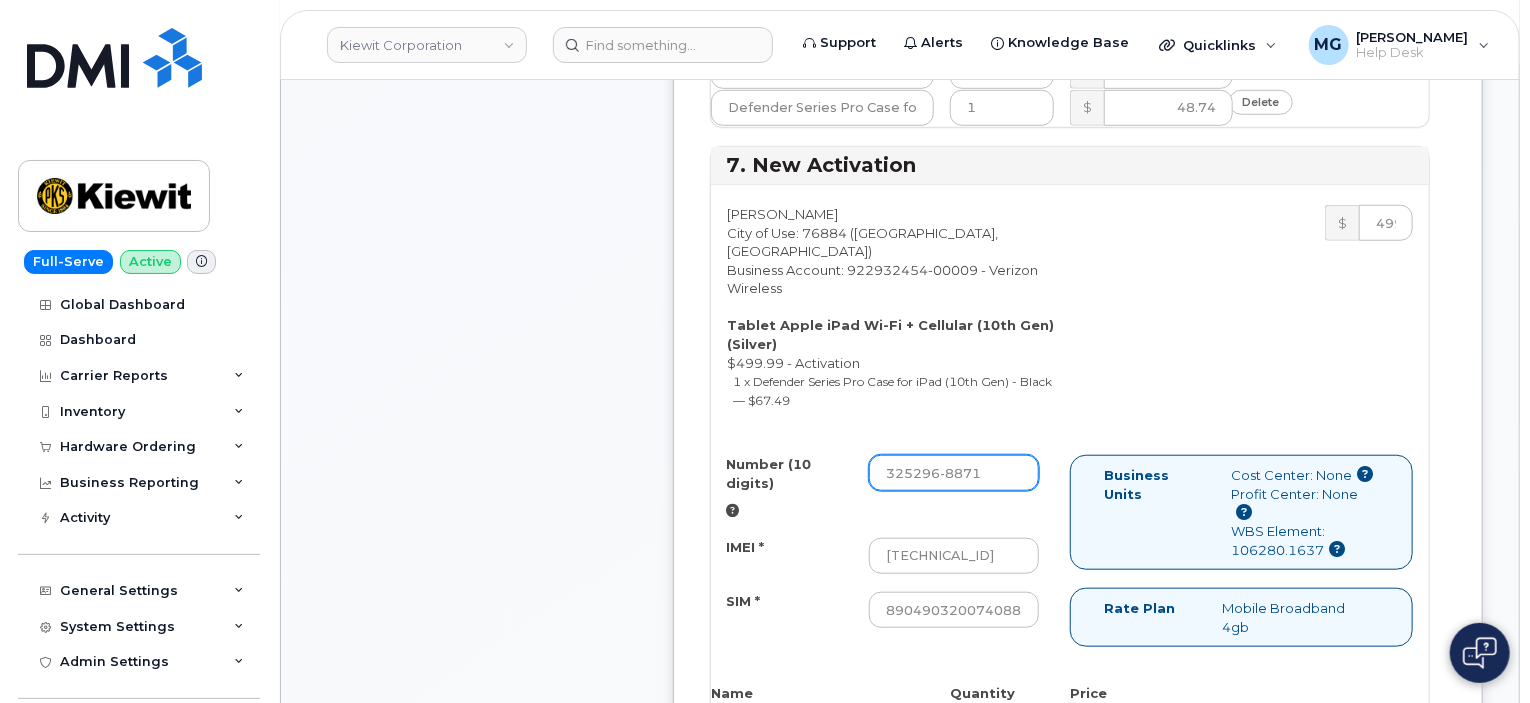 click on "325296-8871" at bounding box center [954, 473] 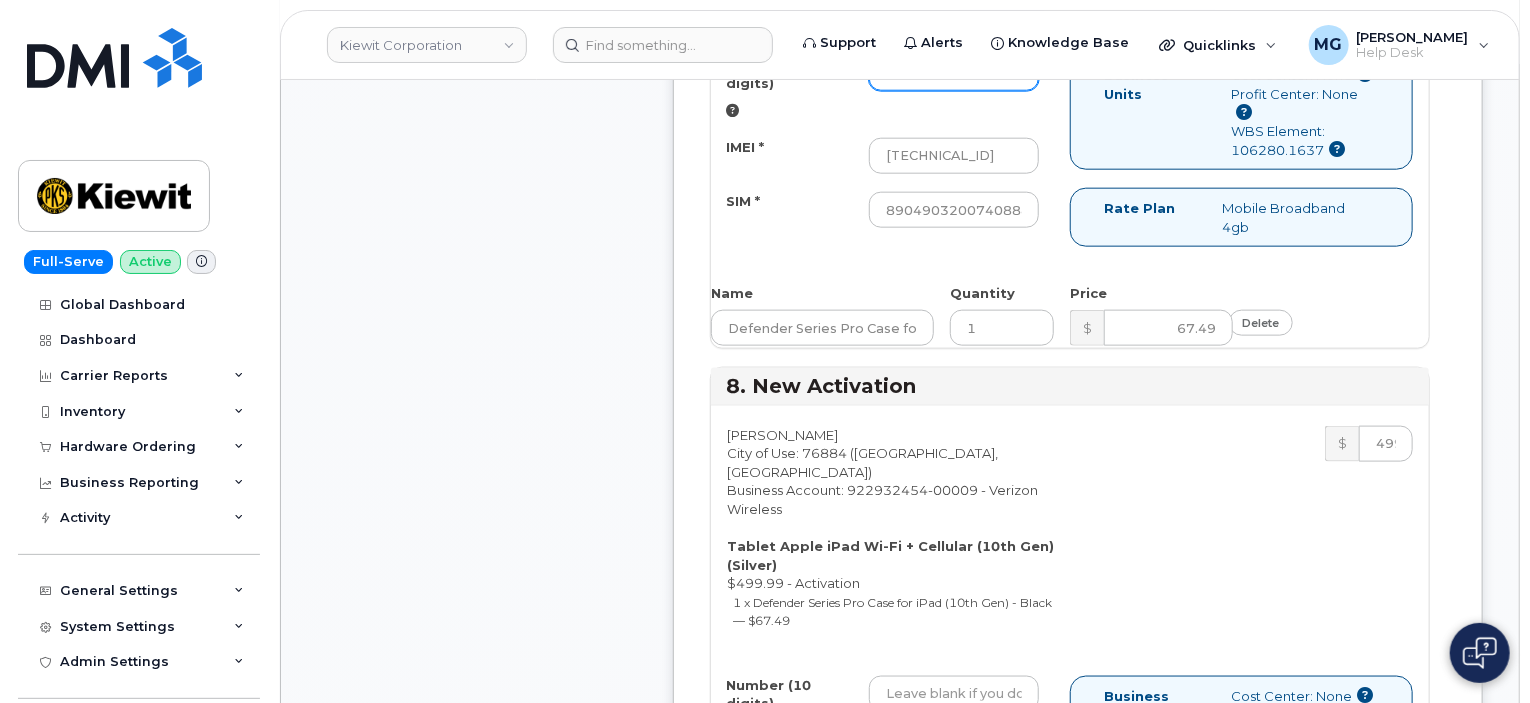 scroll, scrollTop: 5000, scrollLeft: 0, axis: vertical 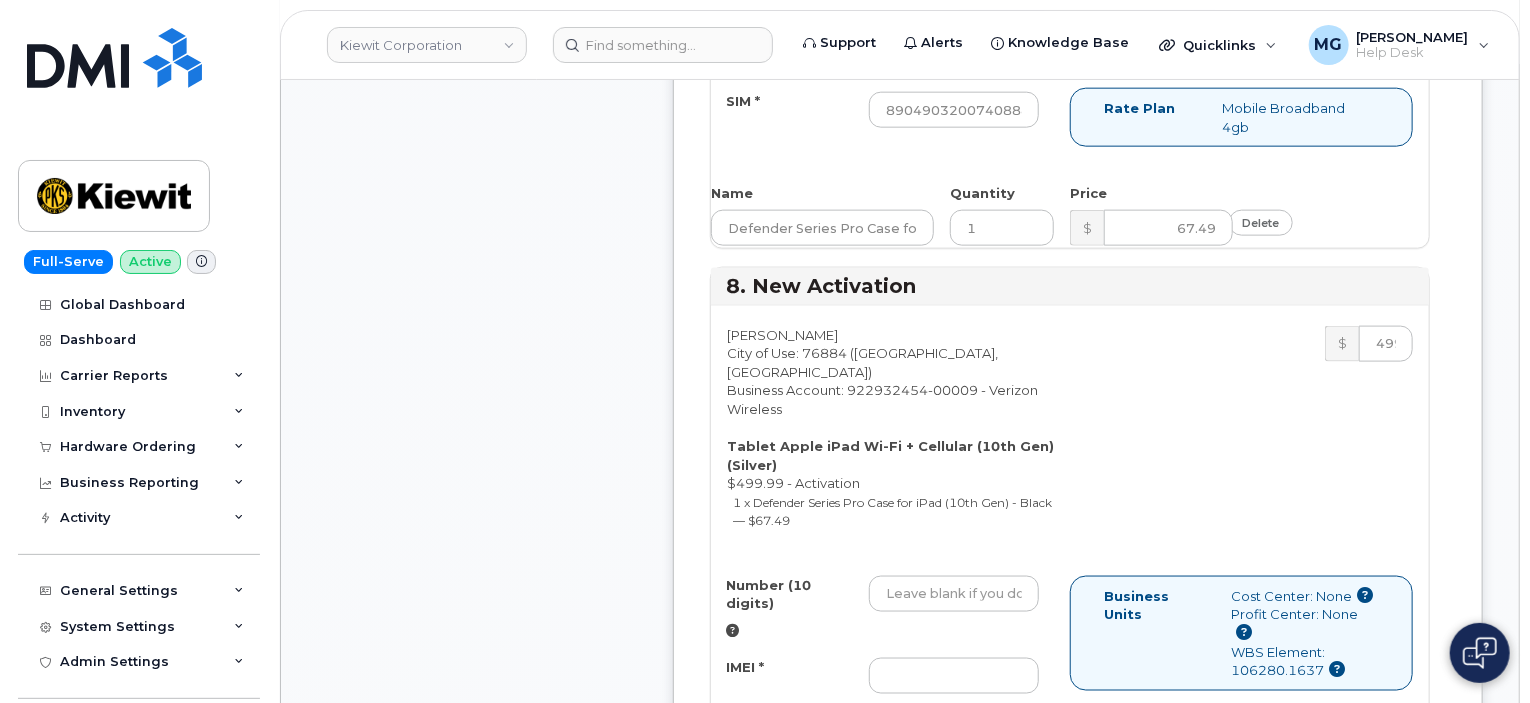 type on "3252968871" 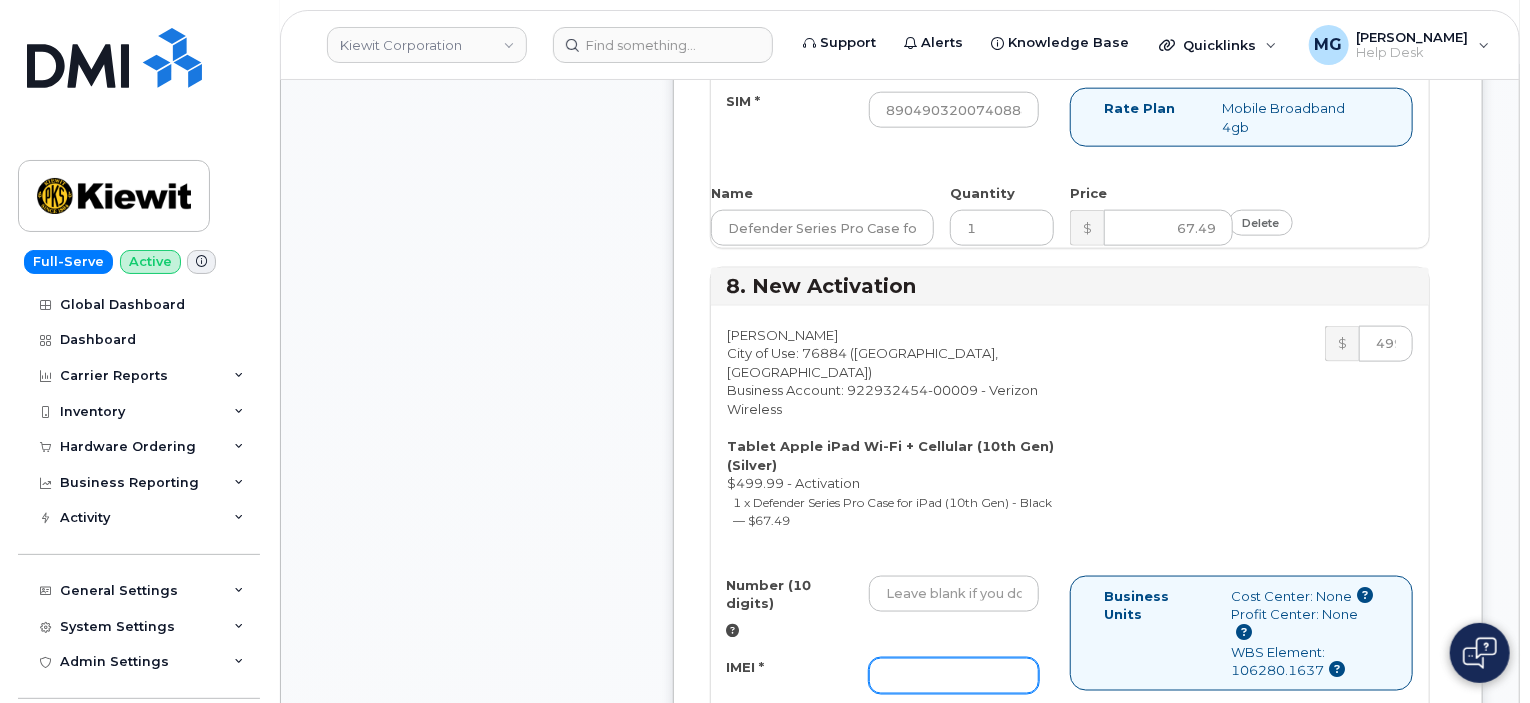 click on "IMEI *" at bounding box center [954, 676] 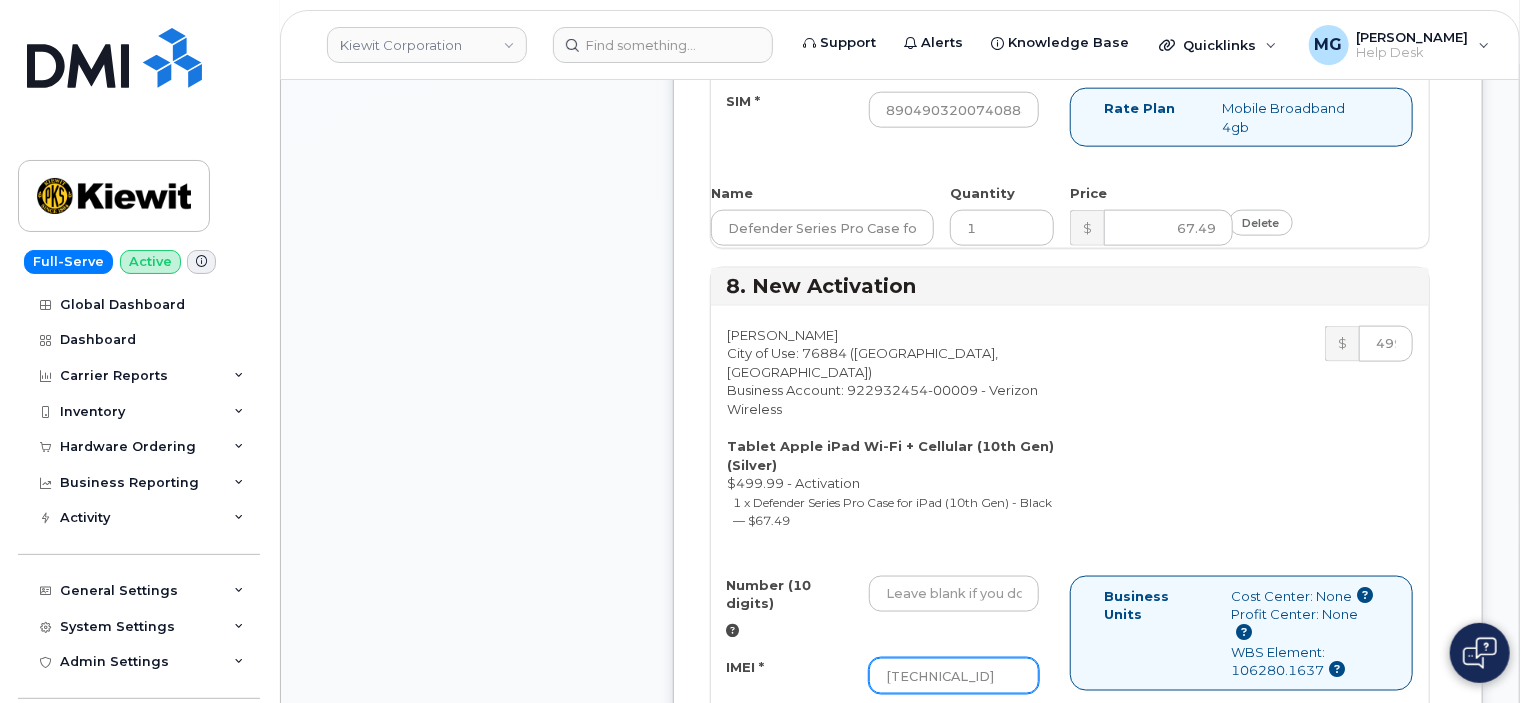 type on "[TECHNICAL_ID]" 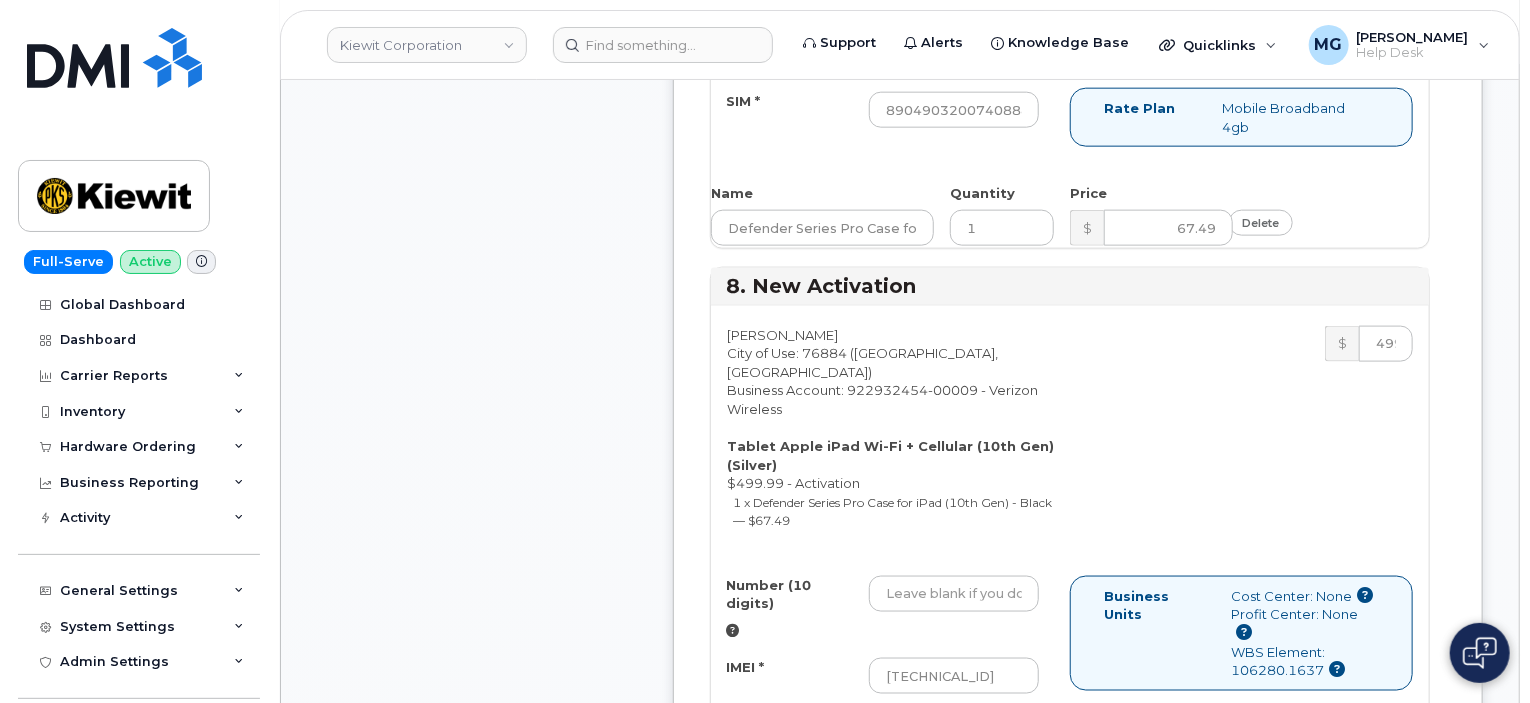 drag, startPoint x: 894, startPoint y: 425, endPoint x: 907, endPoint y: 420, distance: 13.928389 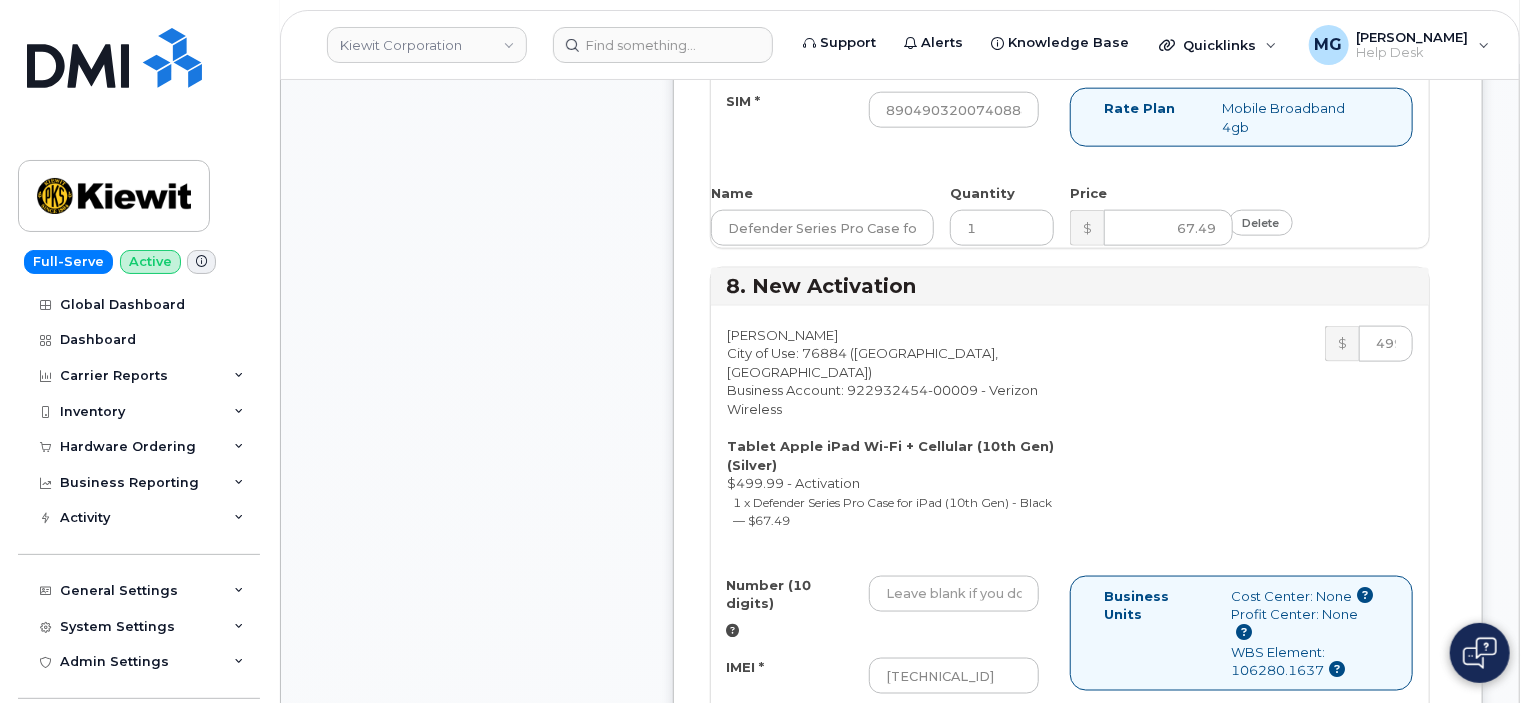 scroll, scrollTop: 0, scrollLeft: 0, axis: both 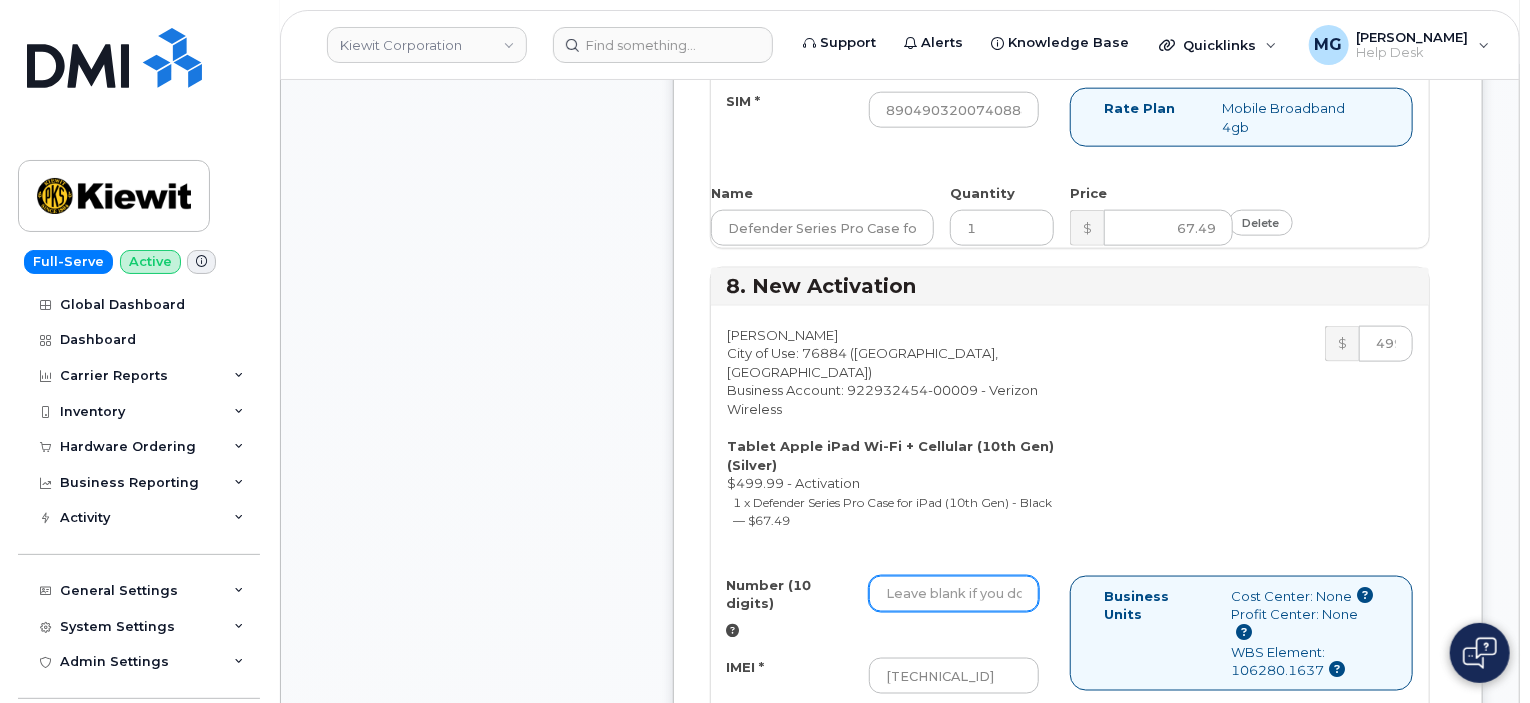 click on "Number (10 digits)" at bounding box center (954, 594) 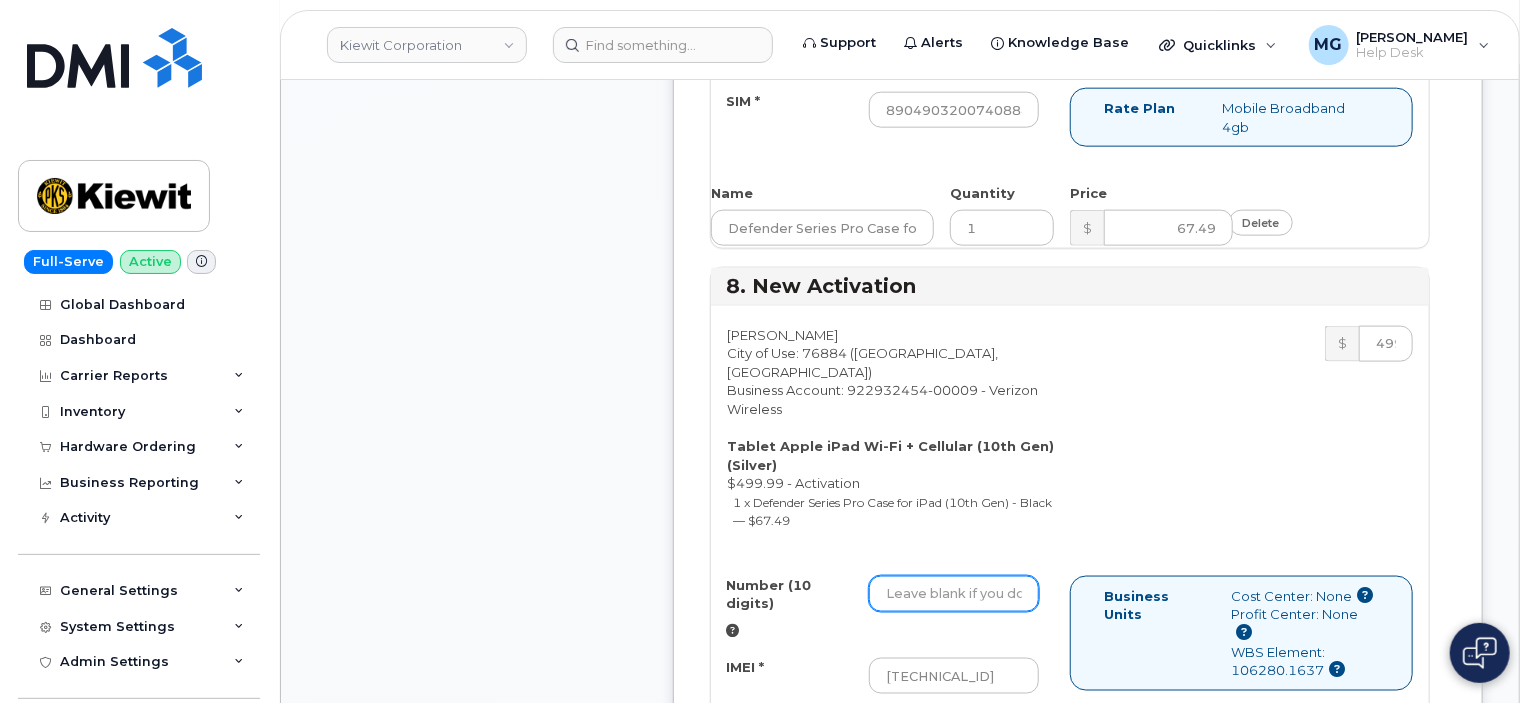 paste on "[PHONE_NUMBER]" 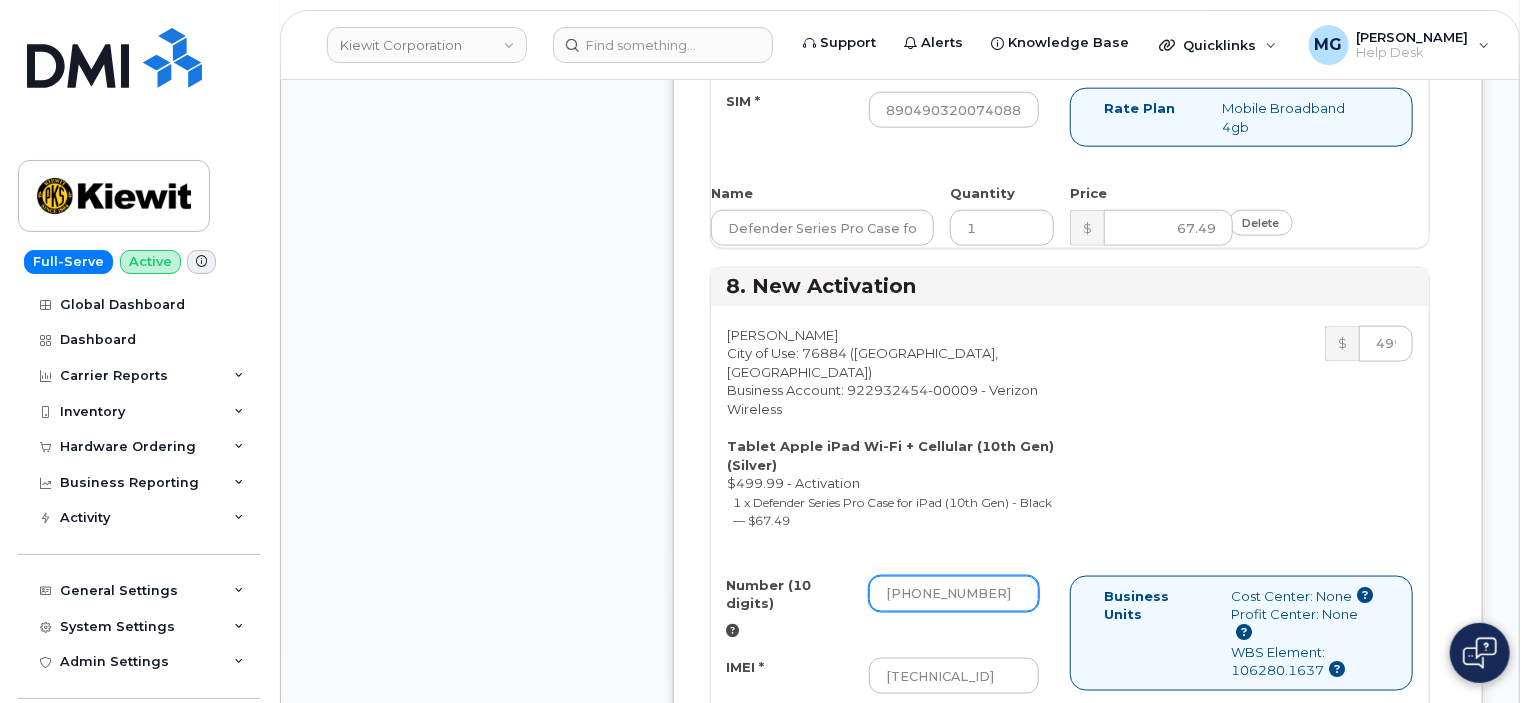 click on "[PHONE_NUMBER]" at bounding box center (954, 594) 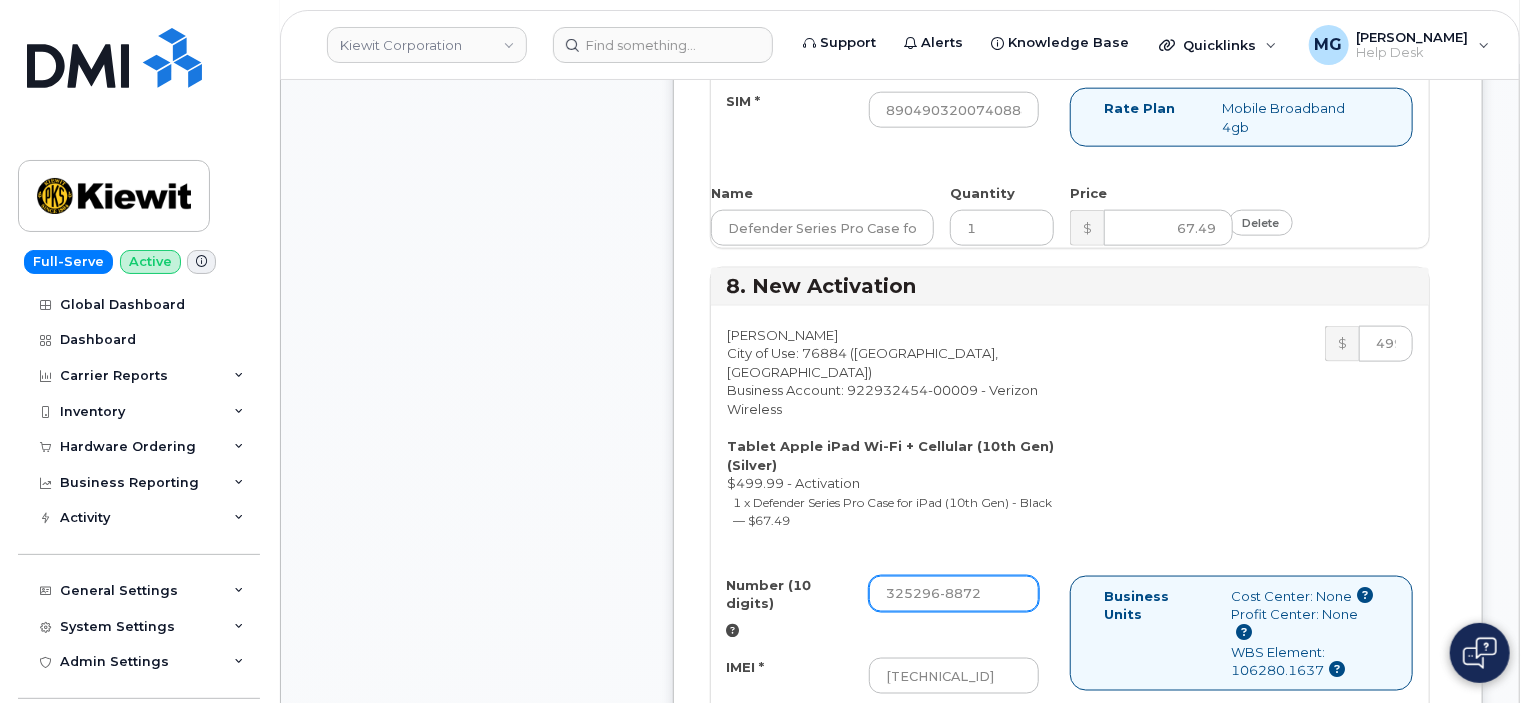 click on "325296-8872" at bounding box center [954, 594] 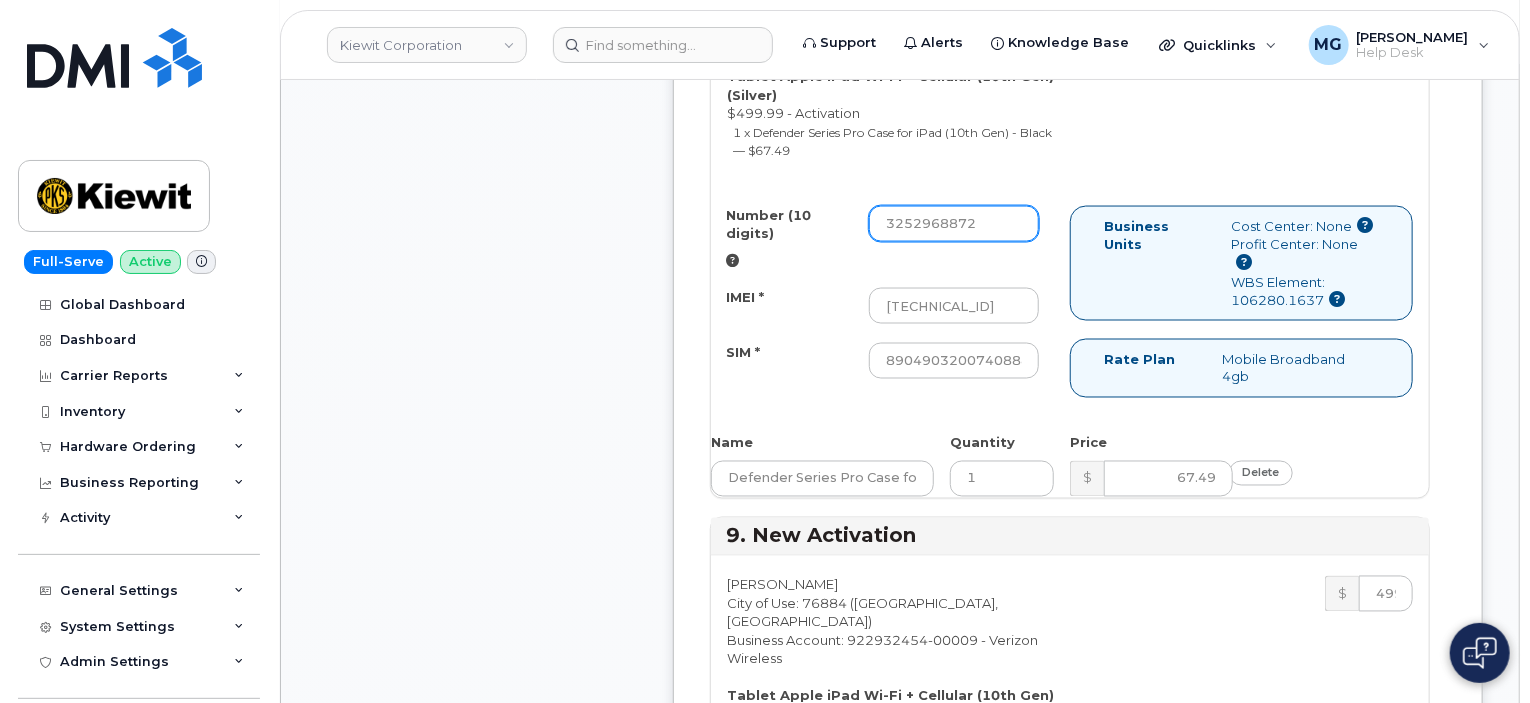 scroll, scrollTop: 5500, scrollLeft: 0, axis: vertical 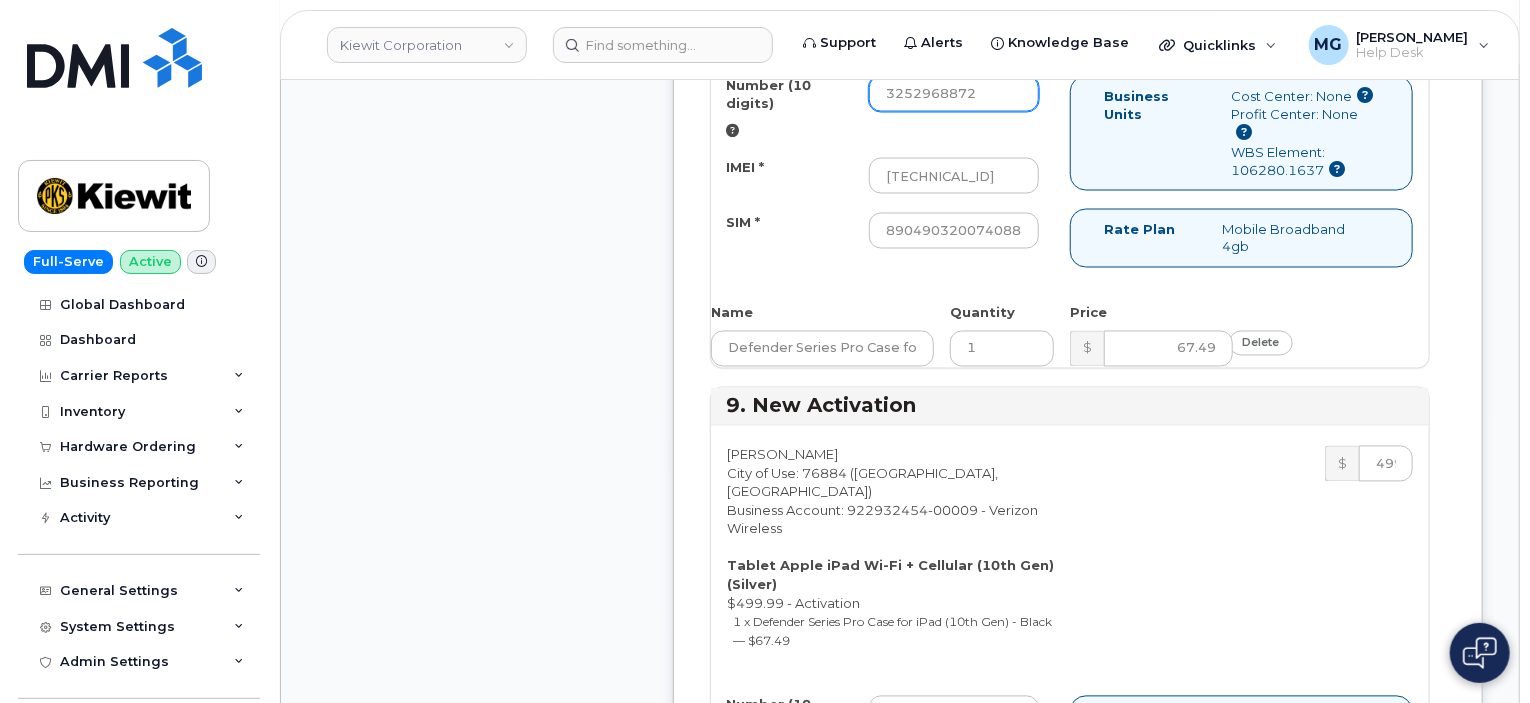 type on "3252968872" 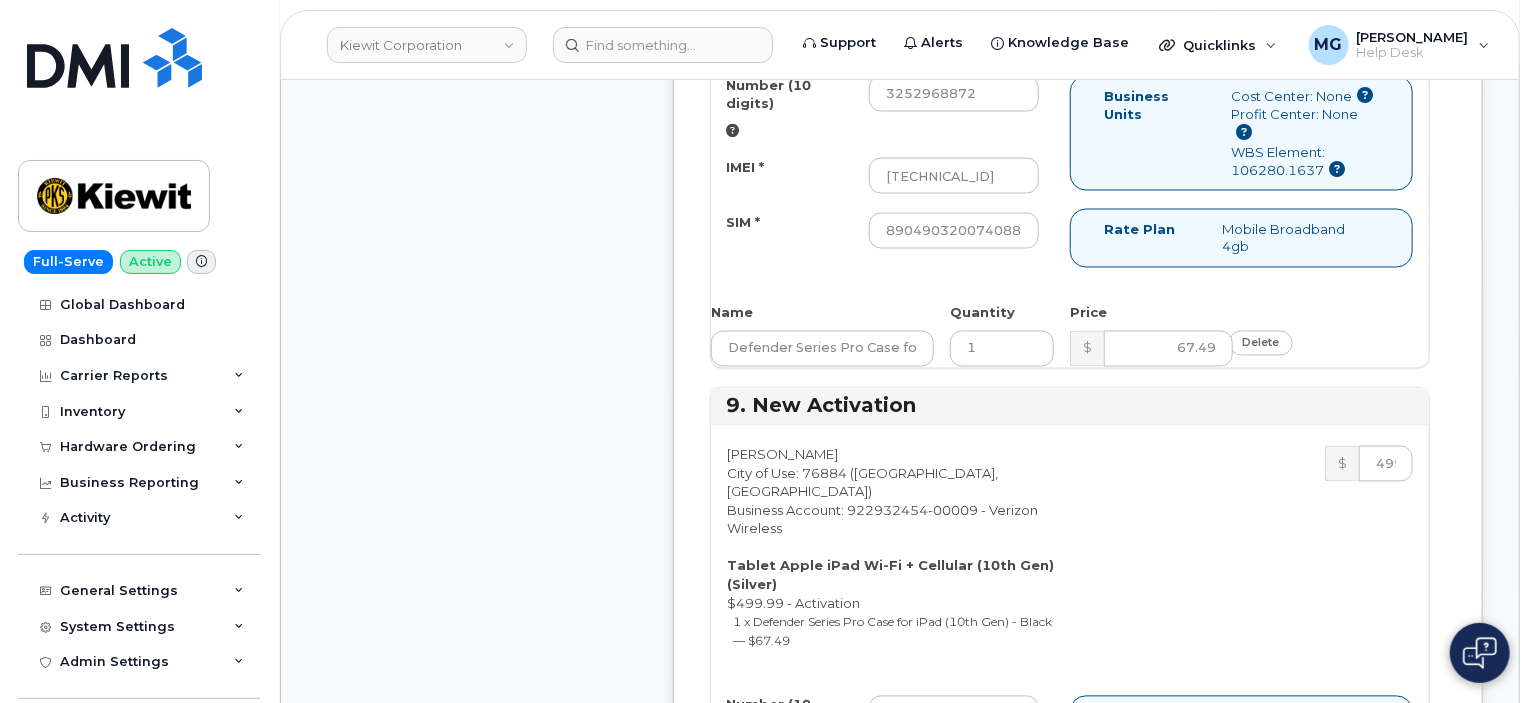 click on "SIM *" at bounding box center [954, 851] 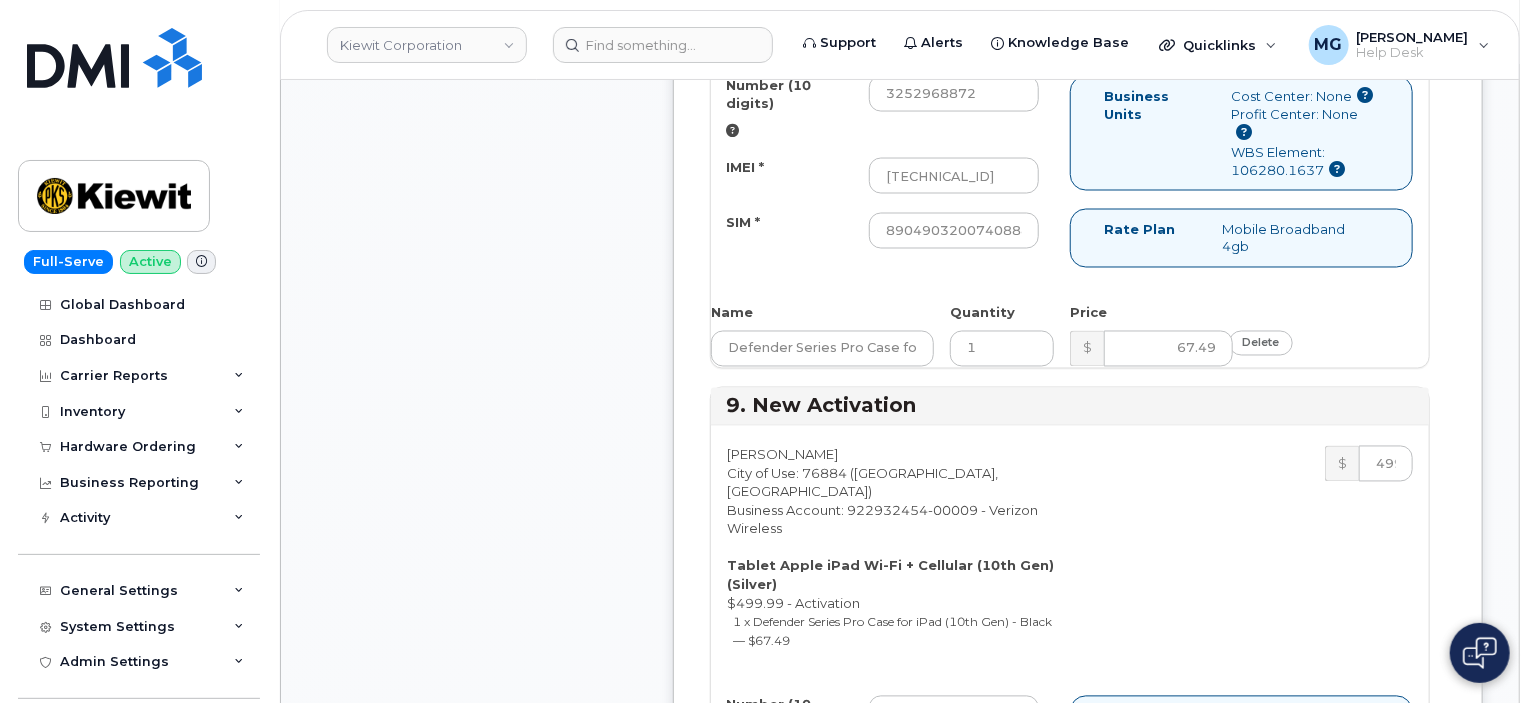 click on "SIM *" at bounding box center [954, 851] 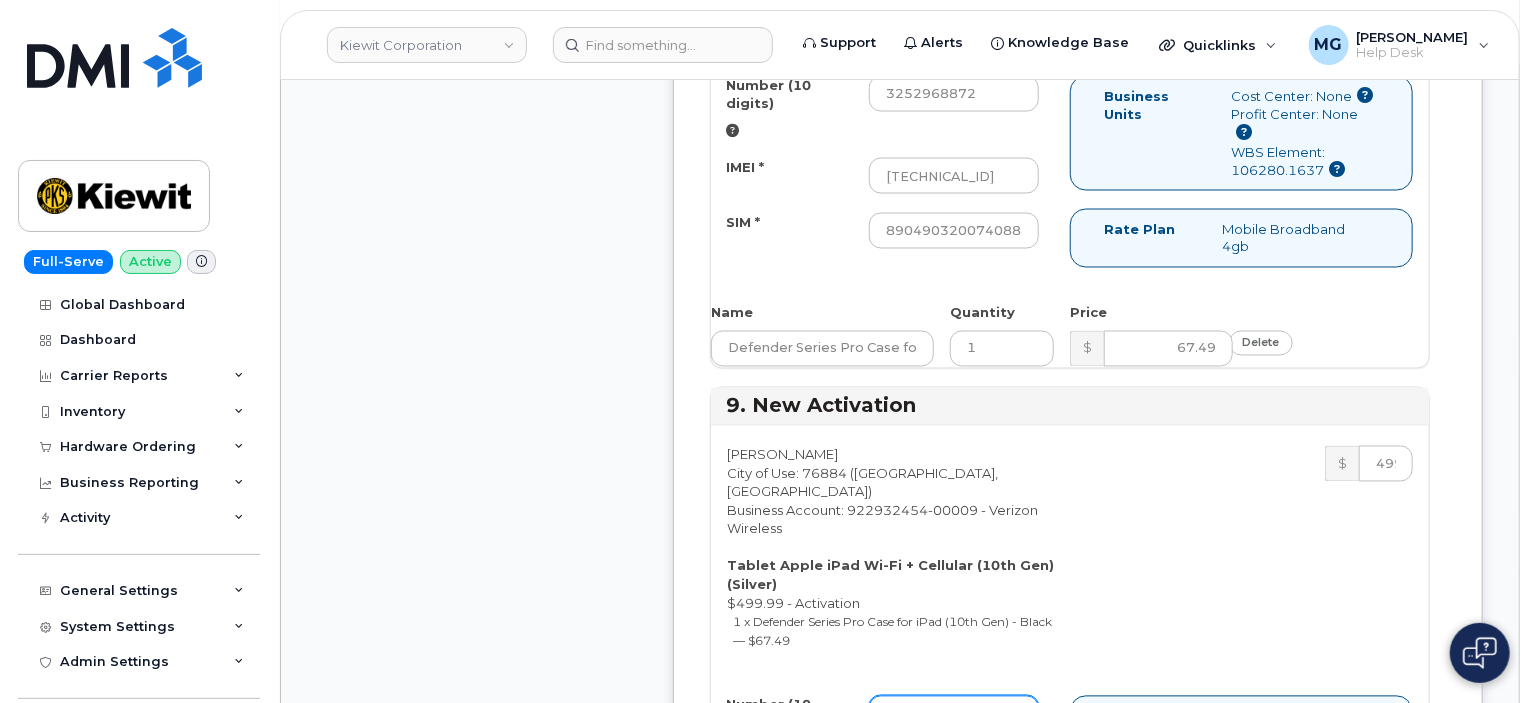 click on "Number (10 digits)" at bounding box center (954, 714) 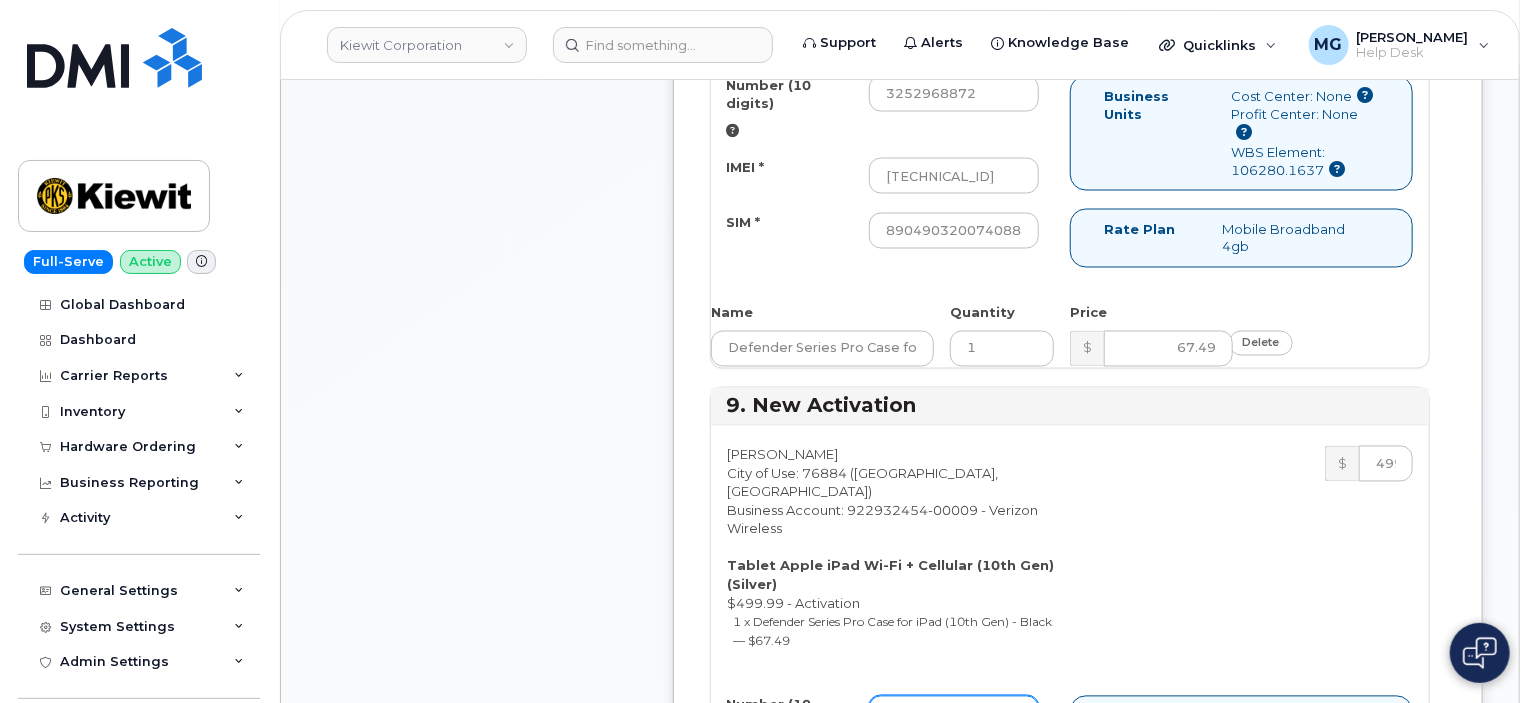click on "[PHONE_NUMBER]" at bounding box center [954, 714] 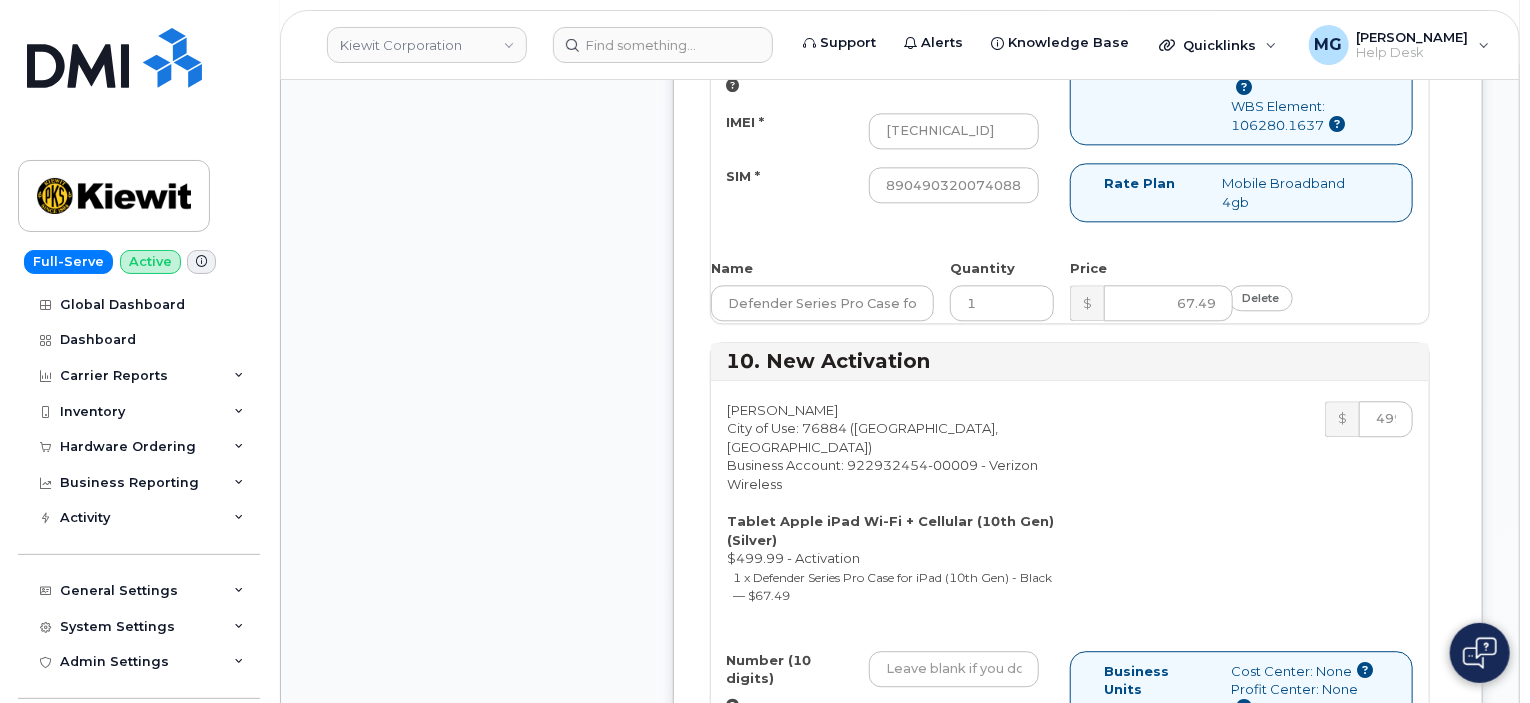 scroll, scrollTop: 6200, scrollLeft: 0, axis: vertical 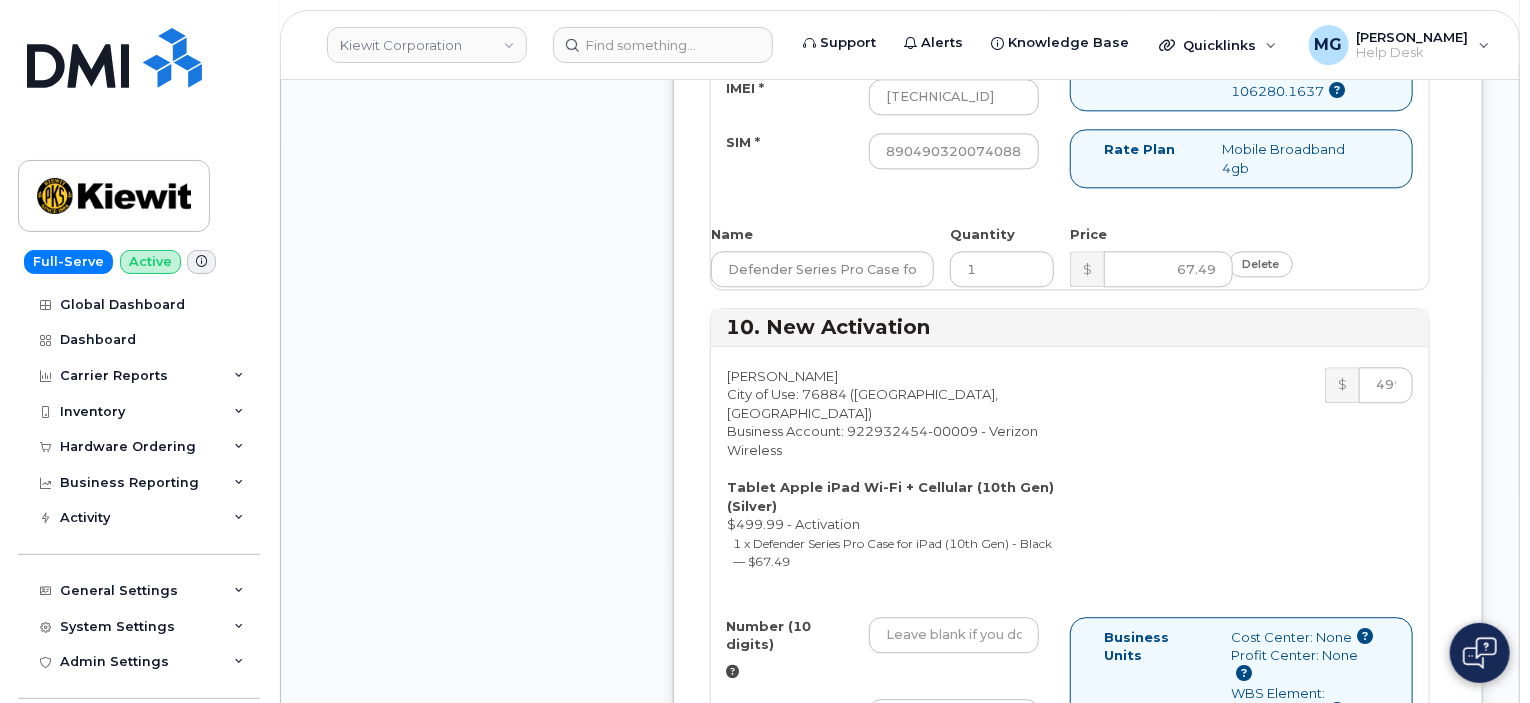 type on "3252968869" 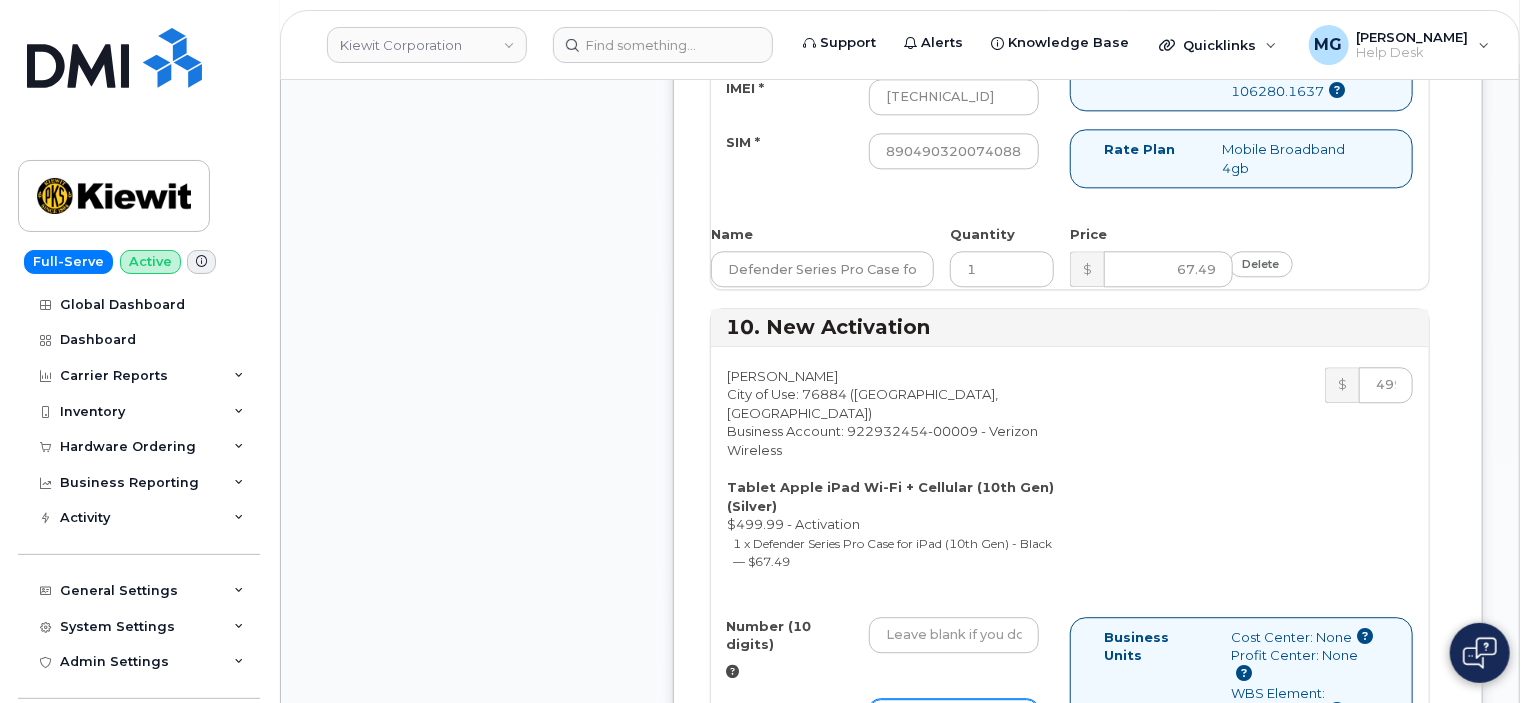 click on "IMEI *" at bounding box center [954, 717] 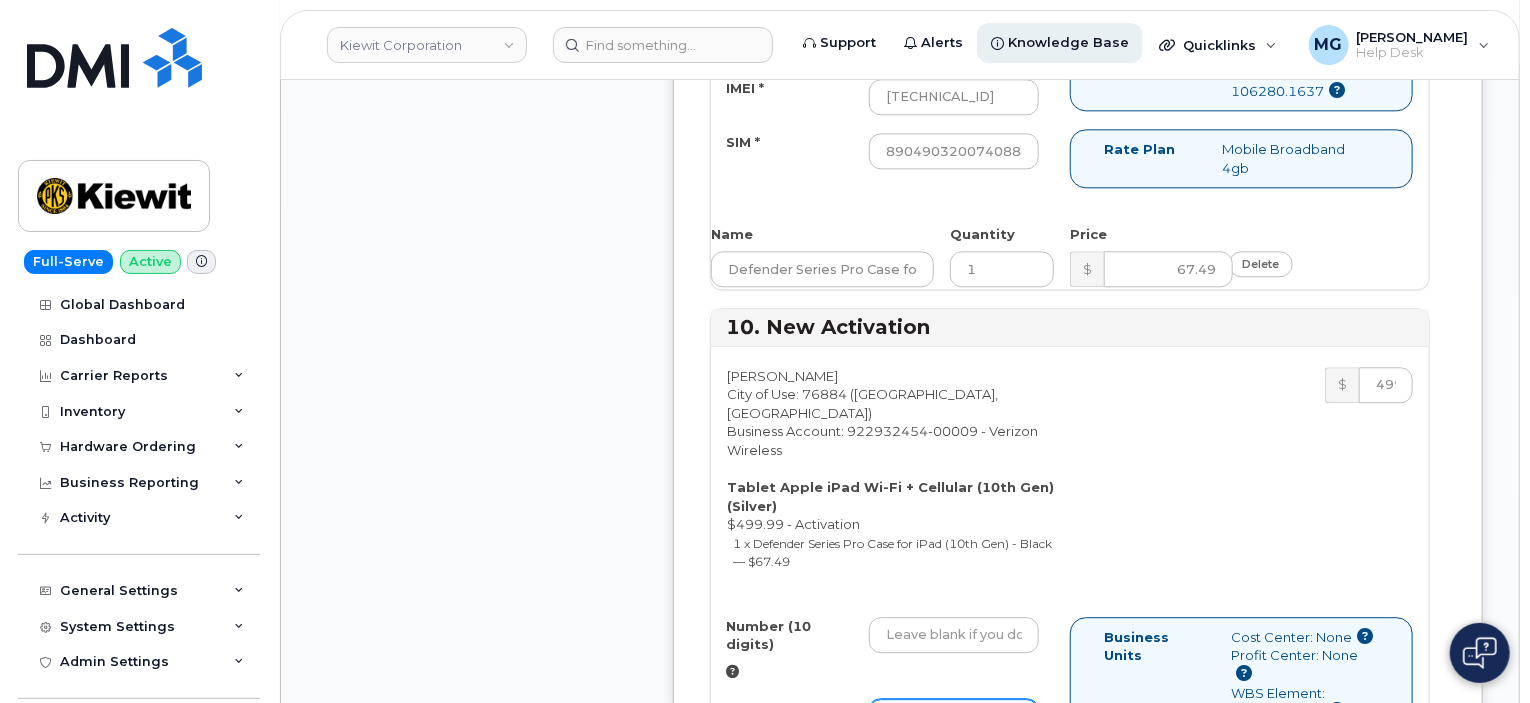 type on "[TECHNICAL_ID]" 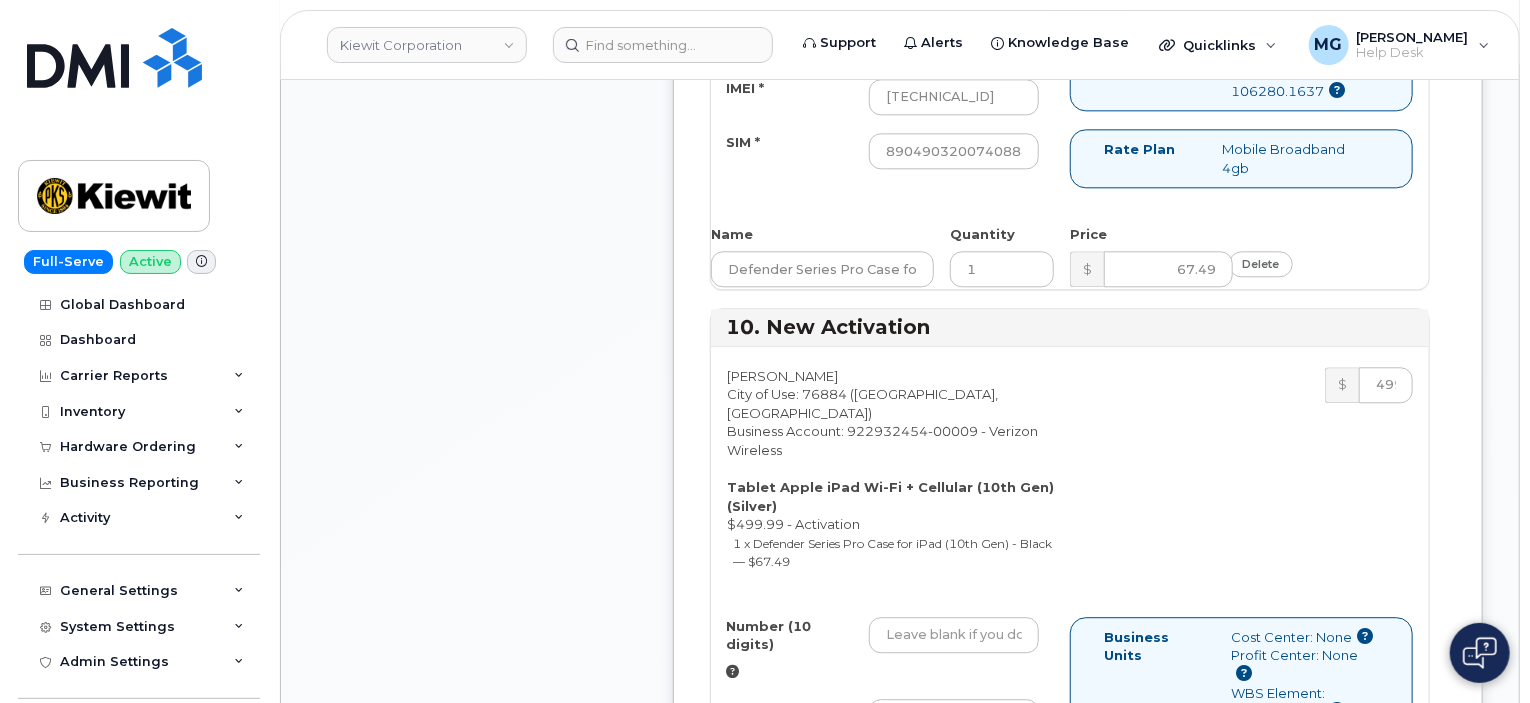 click on "SIM *" at bounding box center [954, 772] 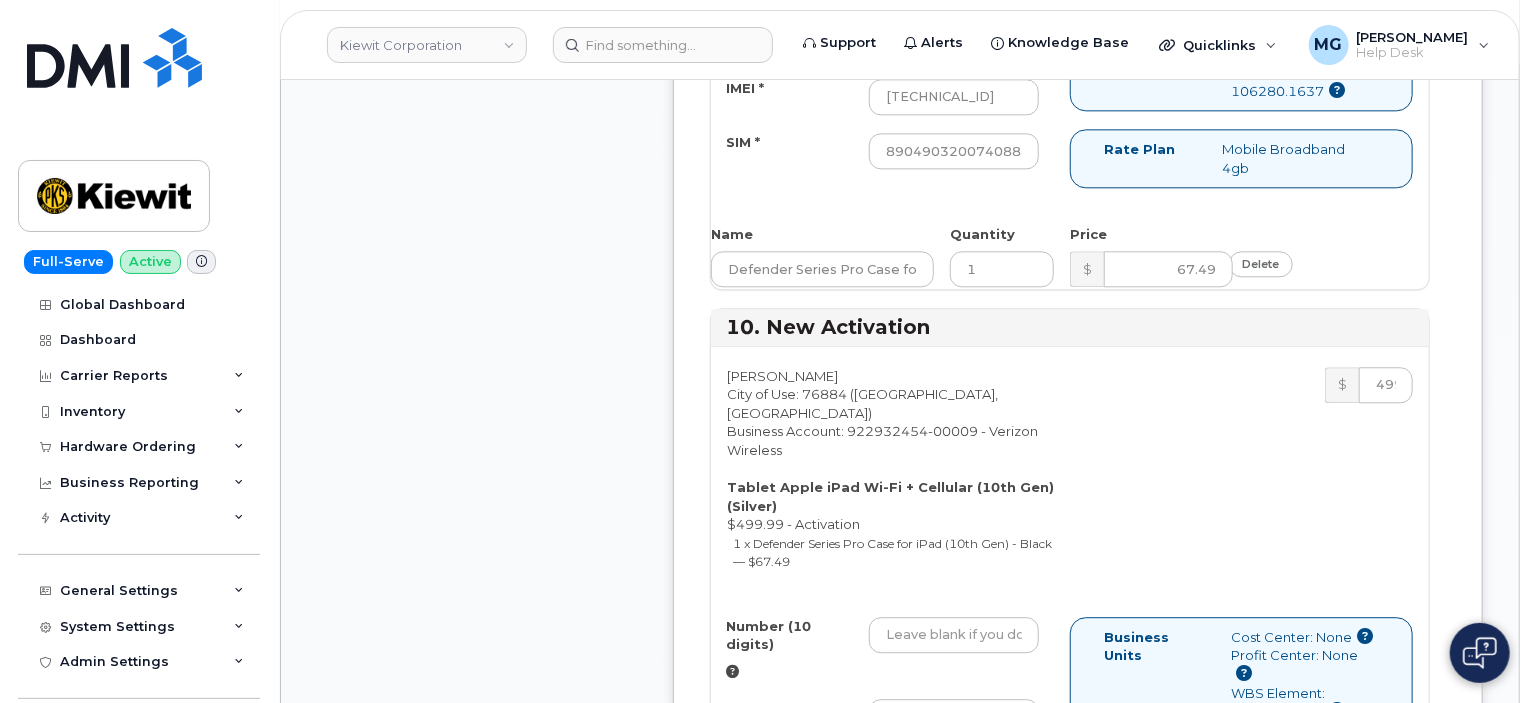 scroll, scrollTop: 0, scrollLeft: 0, axis: both 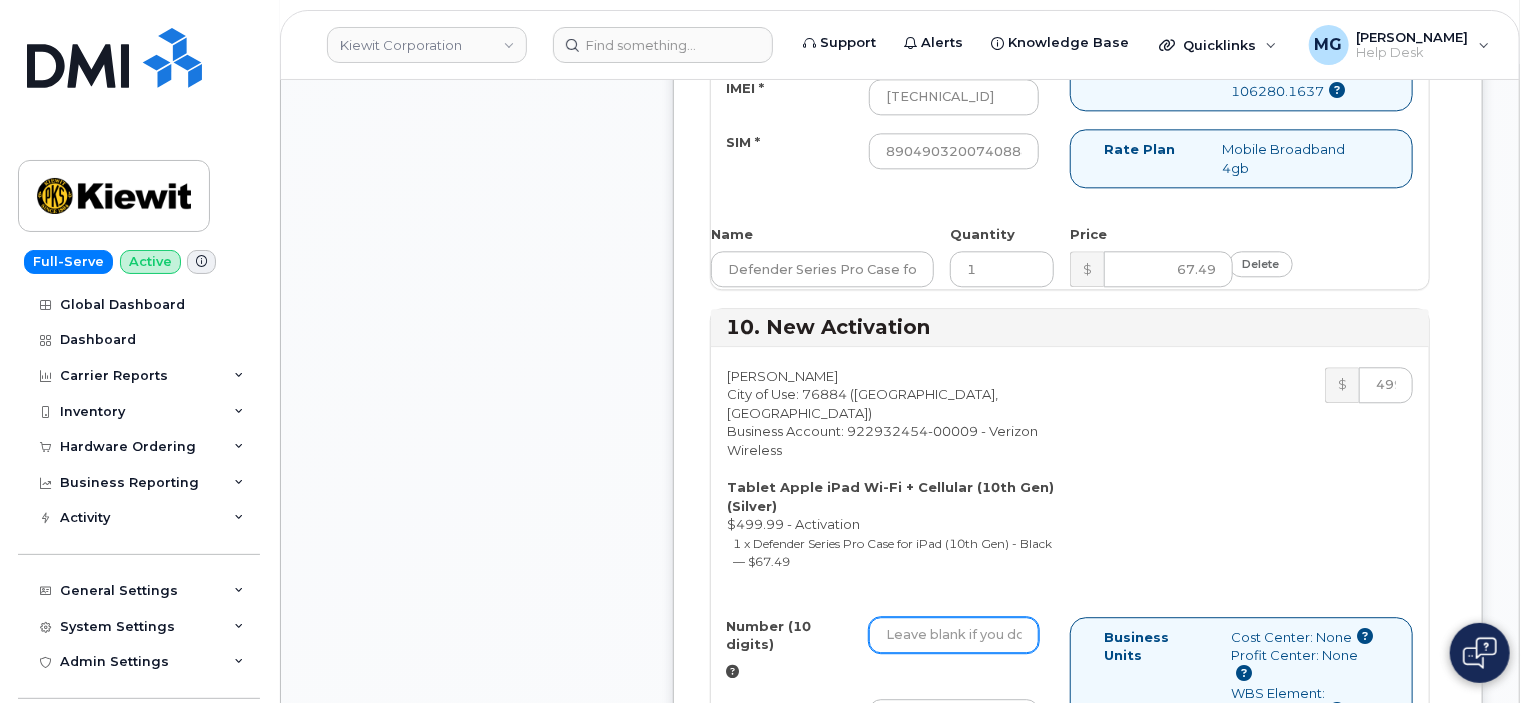 click on "Number (10 digits)" at bounding box center [954, 635] 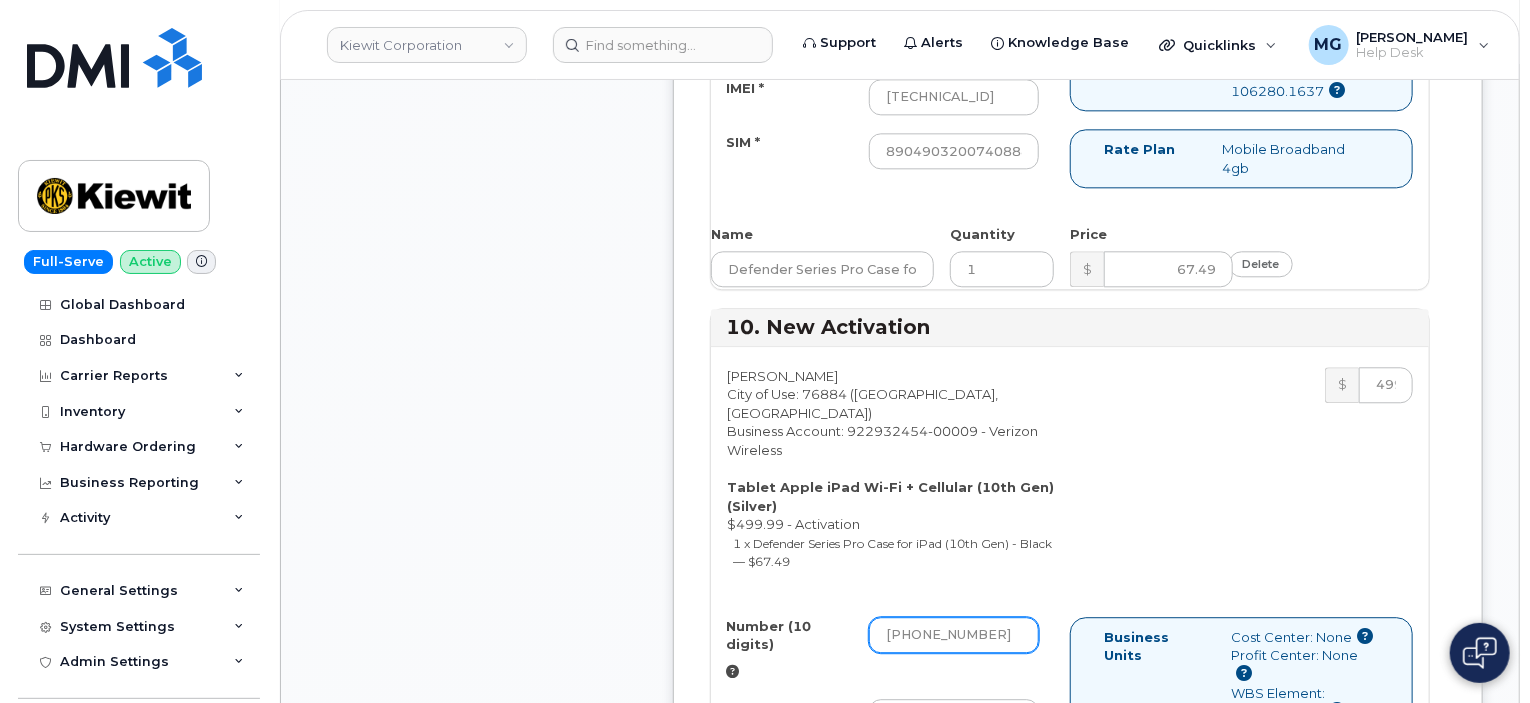 click on "[PHONE_NUMBER]" at bounding box center [954, 635] 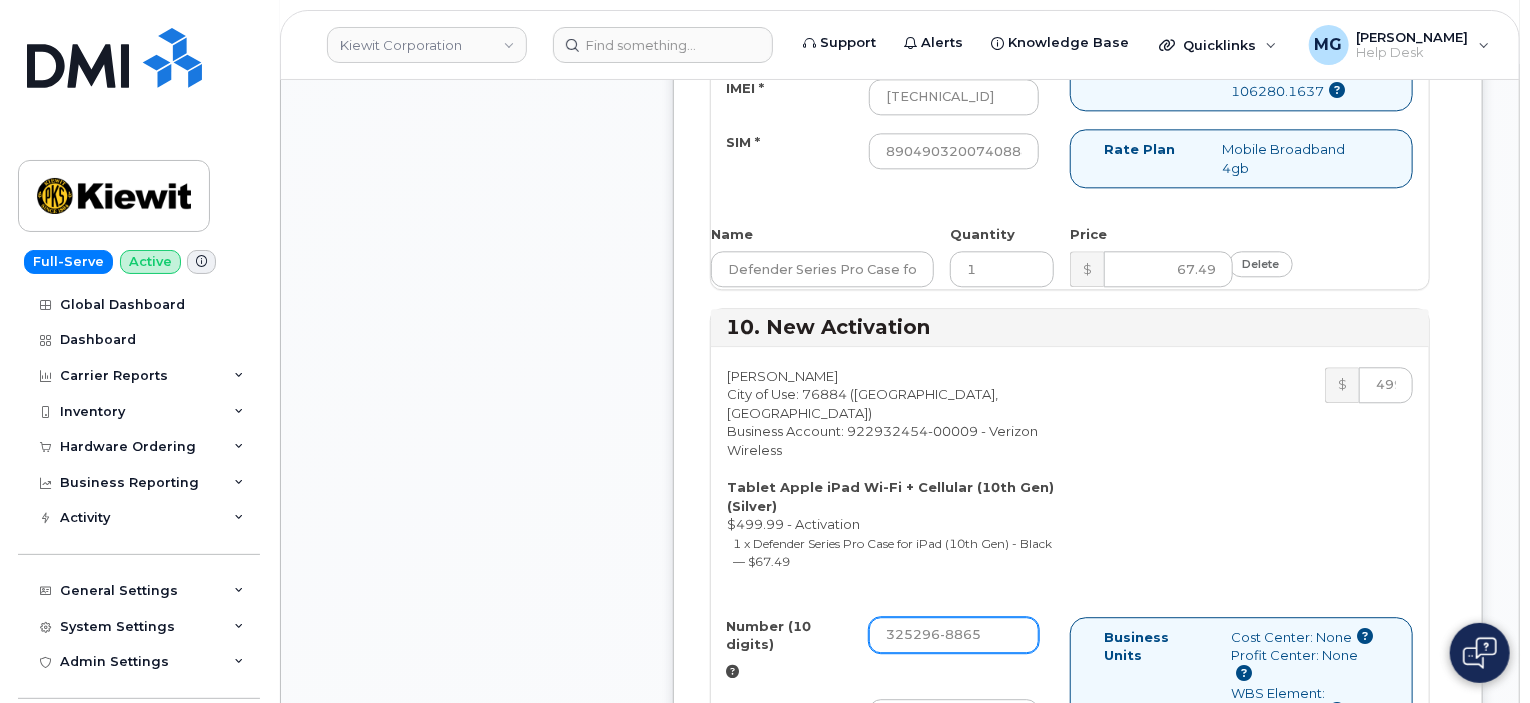 click on "325296-8865" at bounding box center [954, 635] 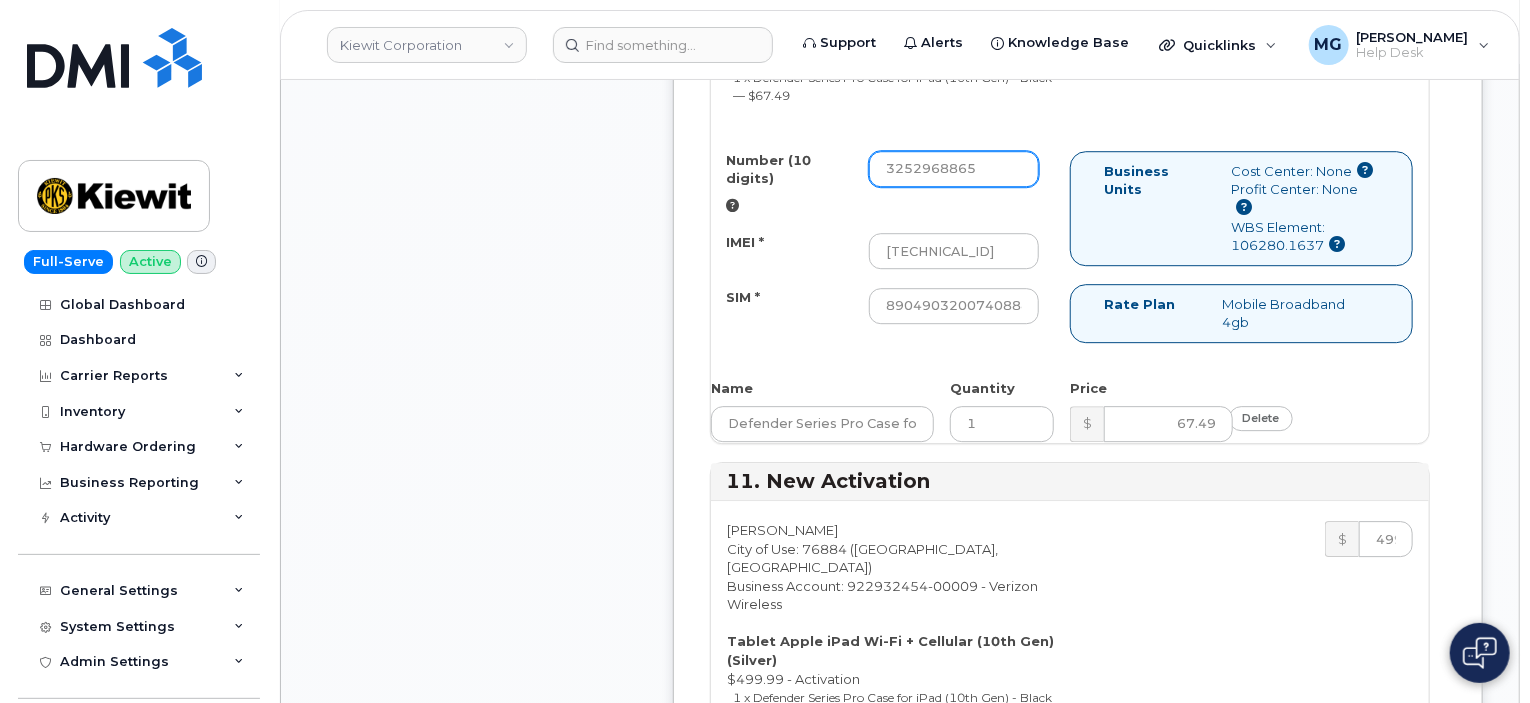 scroll, scrollTop: 6700, scrollLeft: 0, axis: vertical 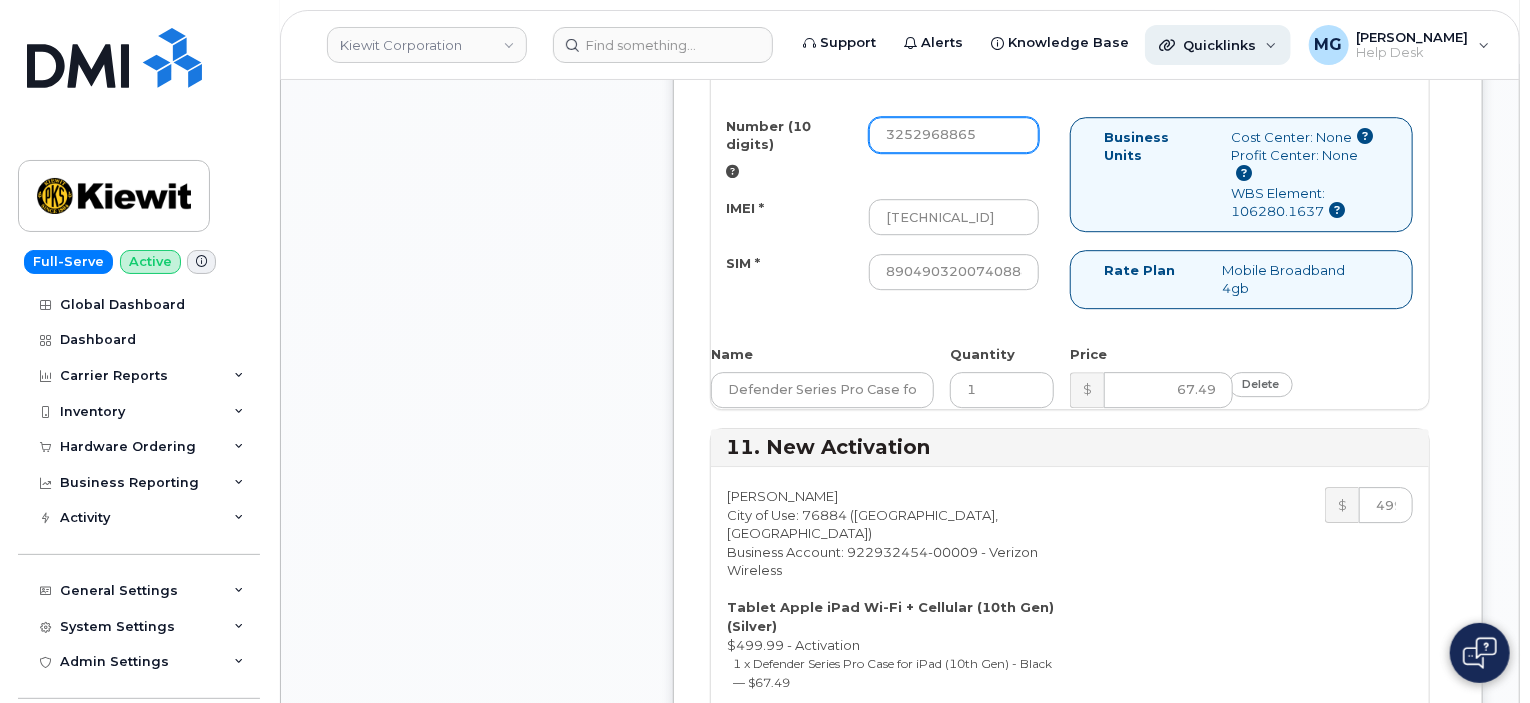 type on "3252968865" 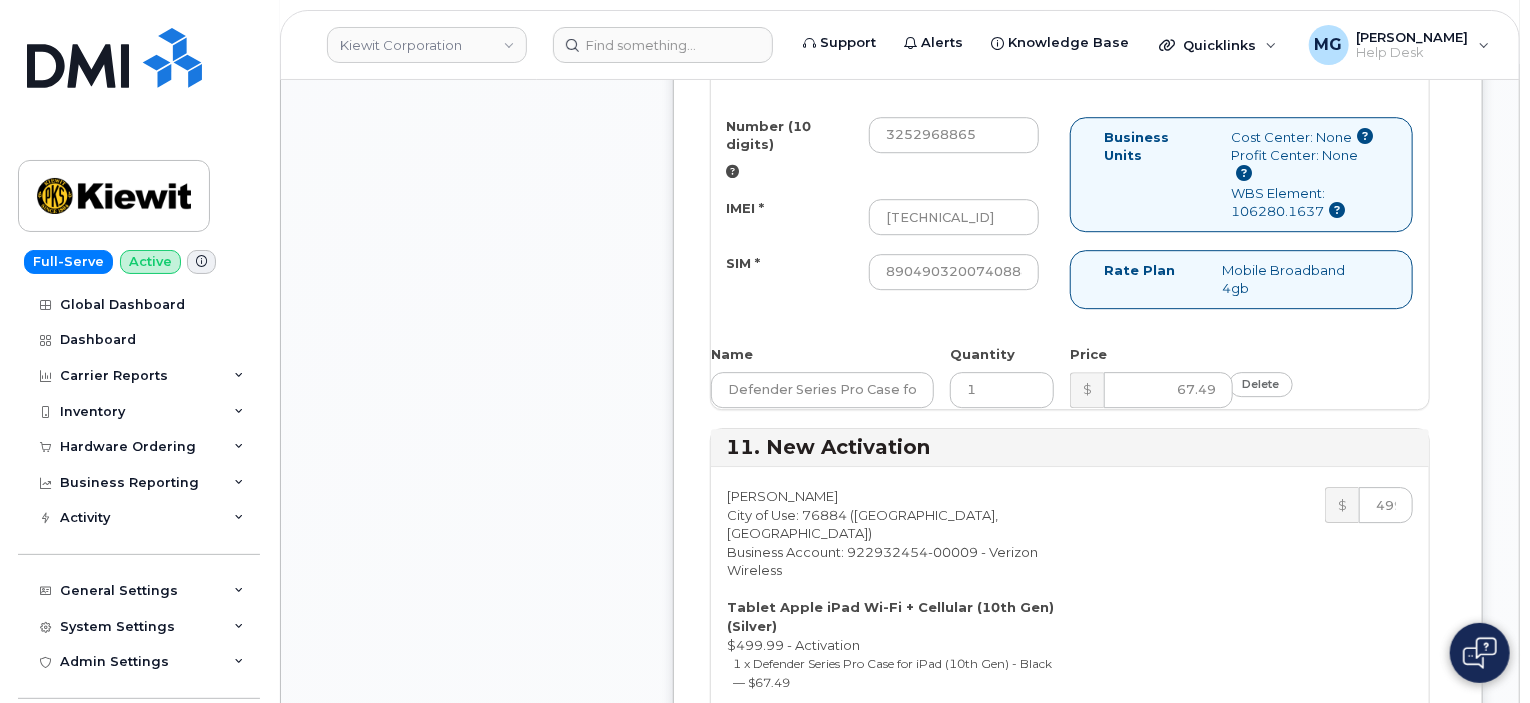 click on "IMEI *" at bounding box center [954, 838] 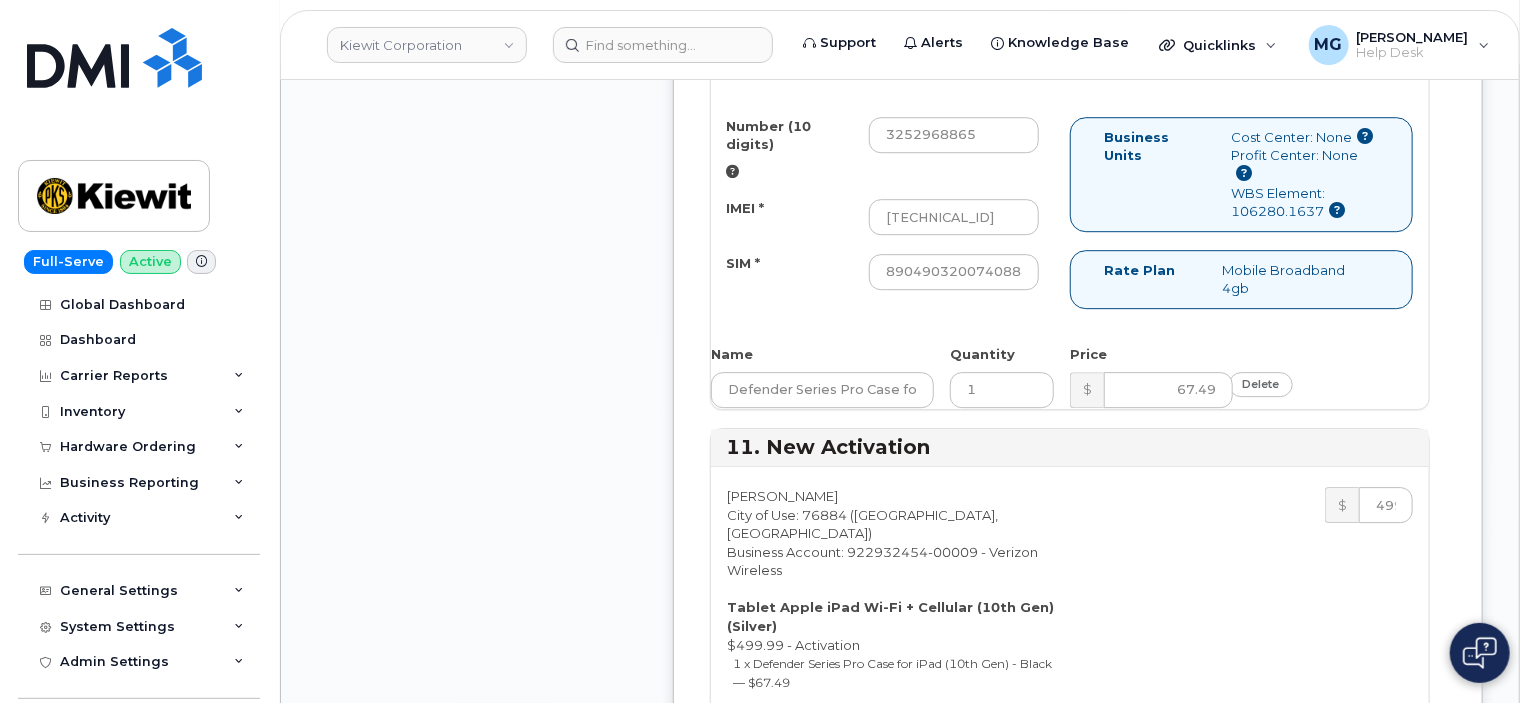 click on "SIM *" at bounding box center (954, 892) 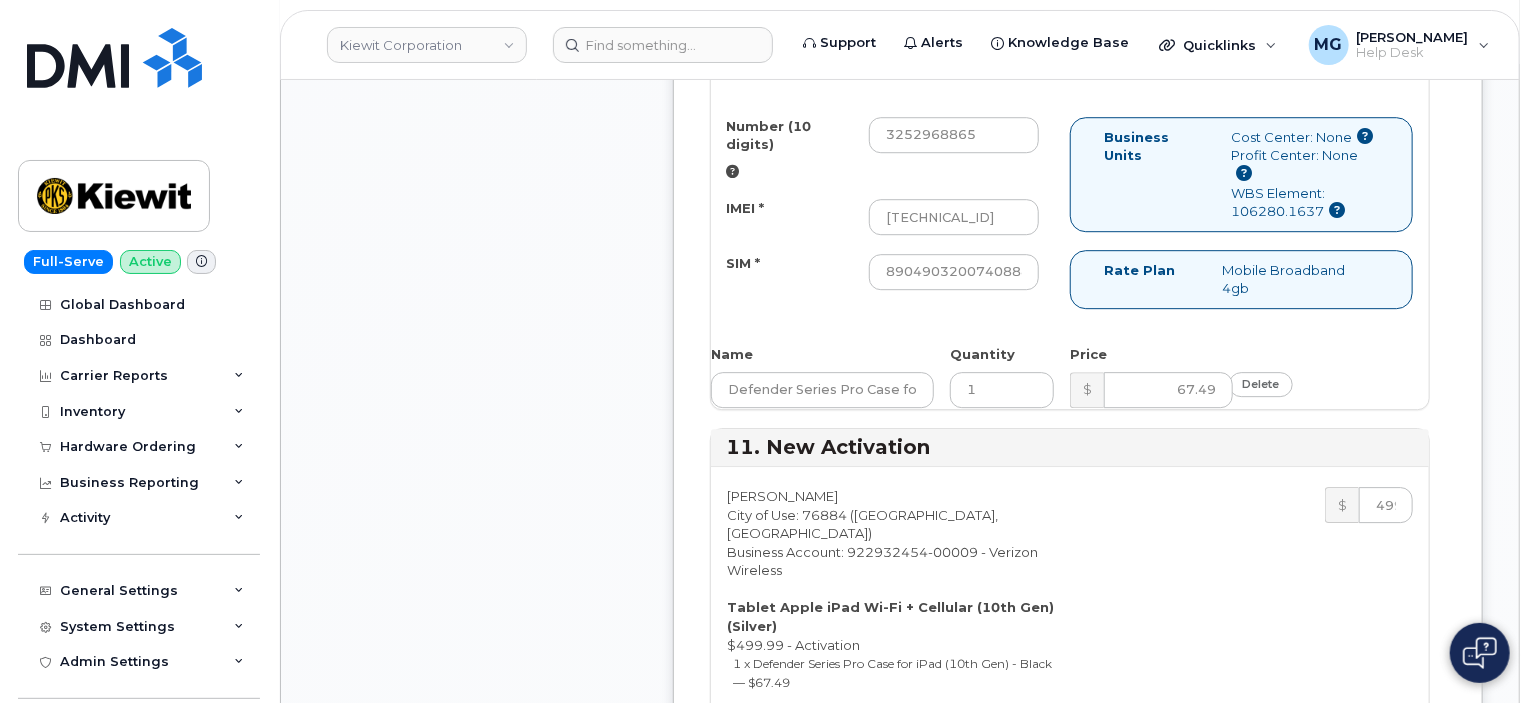 scroll, scrollTop: 0, scrollLeft: 0, axis: both 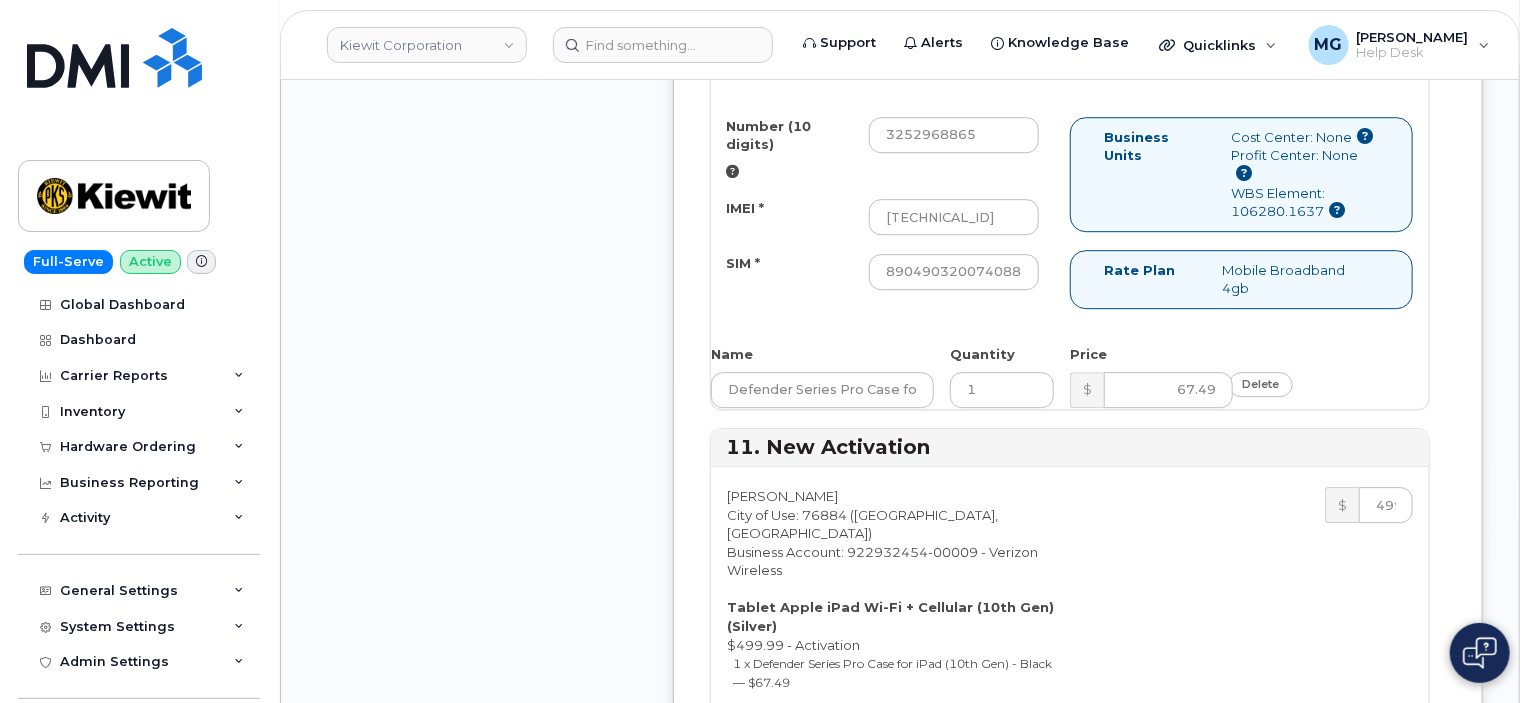 click on "Number (10 digits)" at bounding box center [954, 755] 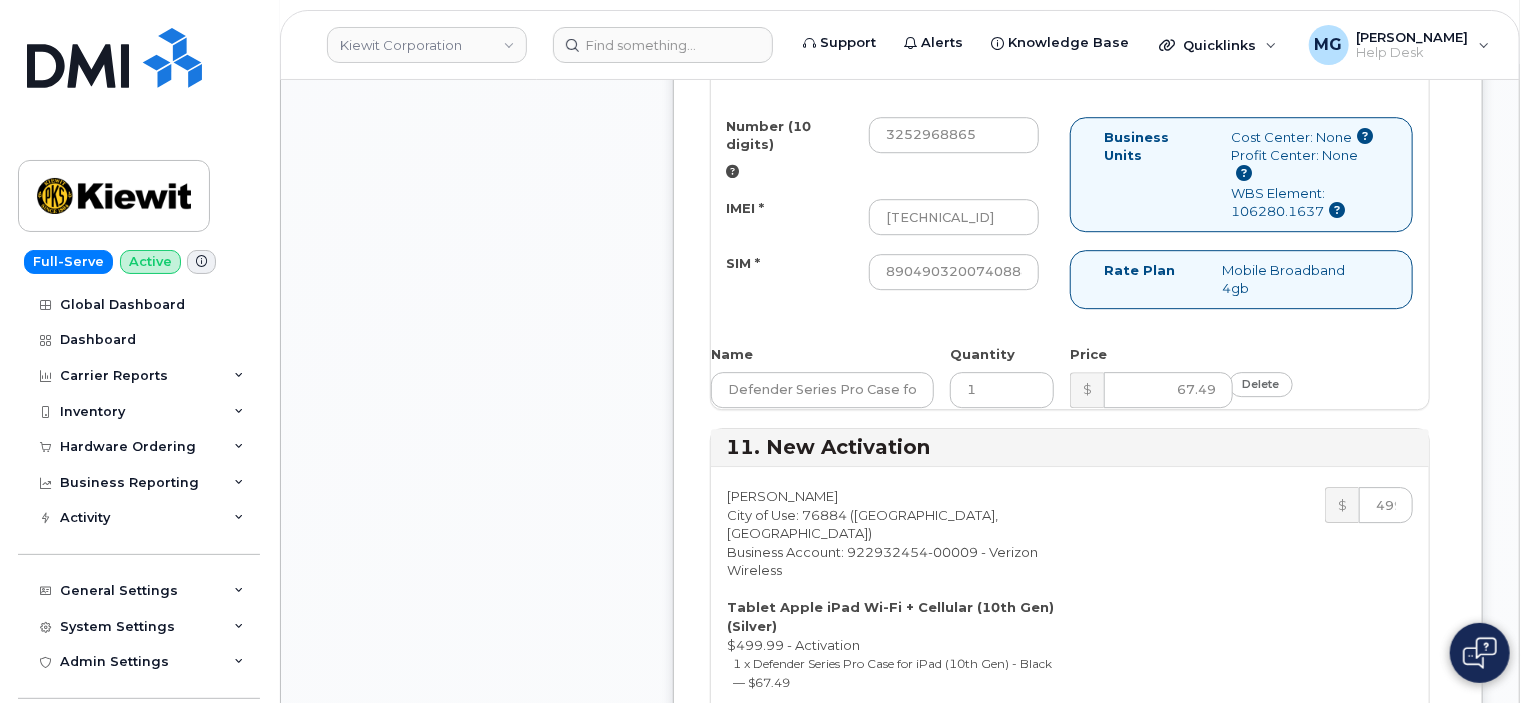 click on "325296-8863" at bounding box center [954, 755] 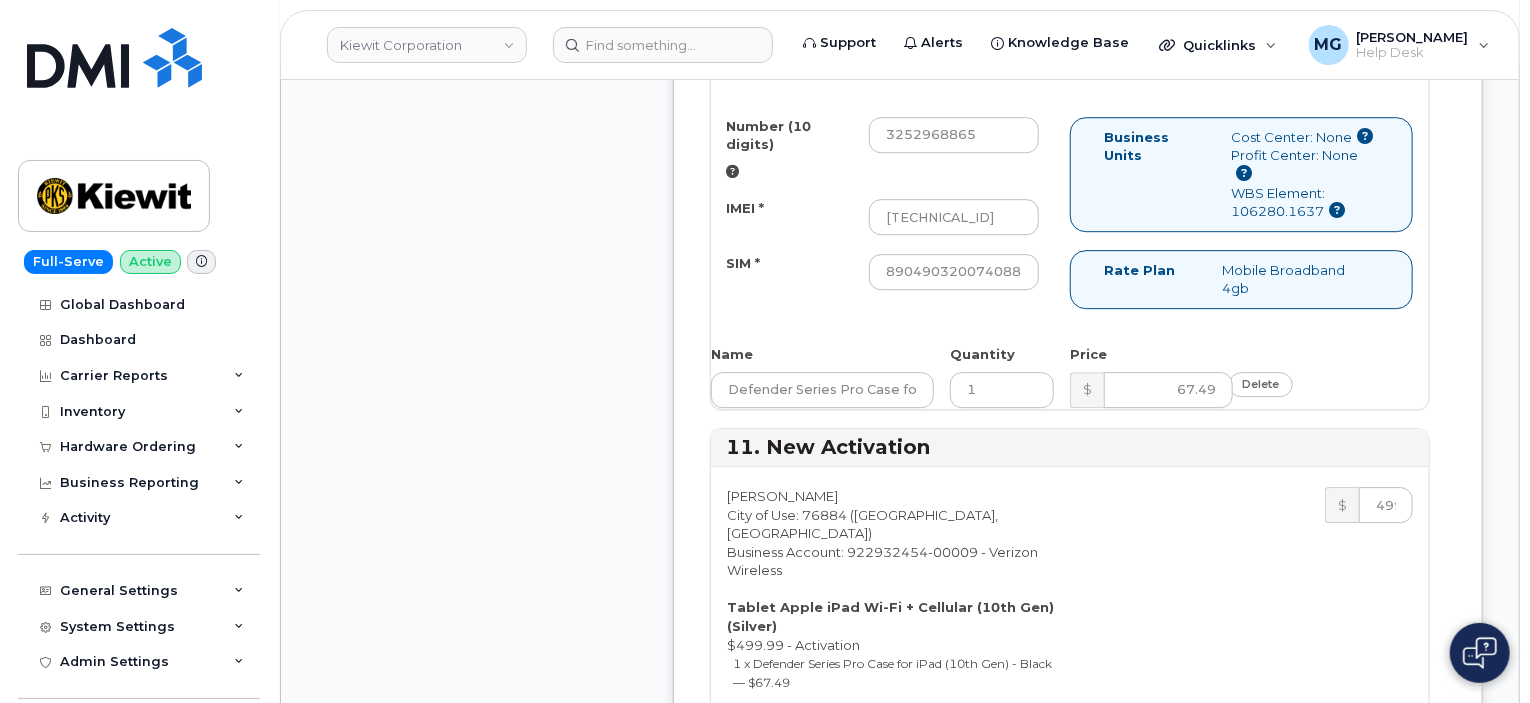 type on "3252968863" 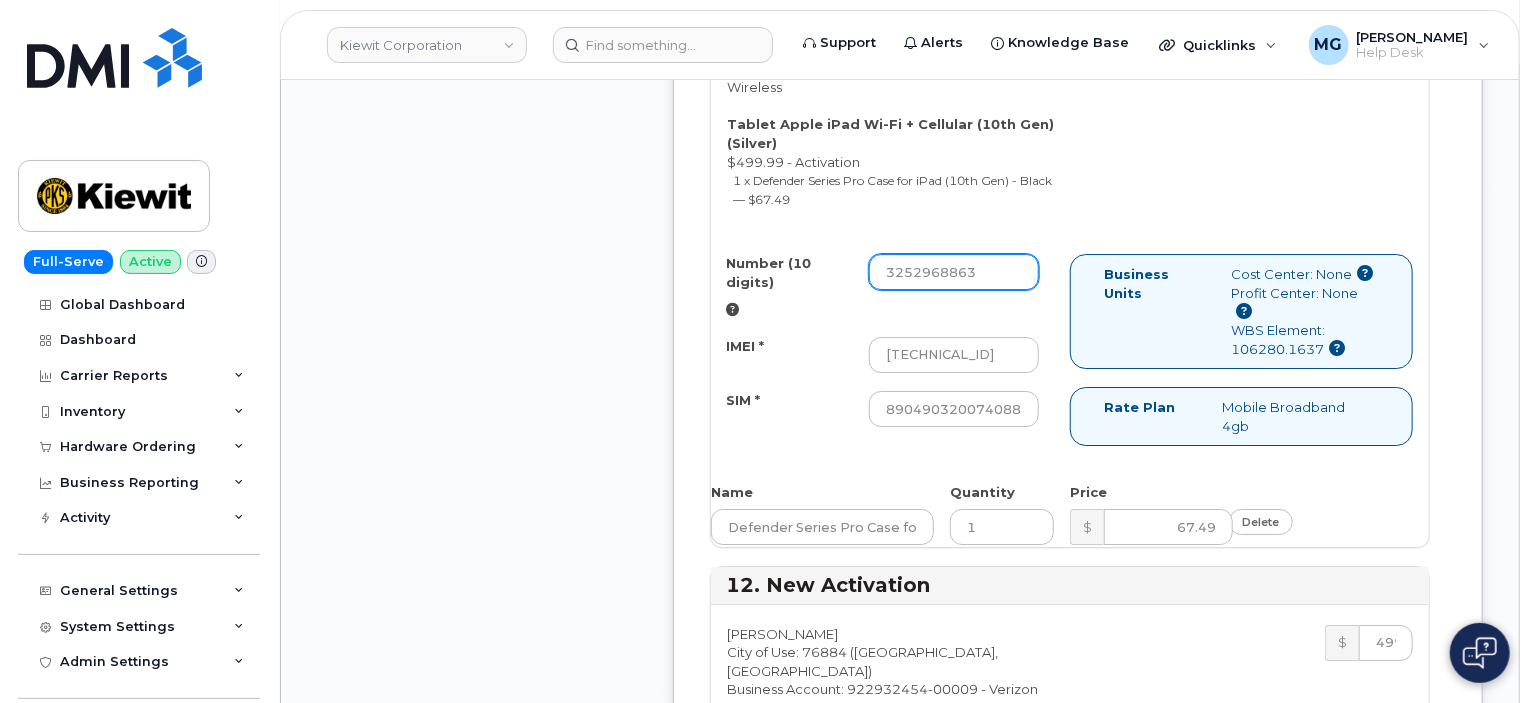 scroll, scrollTop: 7300, scrollLeft: 0, axis: vertical 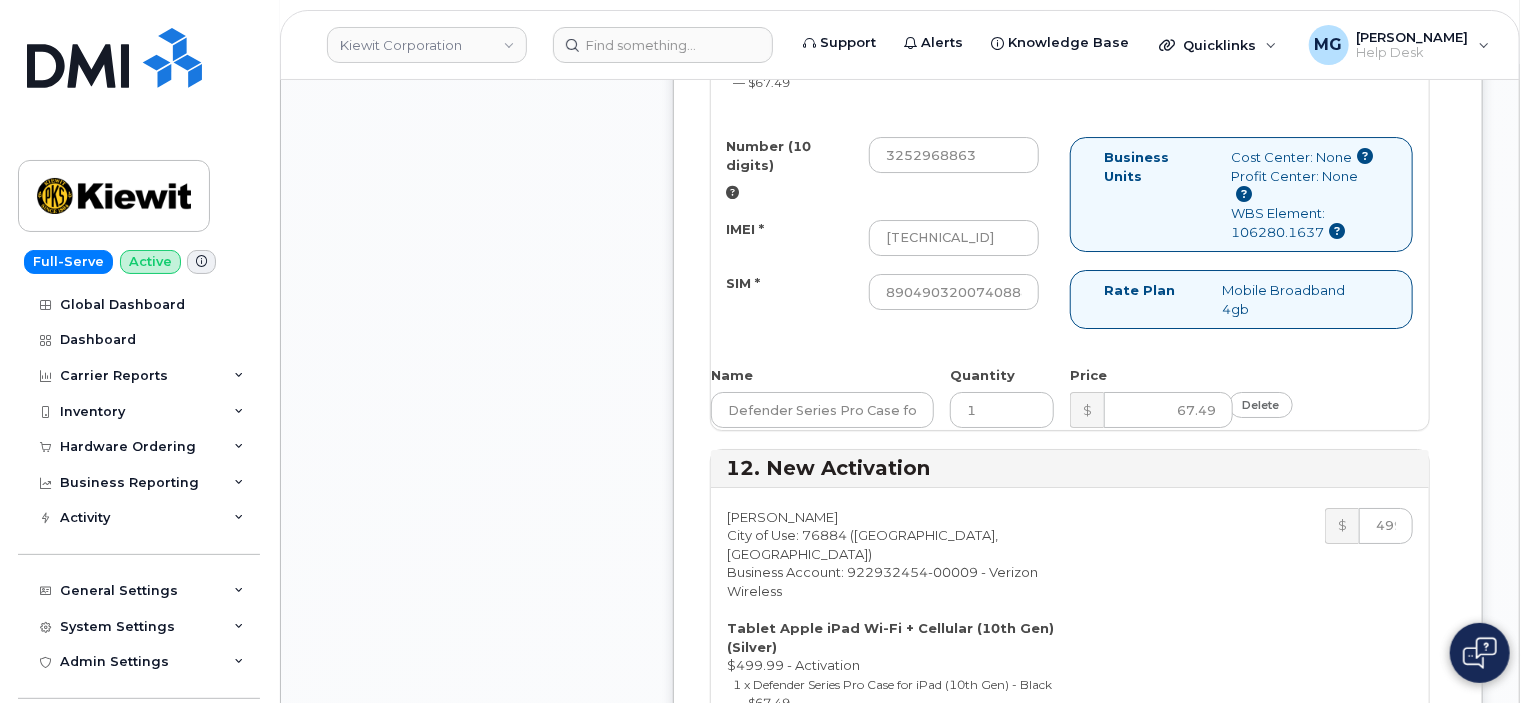 click on "SIM *" at bounding box center (954, 913) 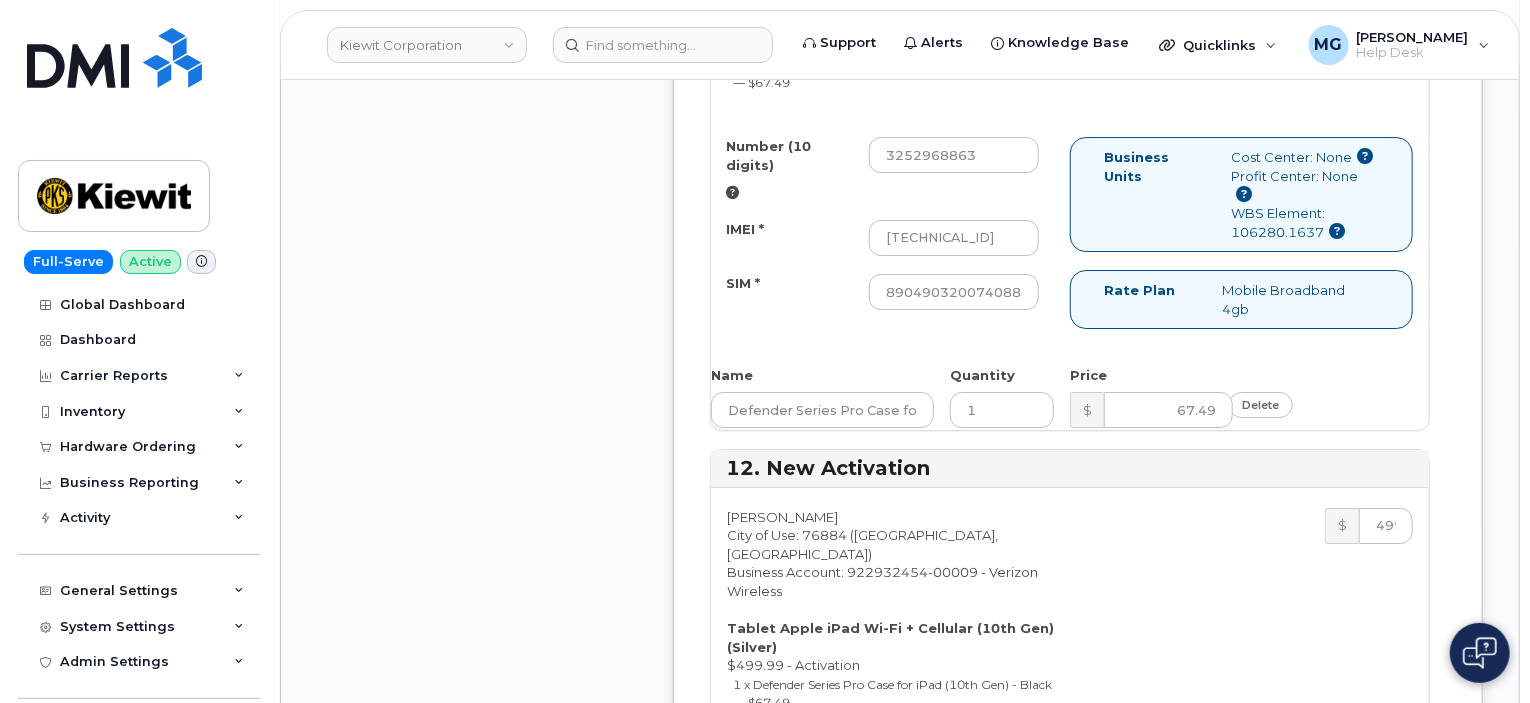 drag, startPoint x: 1026, startPoint y: 467, endPoint x: 672, endPoint y: 465, distance: 354.00565 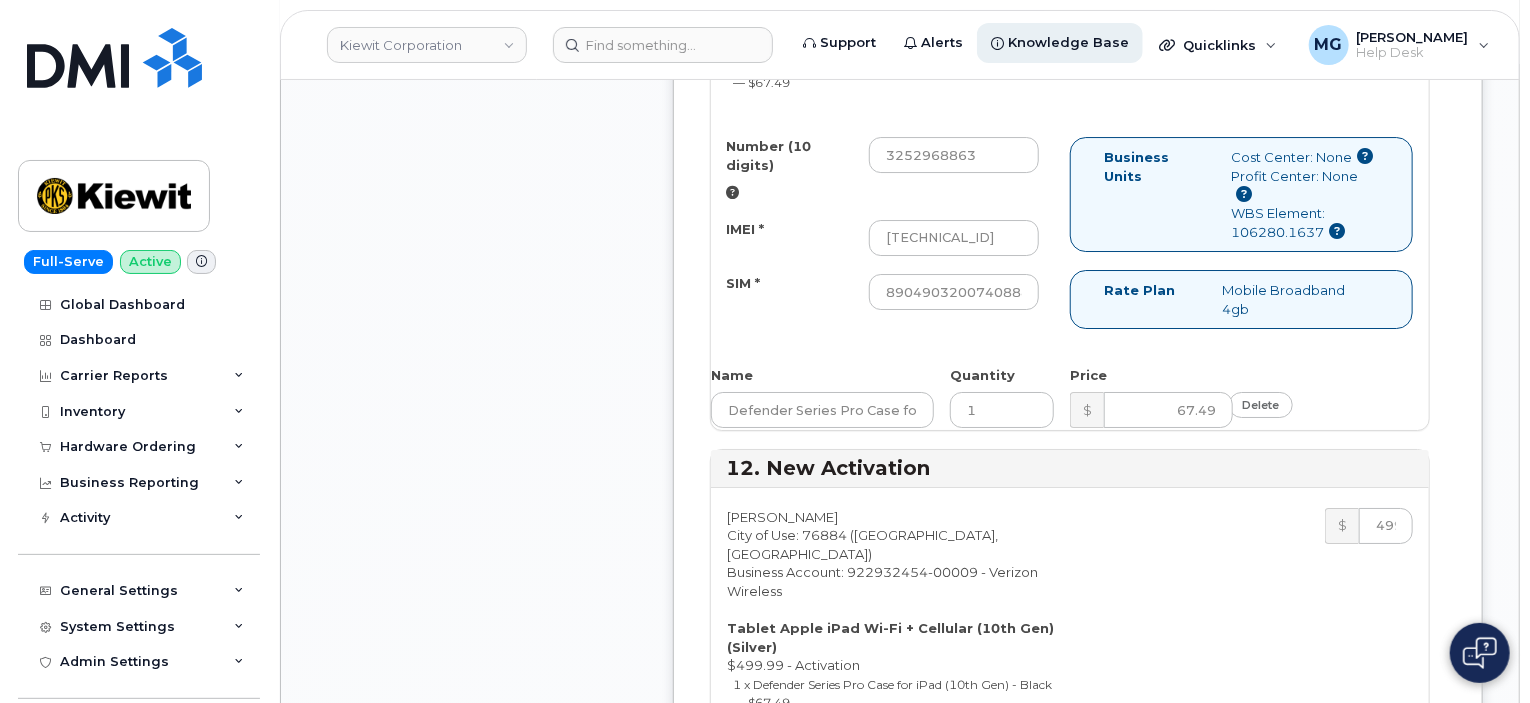type on "[TECHNICAL_ID]" 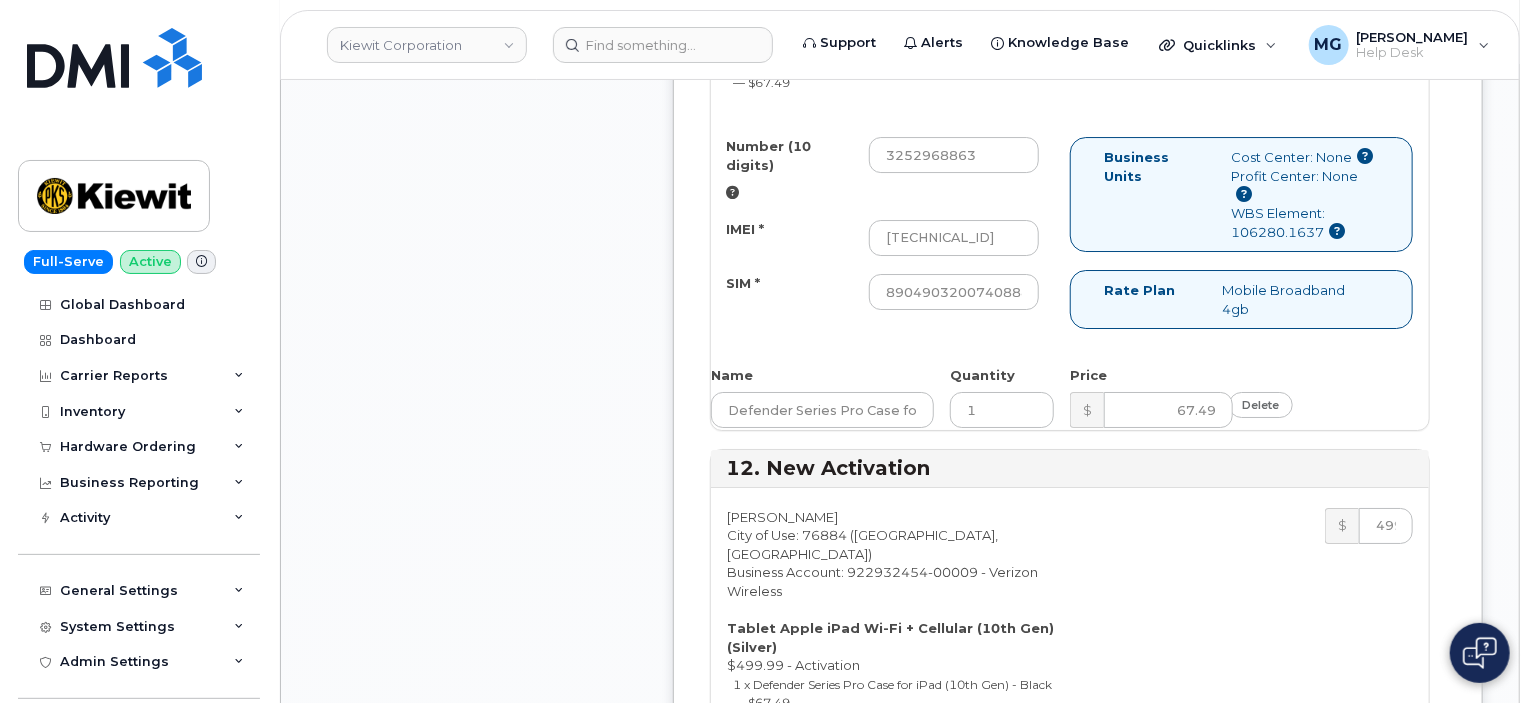 click on "SIM *" at bounding box center [954, 913] 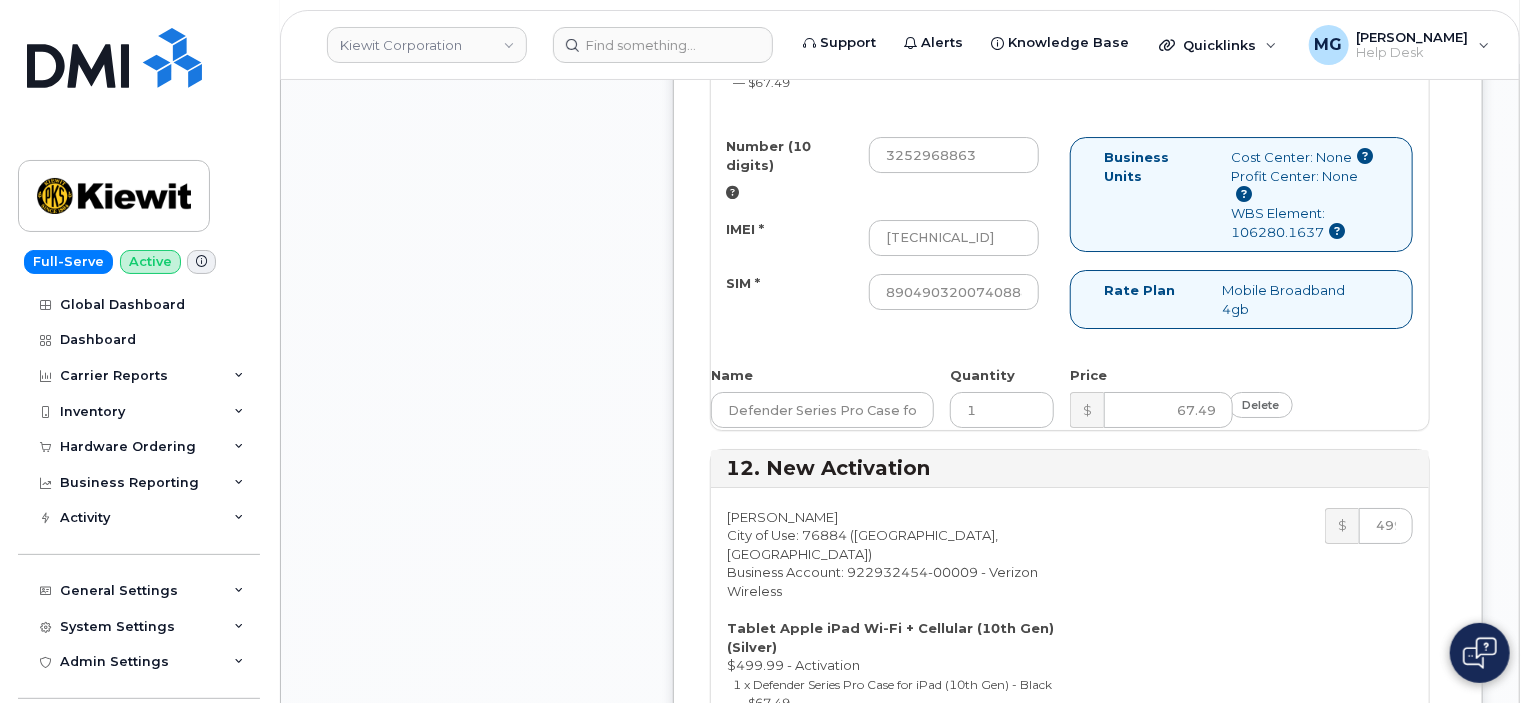 scroll, scrollTop: 0, scrollLeft: 0, axis: both 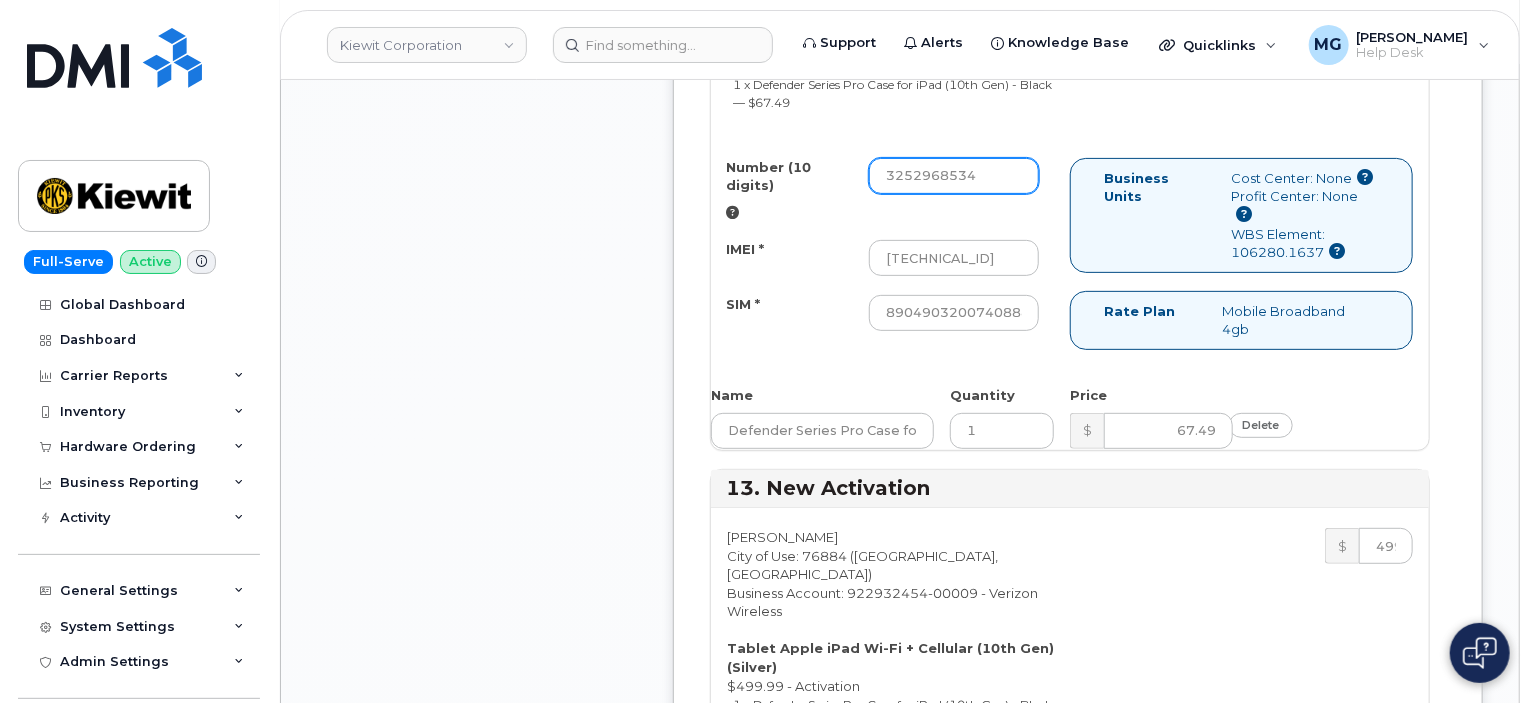 type on "3252968534" 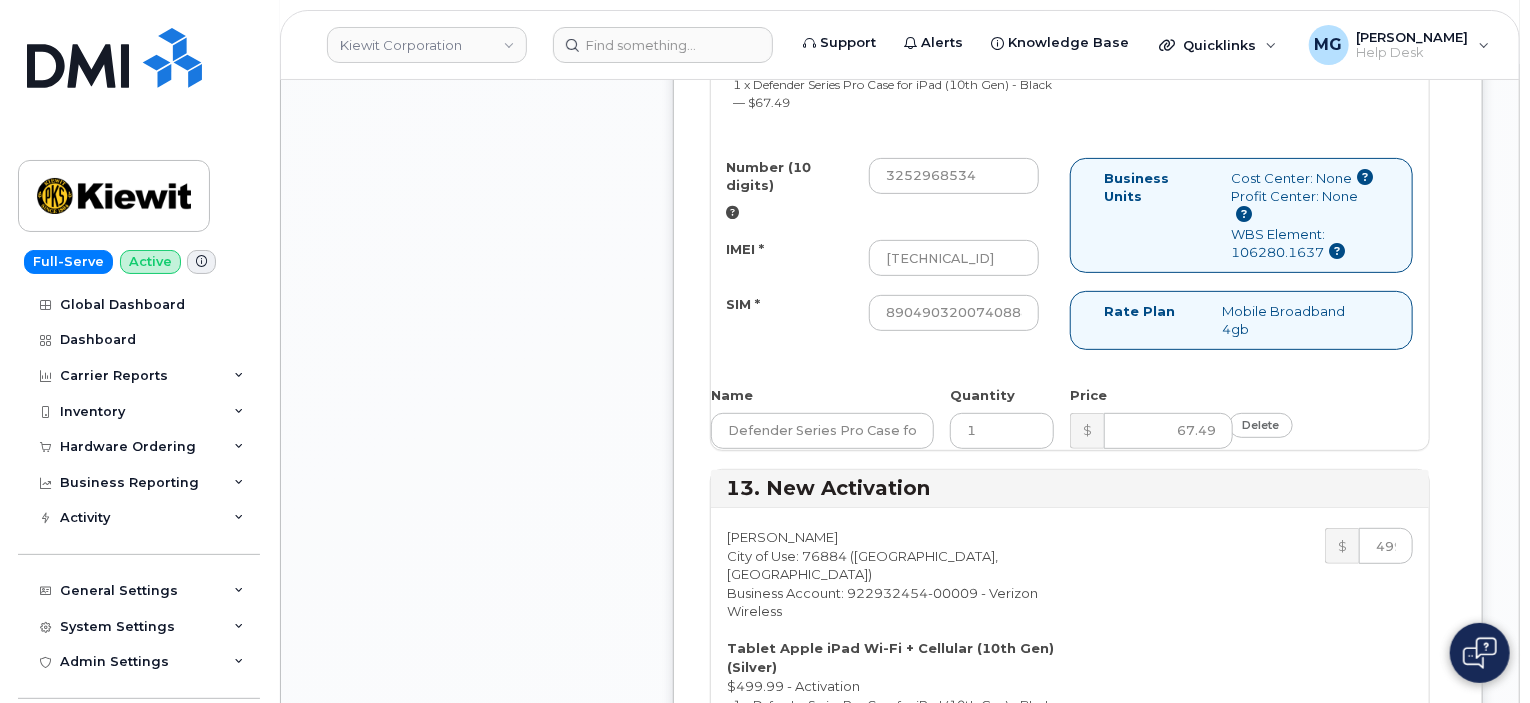 click on "IMEI *" at bounding box center (954, 879) 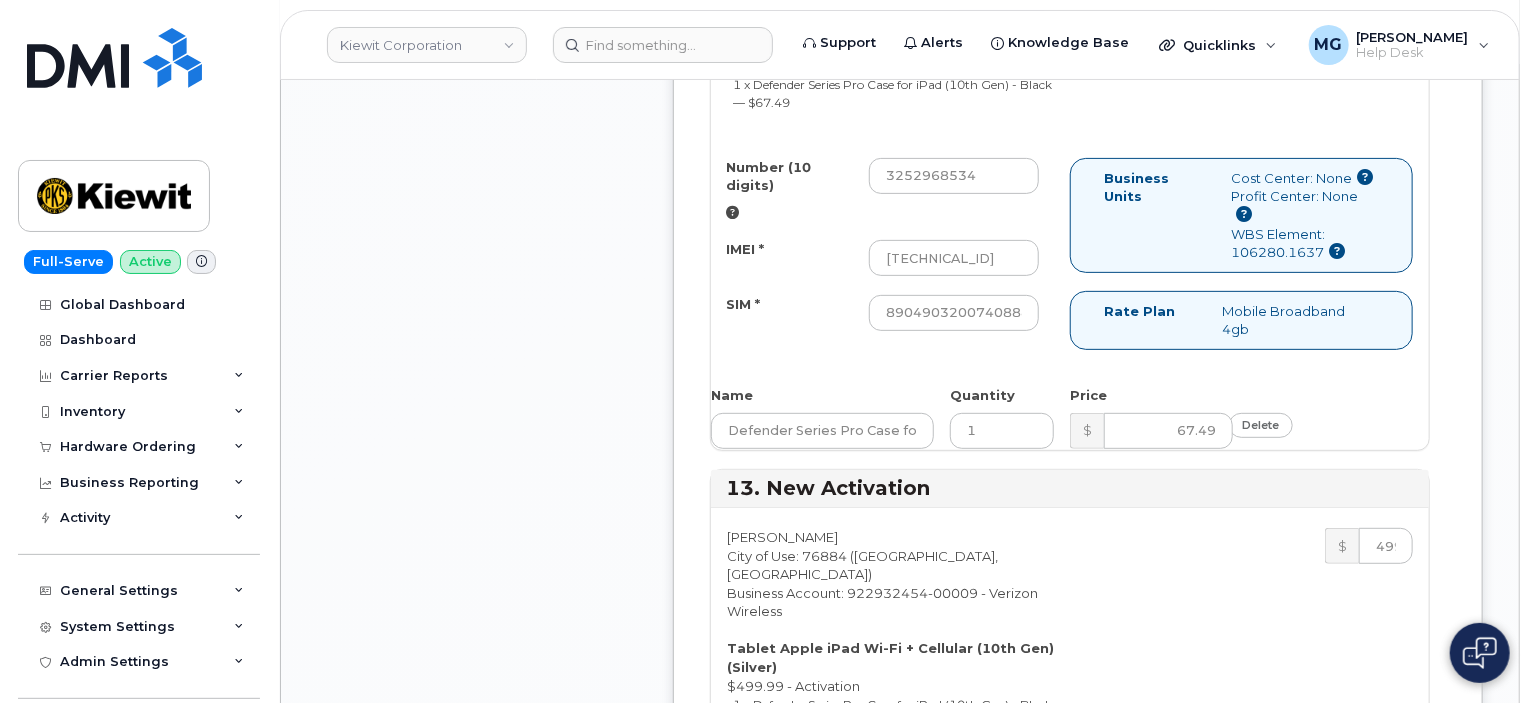 click on "SIM *" at bounding box center (954, 933) 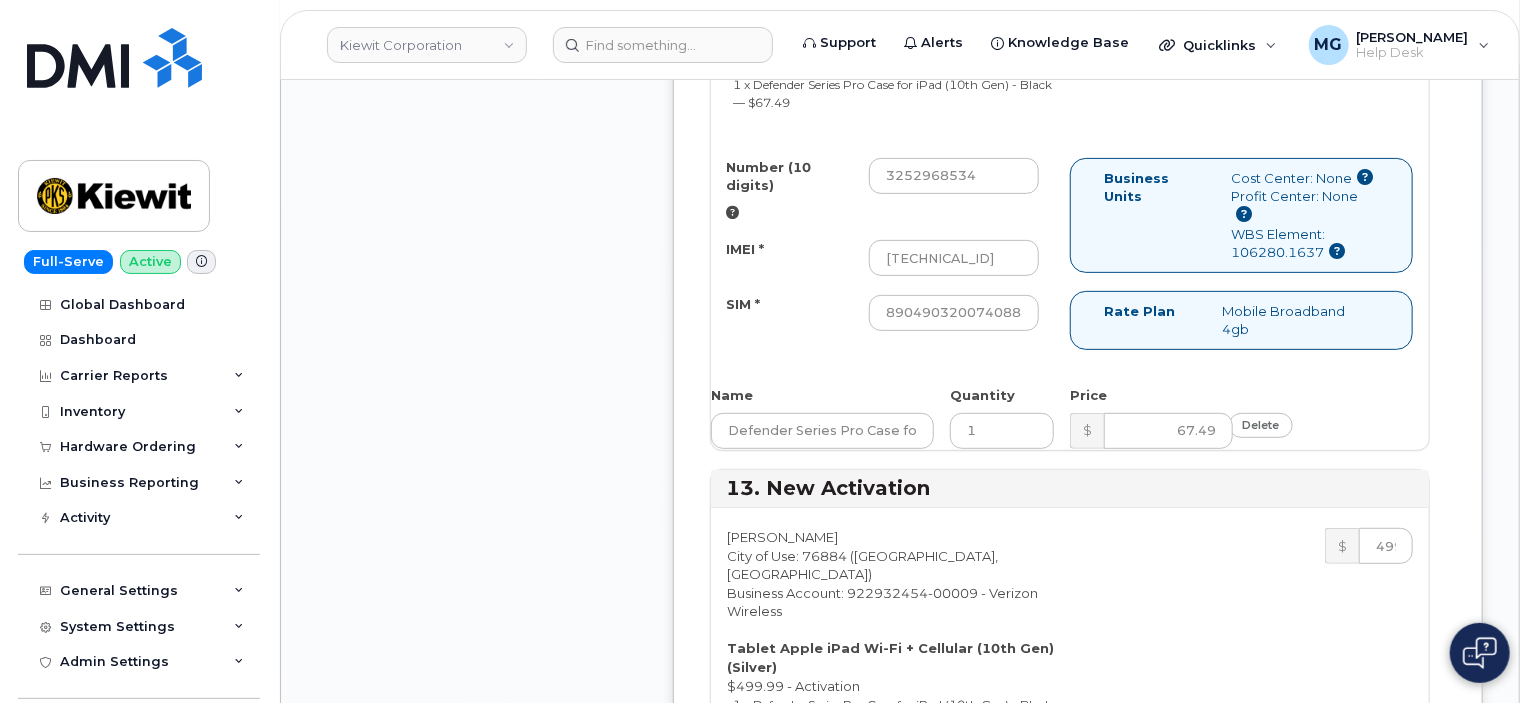 type on "89049032007408888700207533806938" 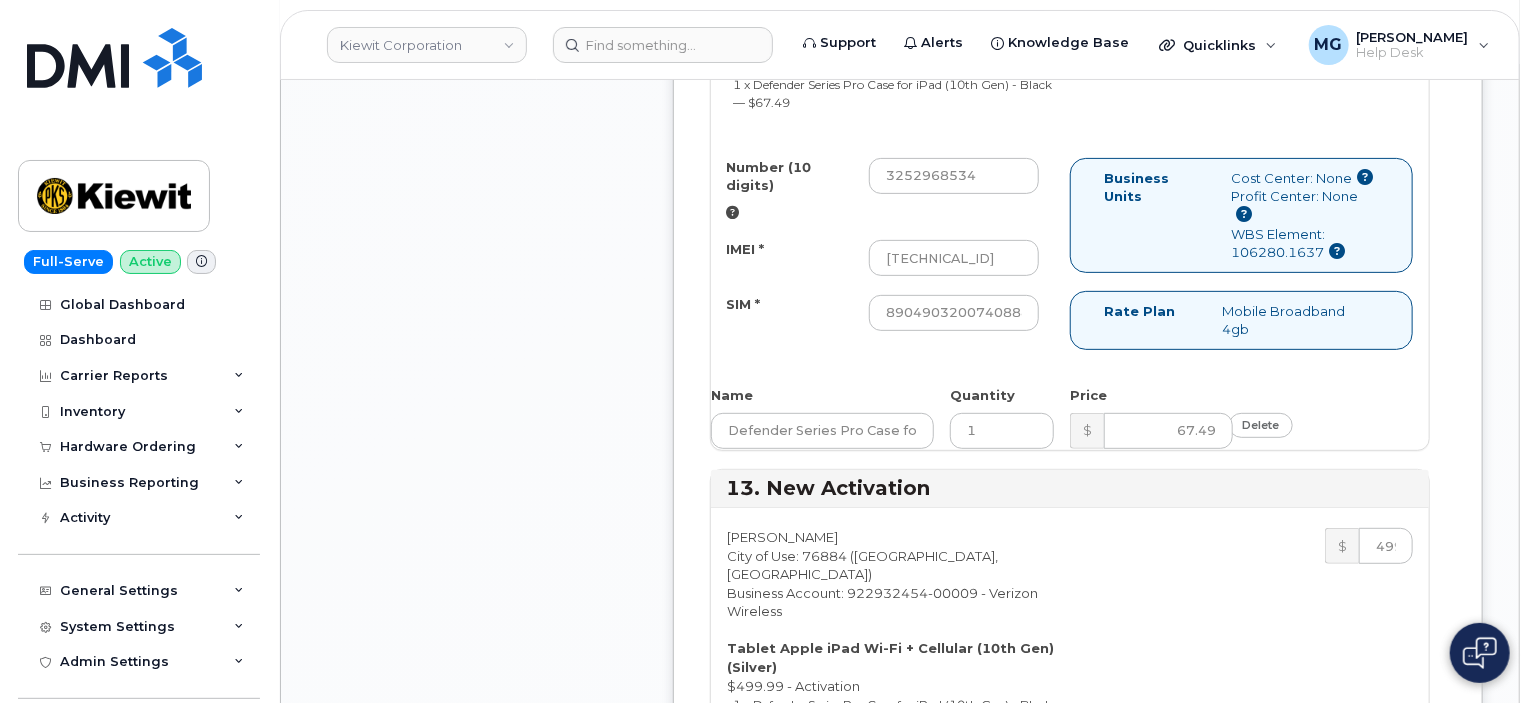 scroll, scrollTop: 0, scrollLeft: 0, axis: both 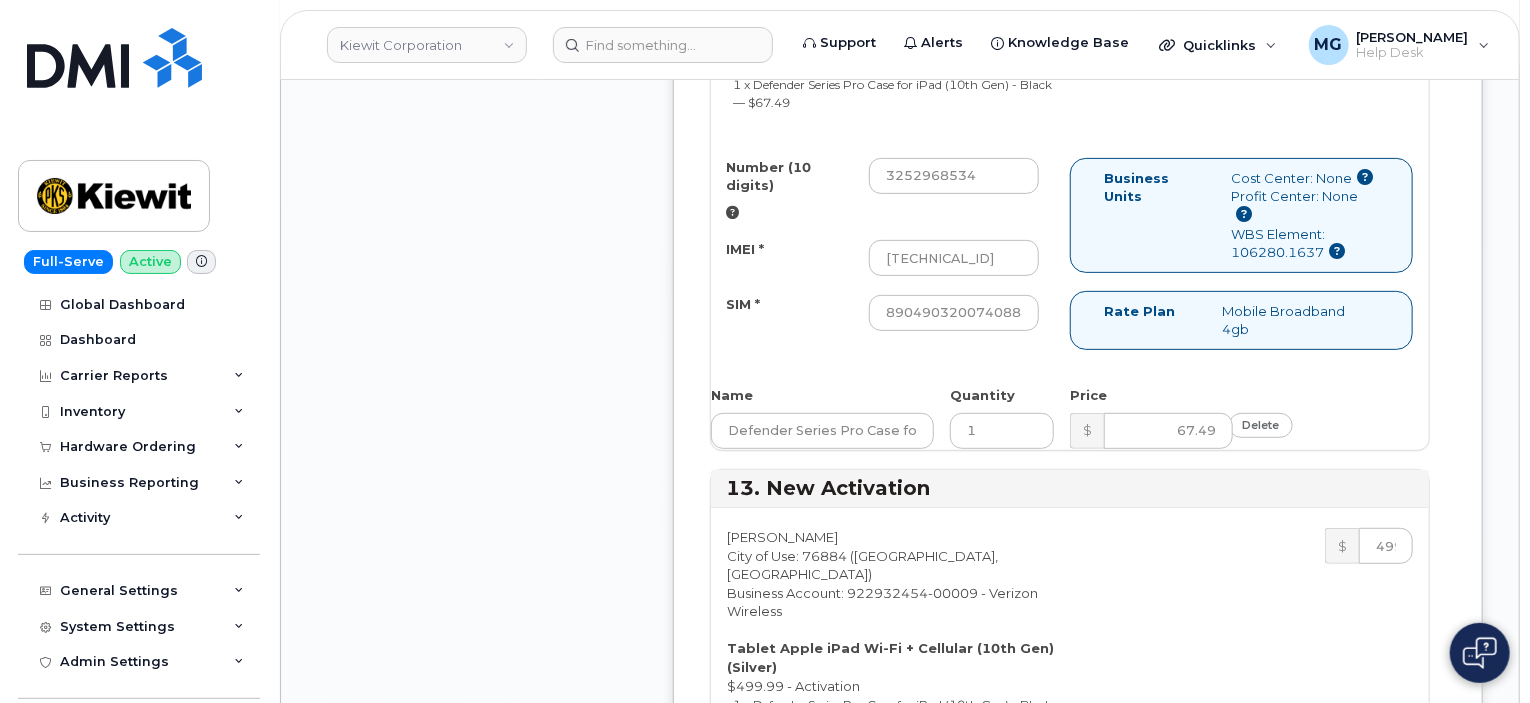 click on "Number (10 digits)" at bounding box center (954, 796) 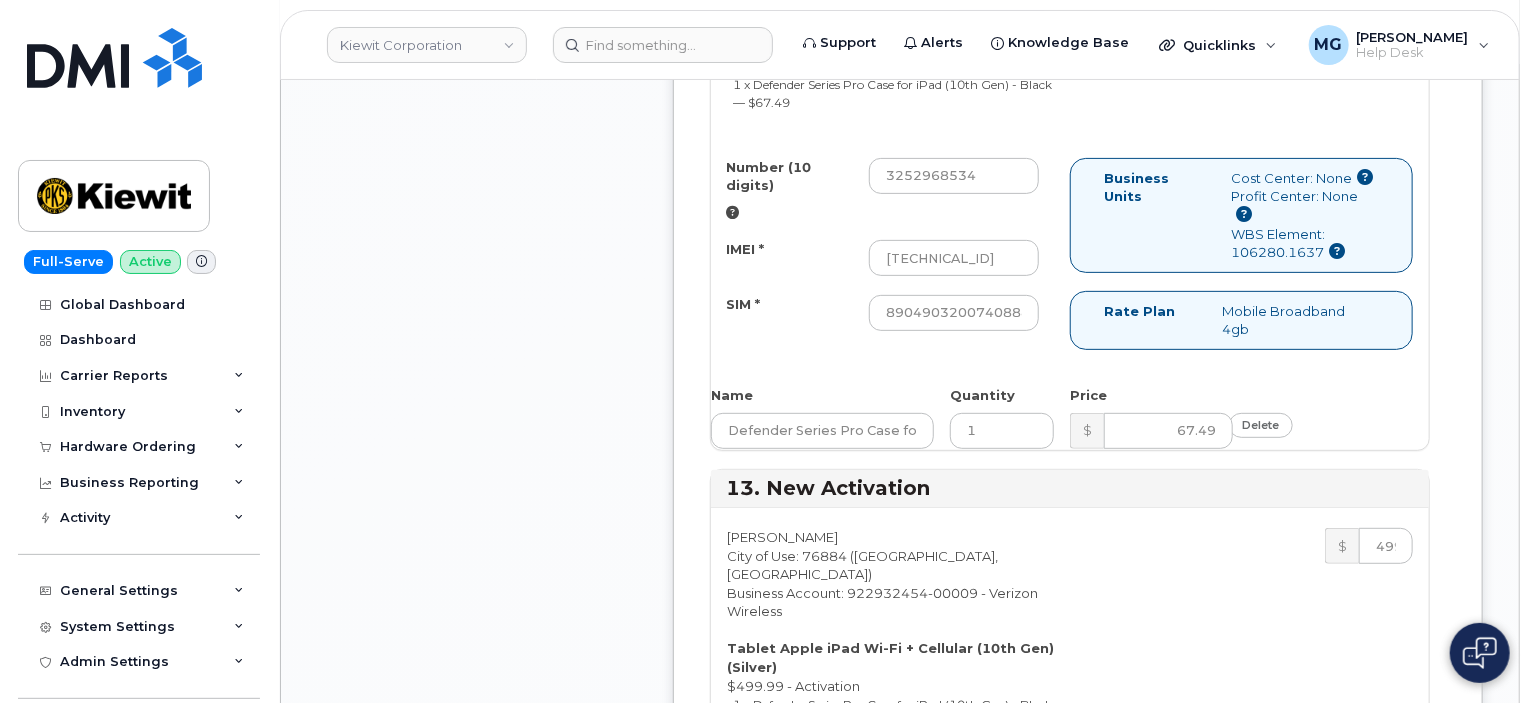 paste on "[PHONE_NUMBER]" 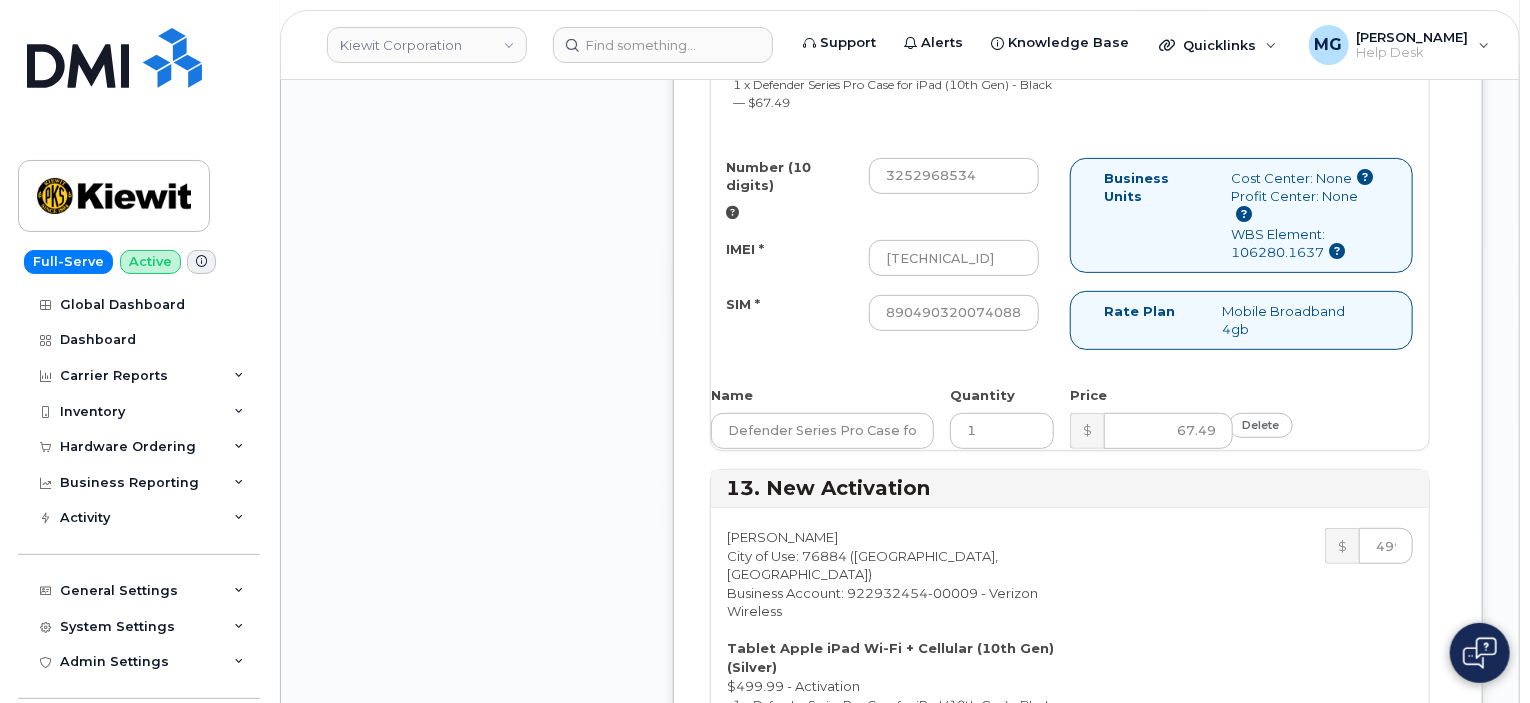 click on "325296-8861" at bounding box center [954, 796] 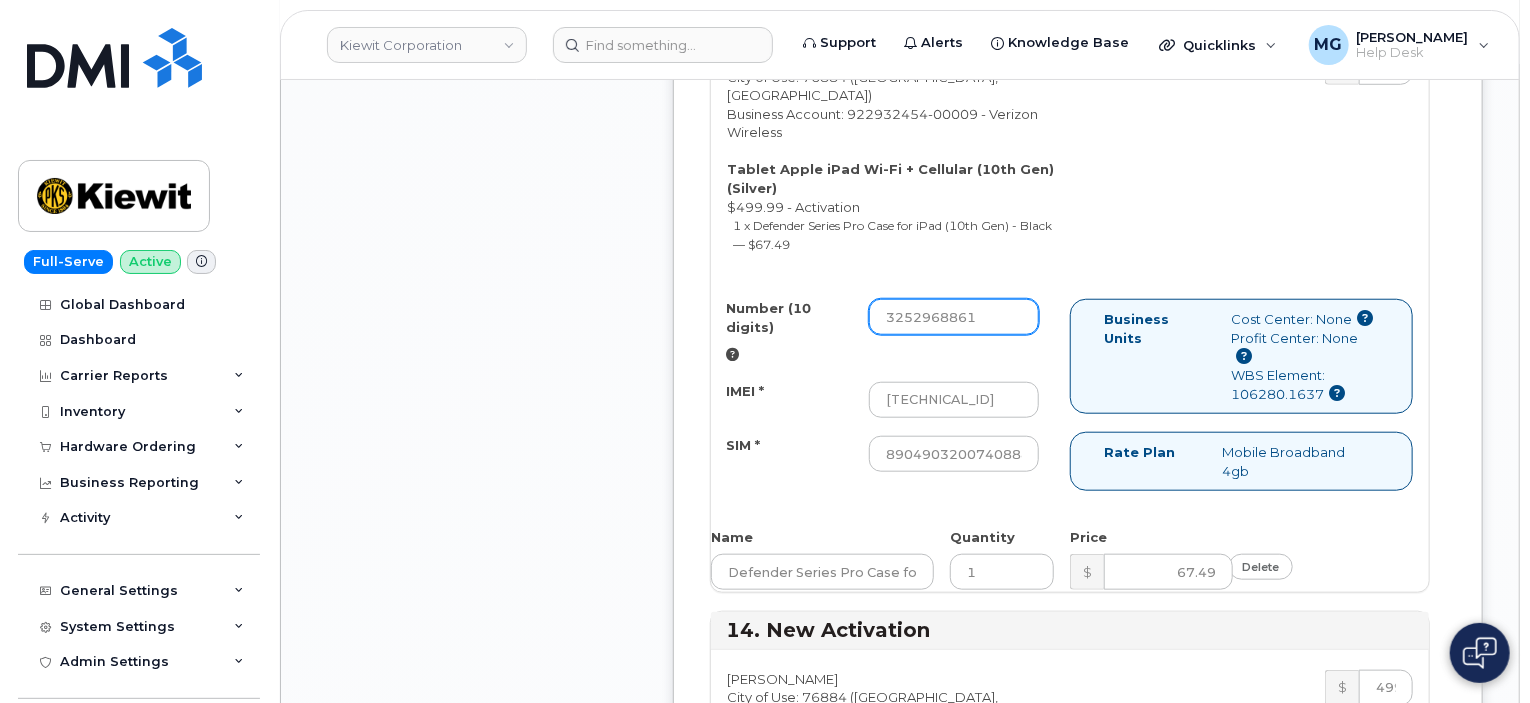 scroll, scrollTop: 8400, scrollLeft: 0, axis: vertical 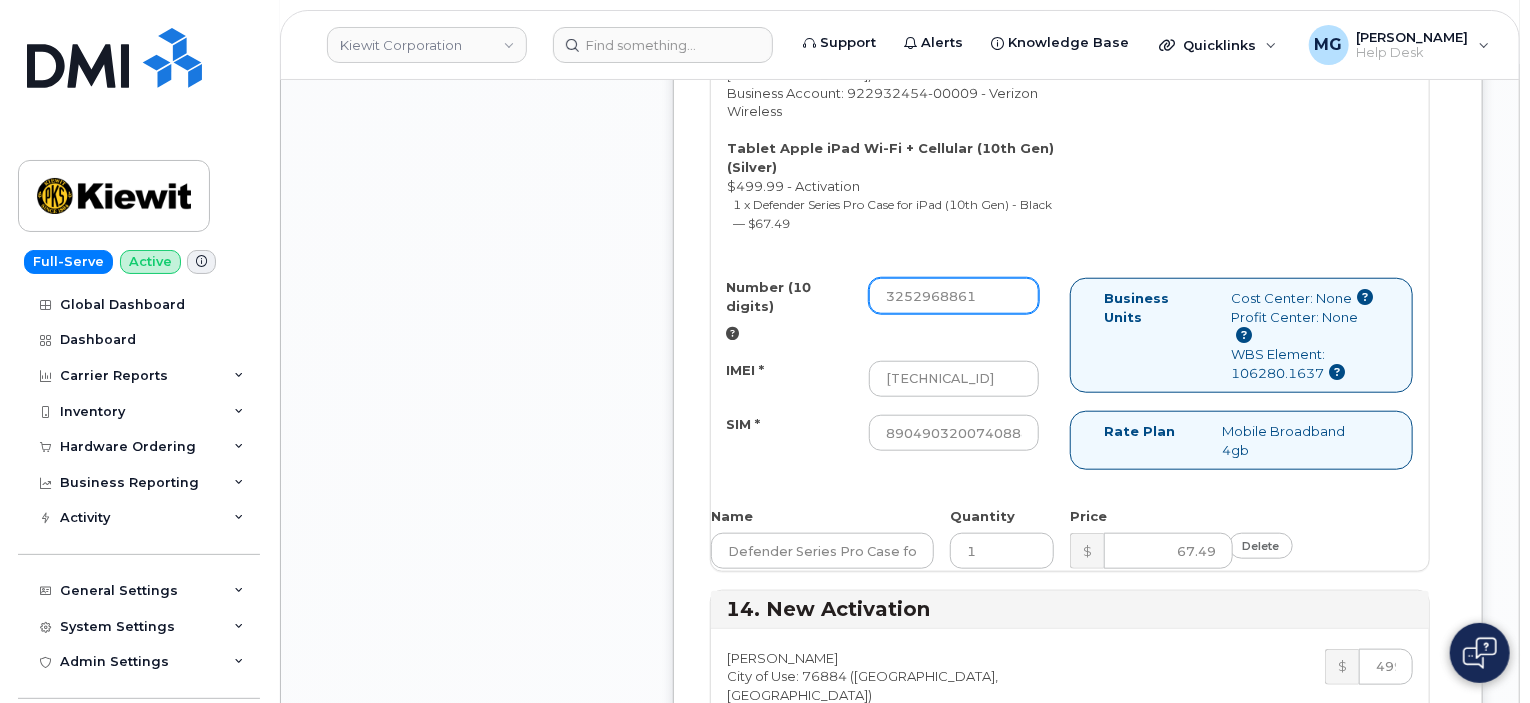 type on "3252968861" 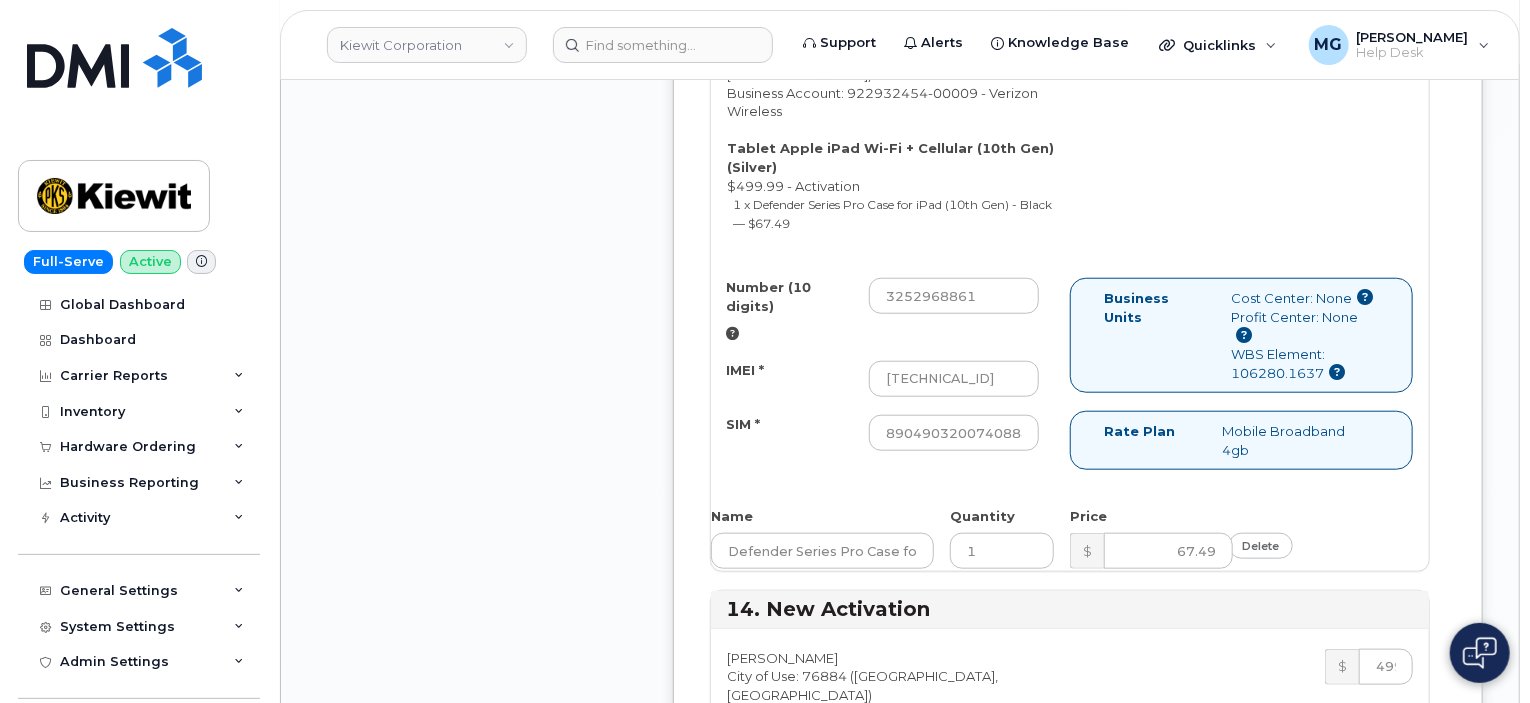 click on "IMEI *" at bounding box center [954, 953] 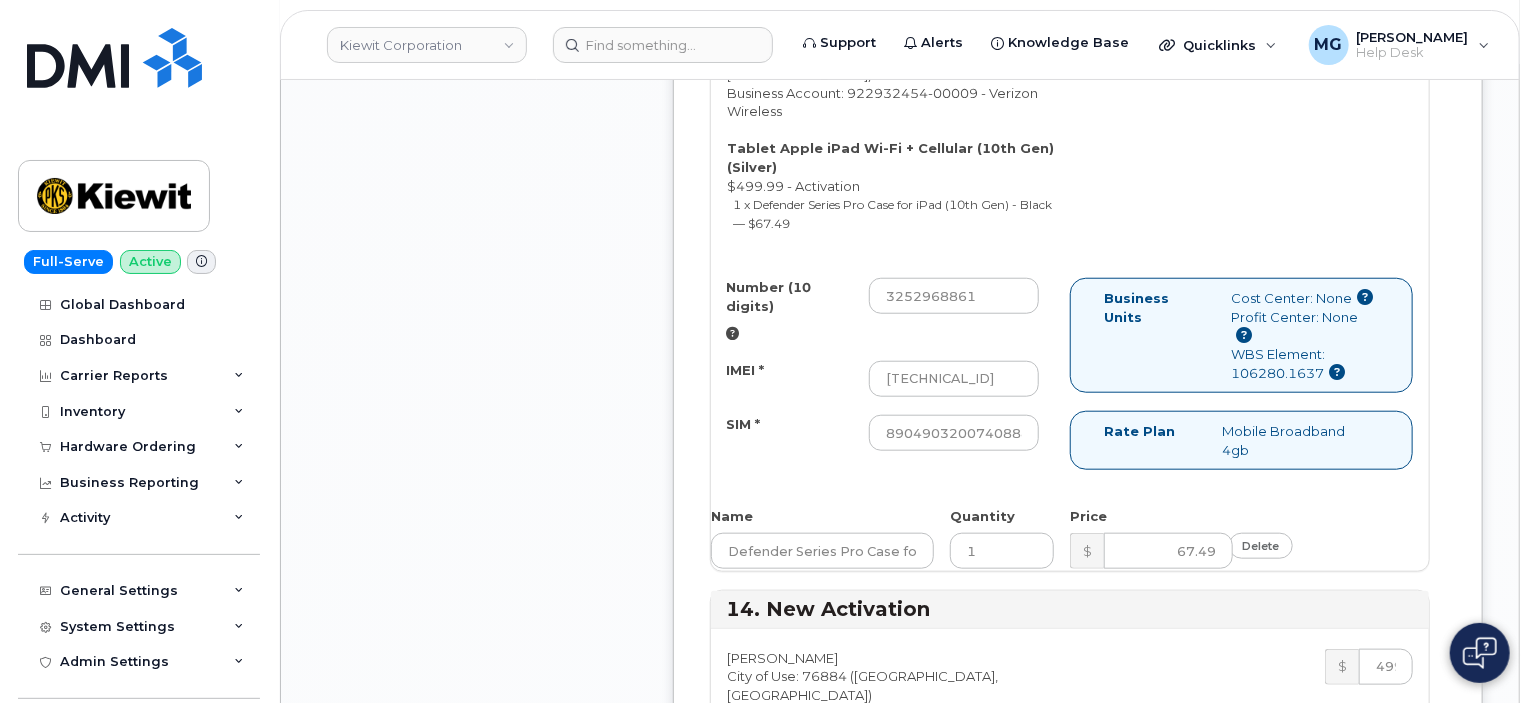 click on "SIM *" at bounding box center [954, 1008] 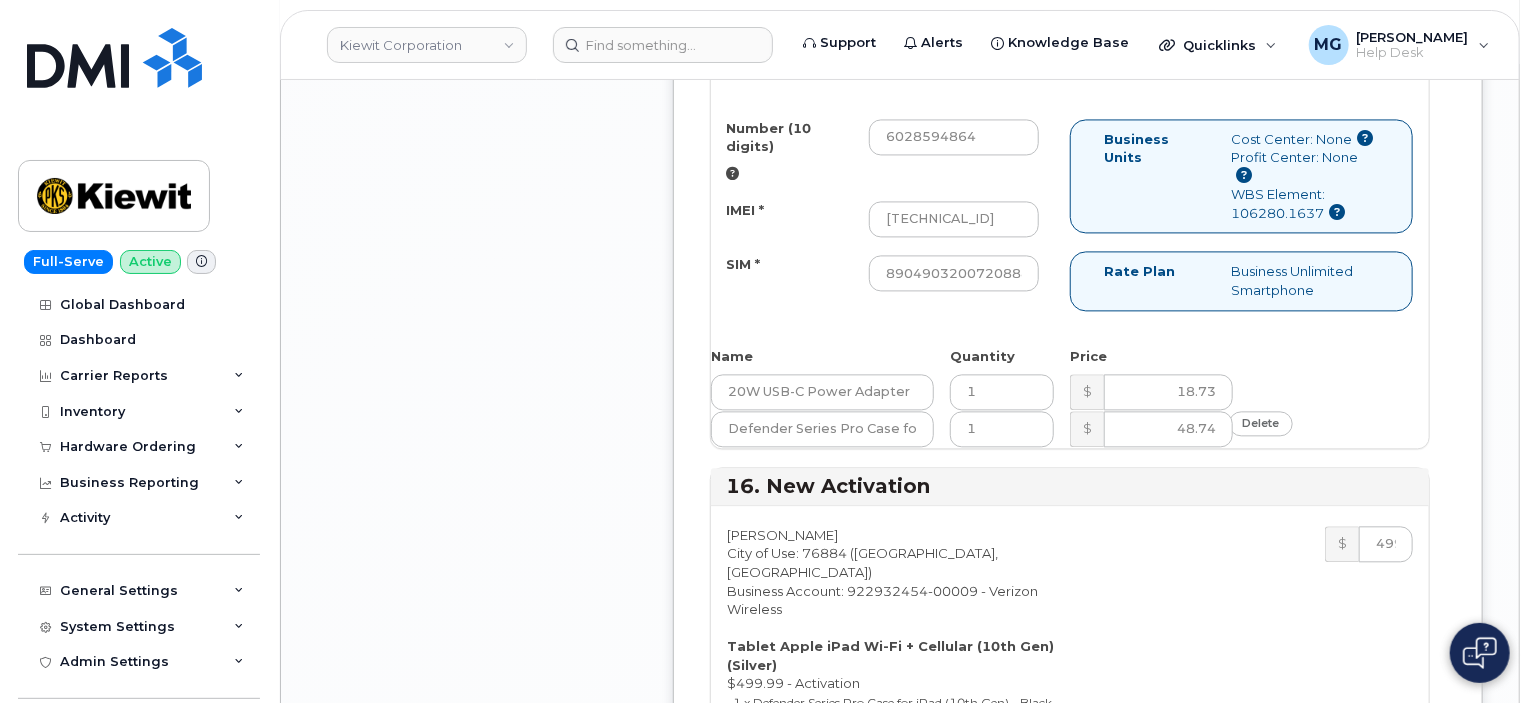 scroll, scrollTop: 9700, scrollLeft: 0, axis: vertical 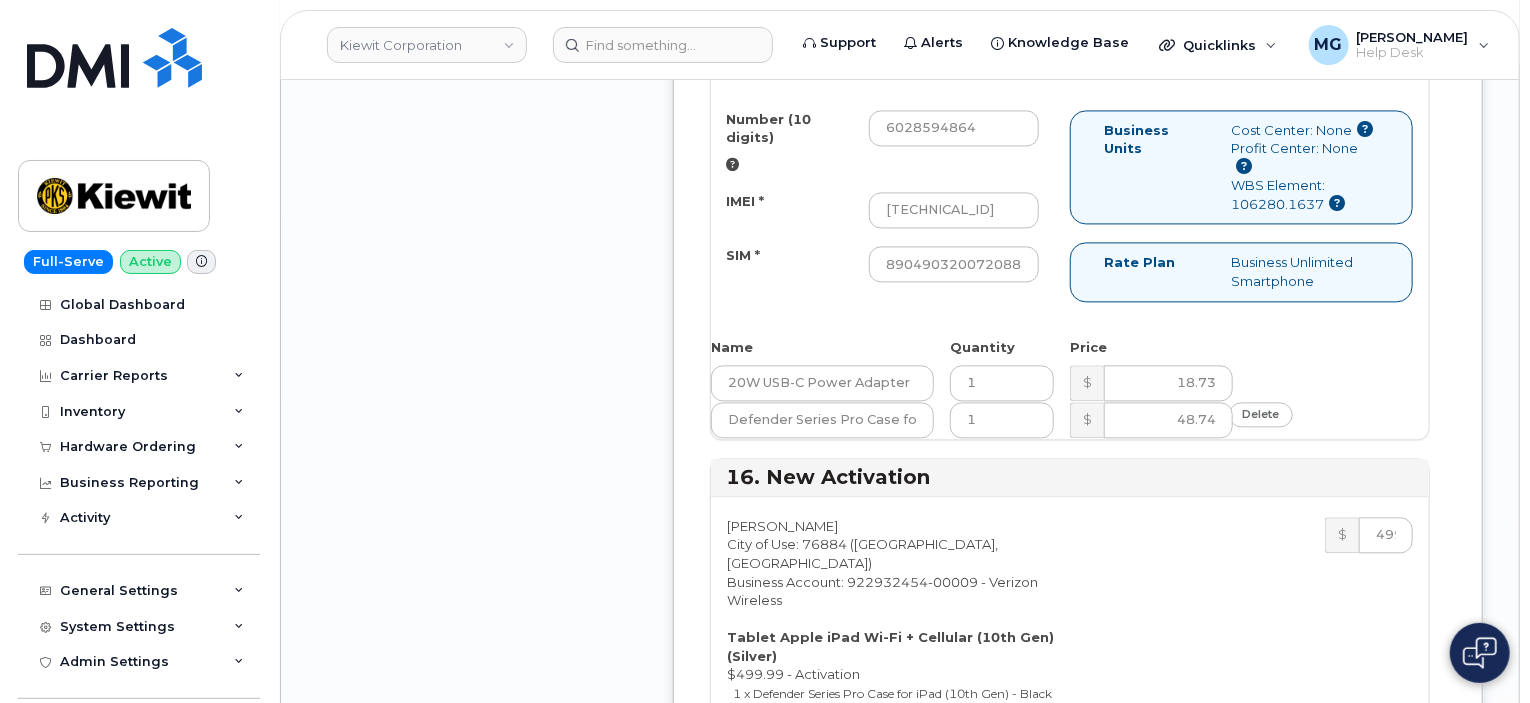 type on "3252968862" 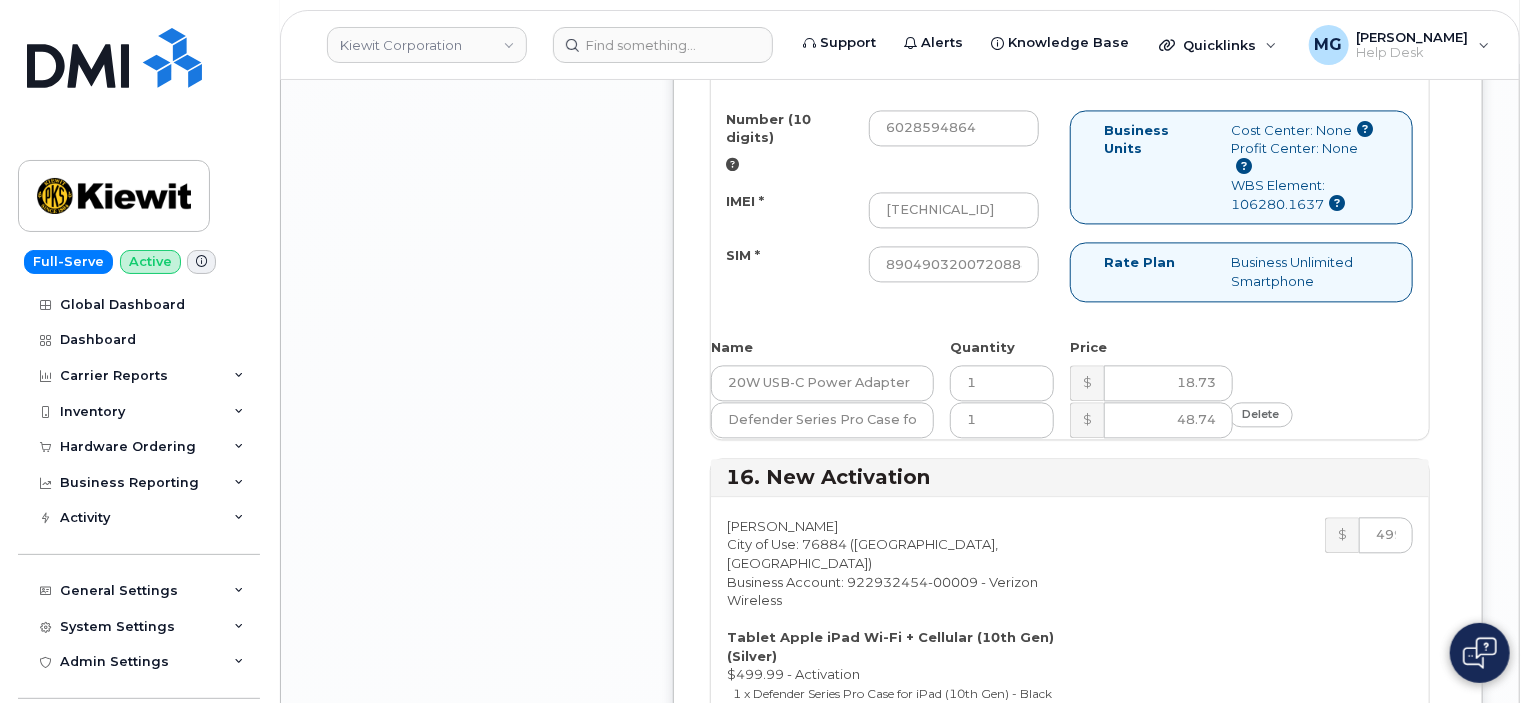 click on "IMEI *" at bounding box center (954, 867) 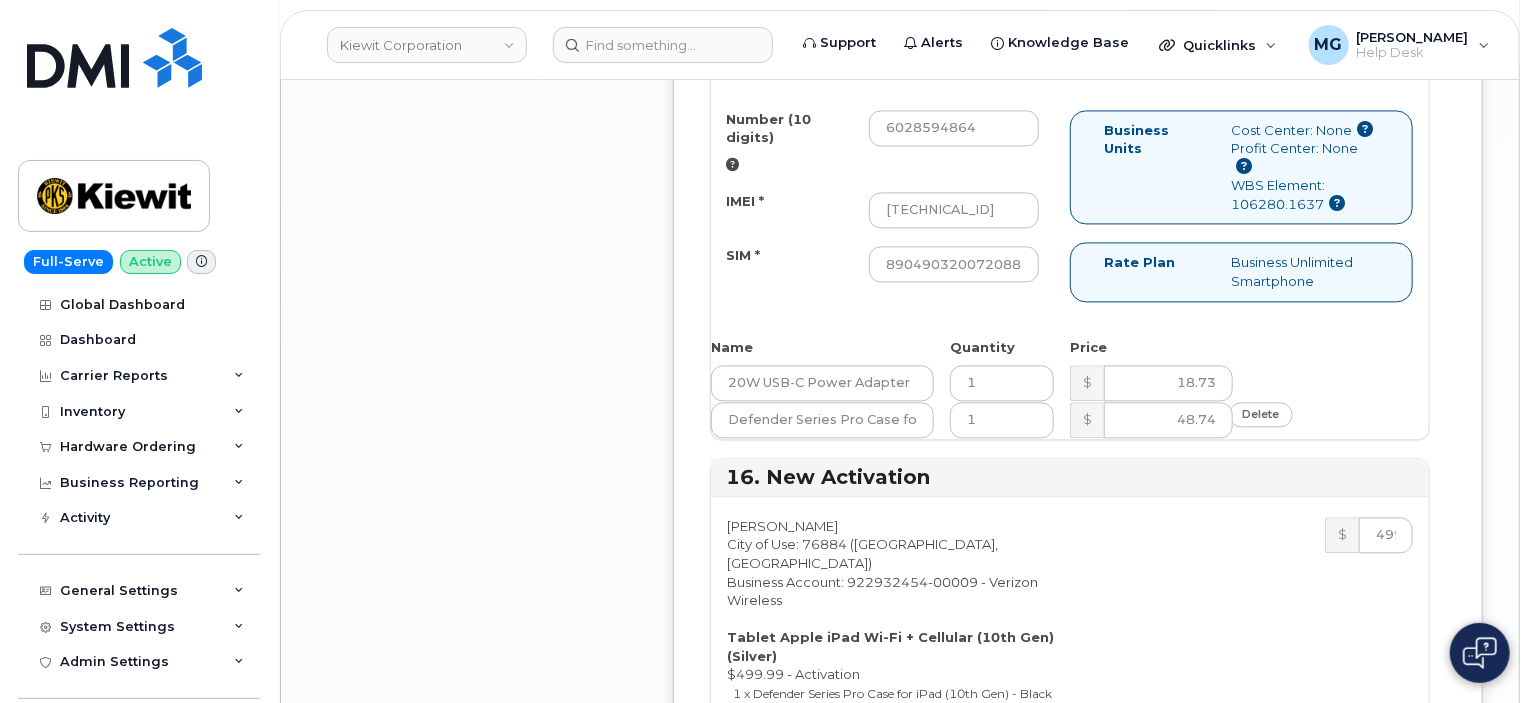 scroll, scrollTop: 9600, scrollLeft: 0, axis: vertical 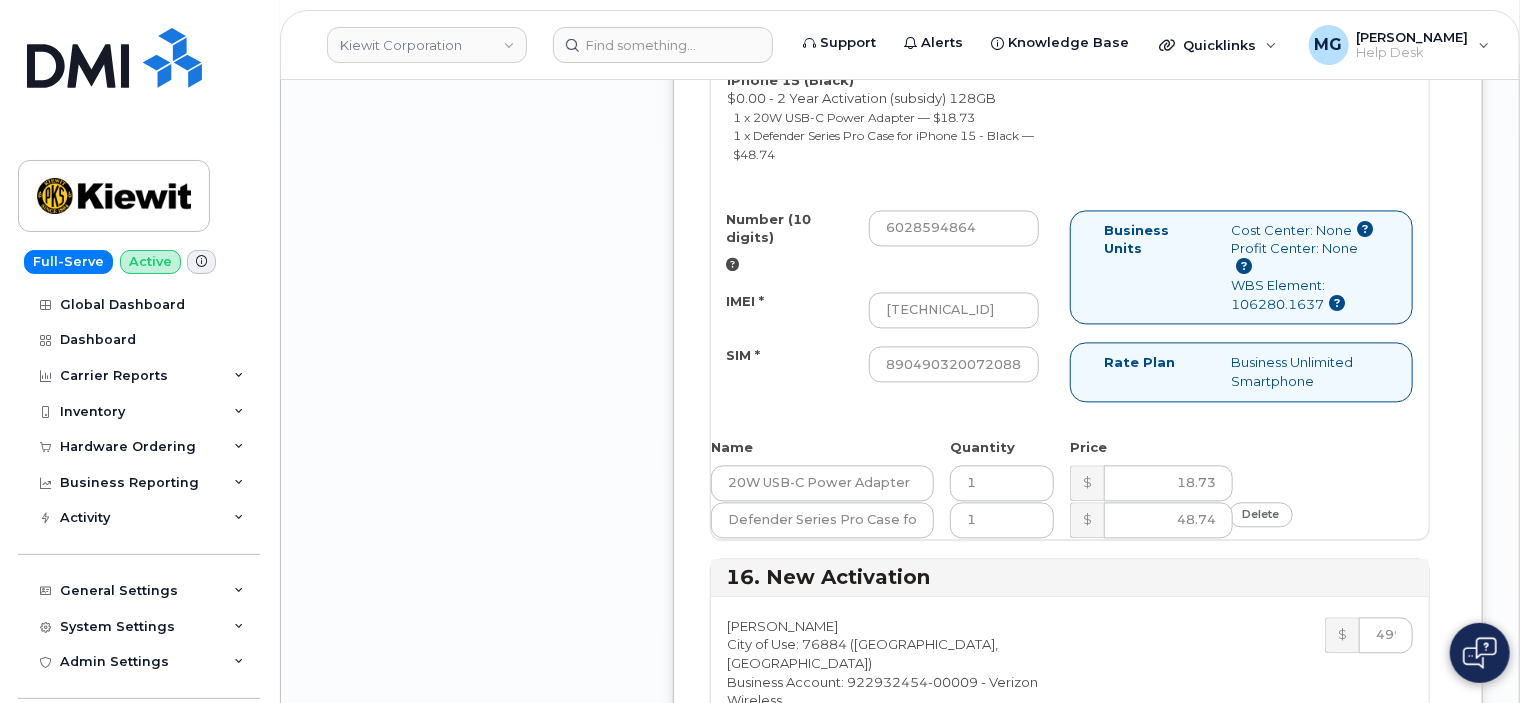 type on "[TECHNICAL_ID]" 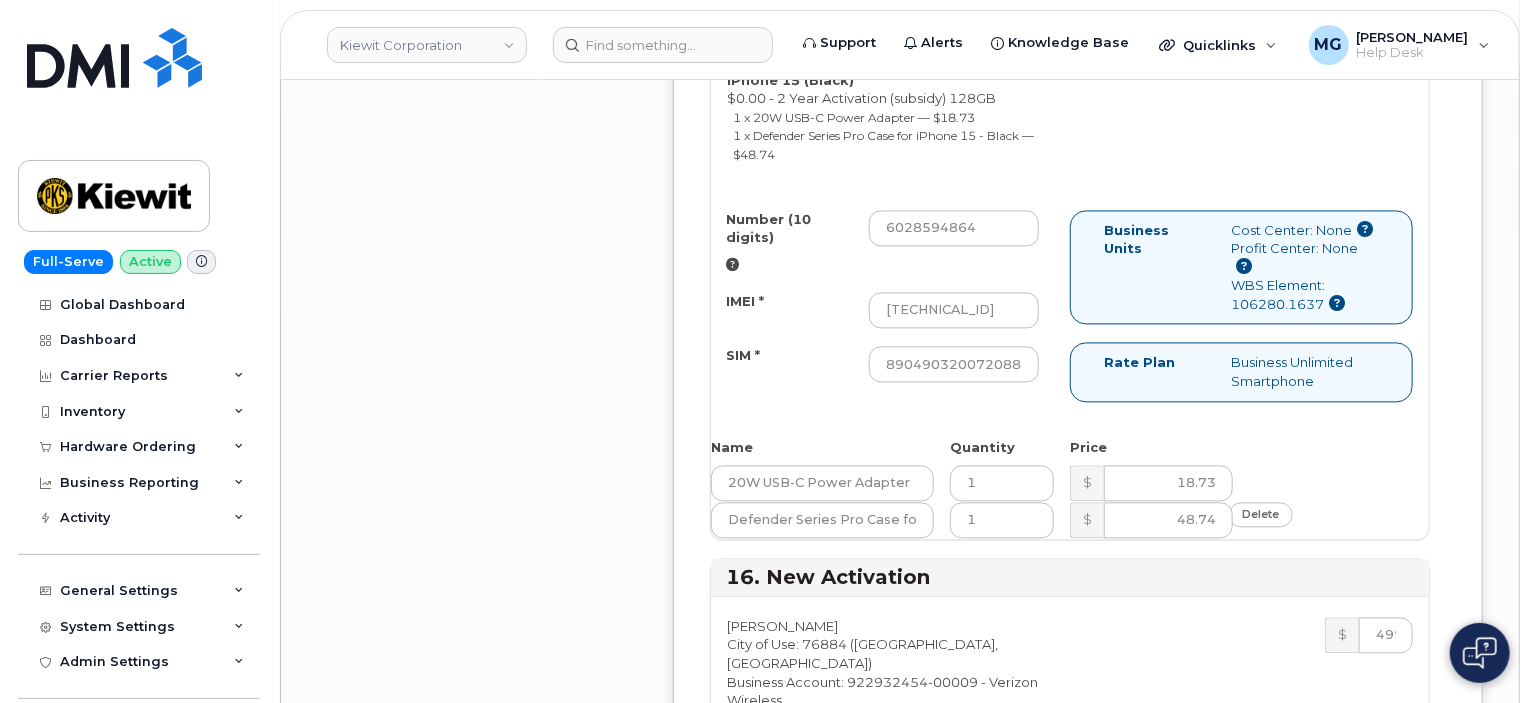 click on "SIM *" at bounding box center [954, 1022] 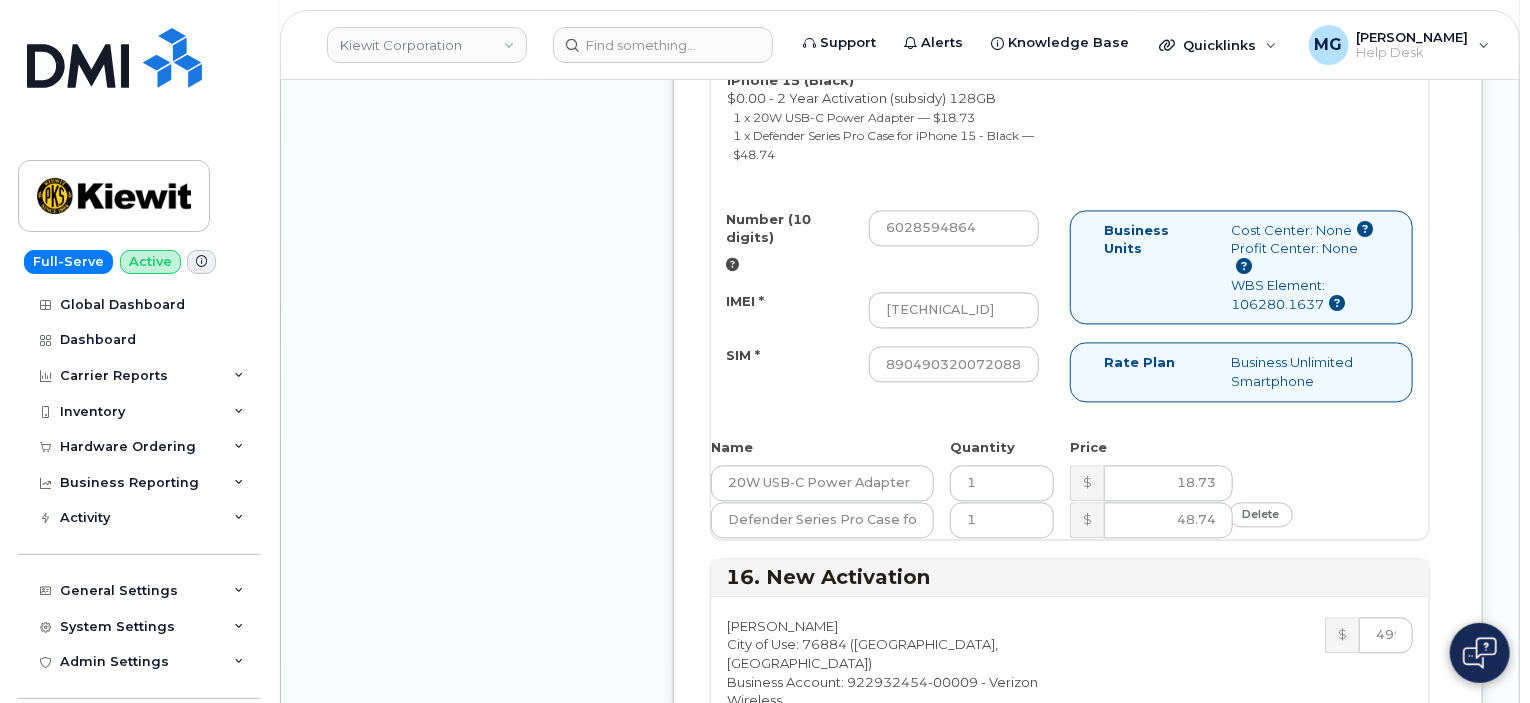 scroll, scrollTop: 0, scrollLeft: 0, axis: both 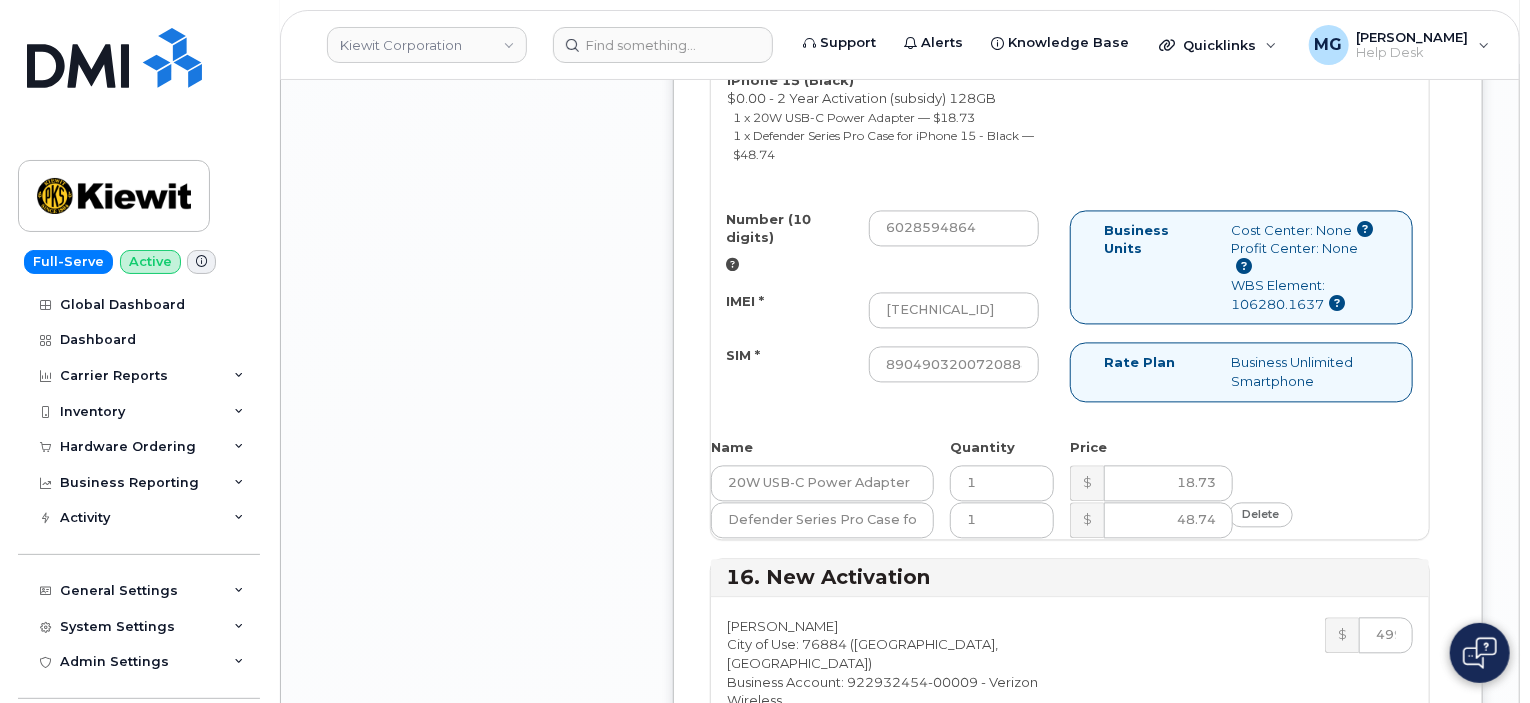 click on "325296-8870" at bounding box center (954, 885) 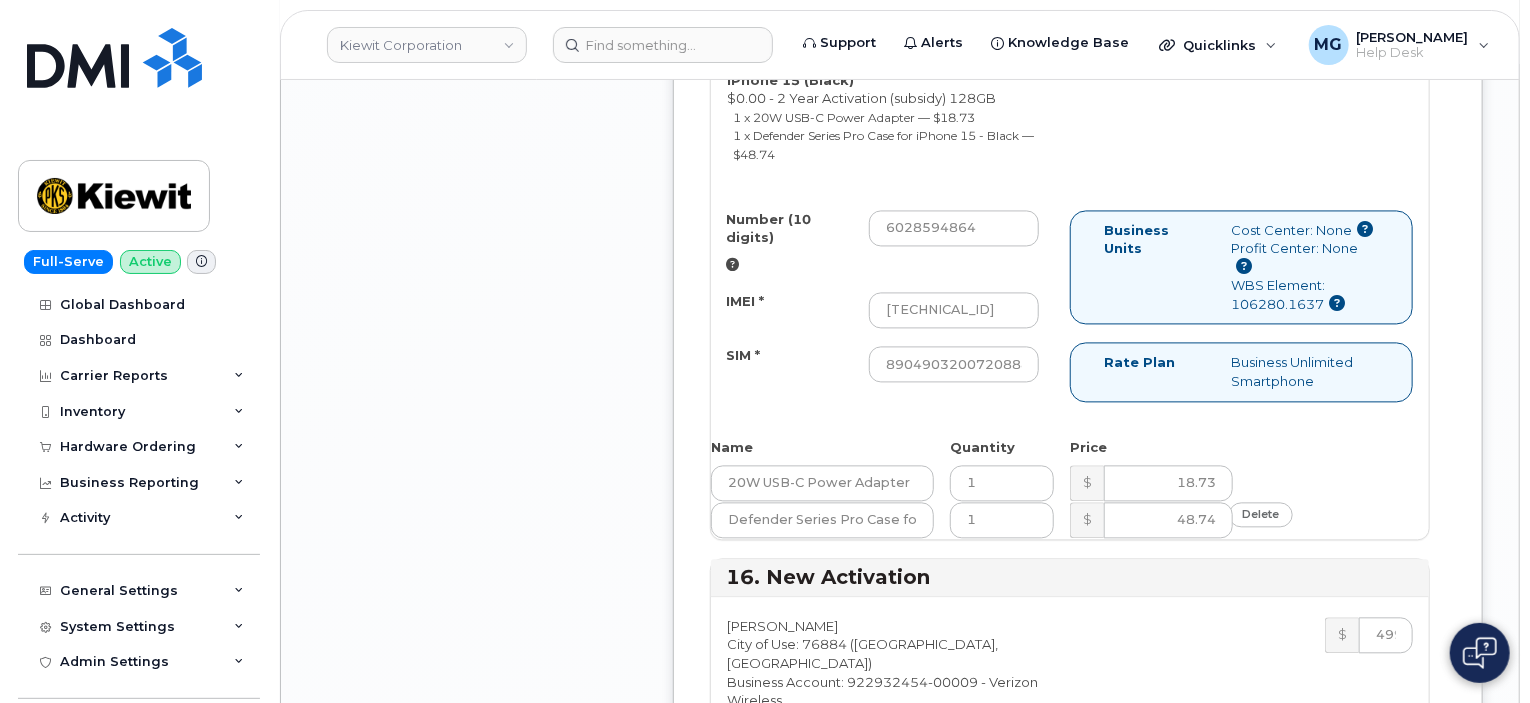 type on "3252968870" 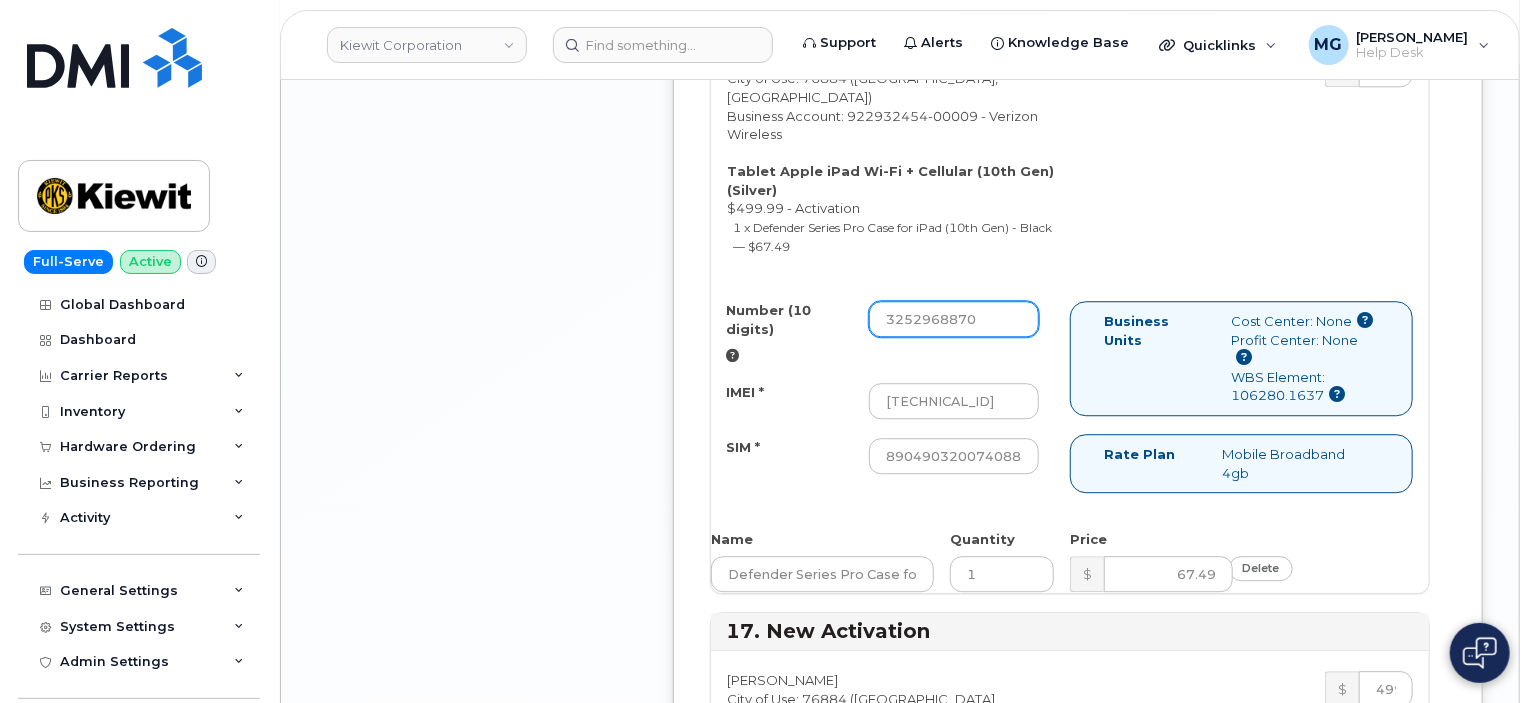 scroll, scrollTop: 10200, scrollLeft: 0, axis: vertical 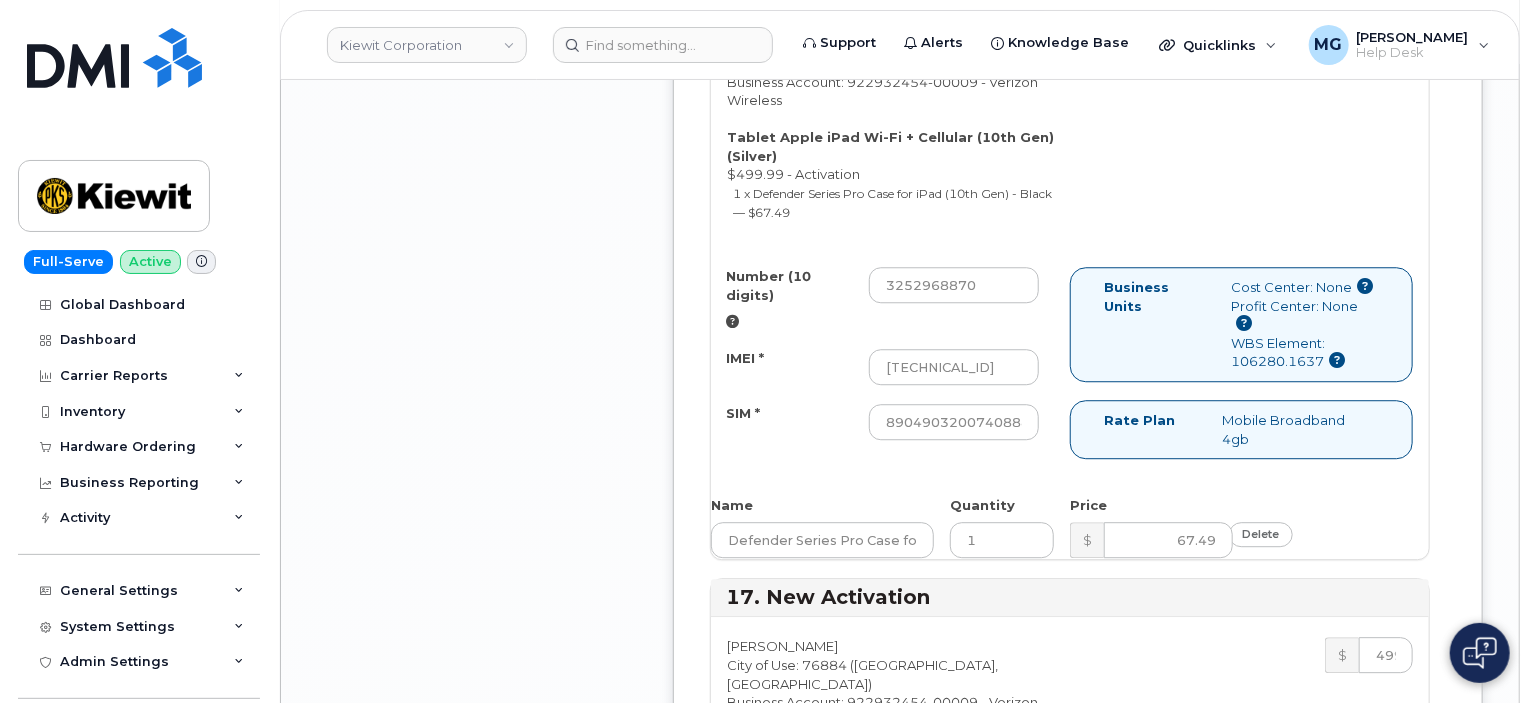 click on "IMEI *" at bounding box center [954, 988] 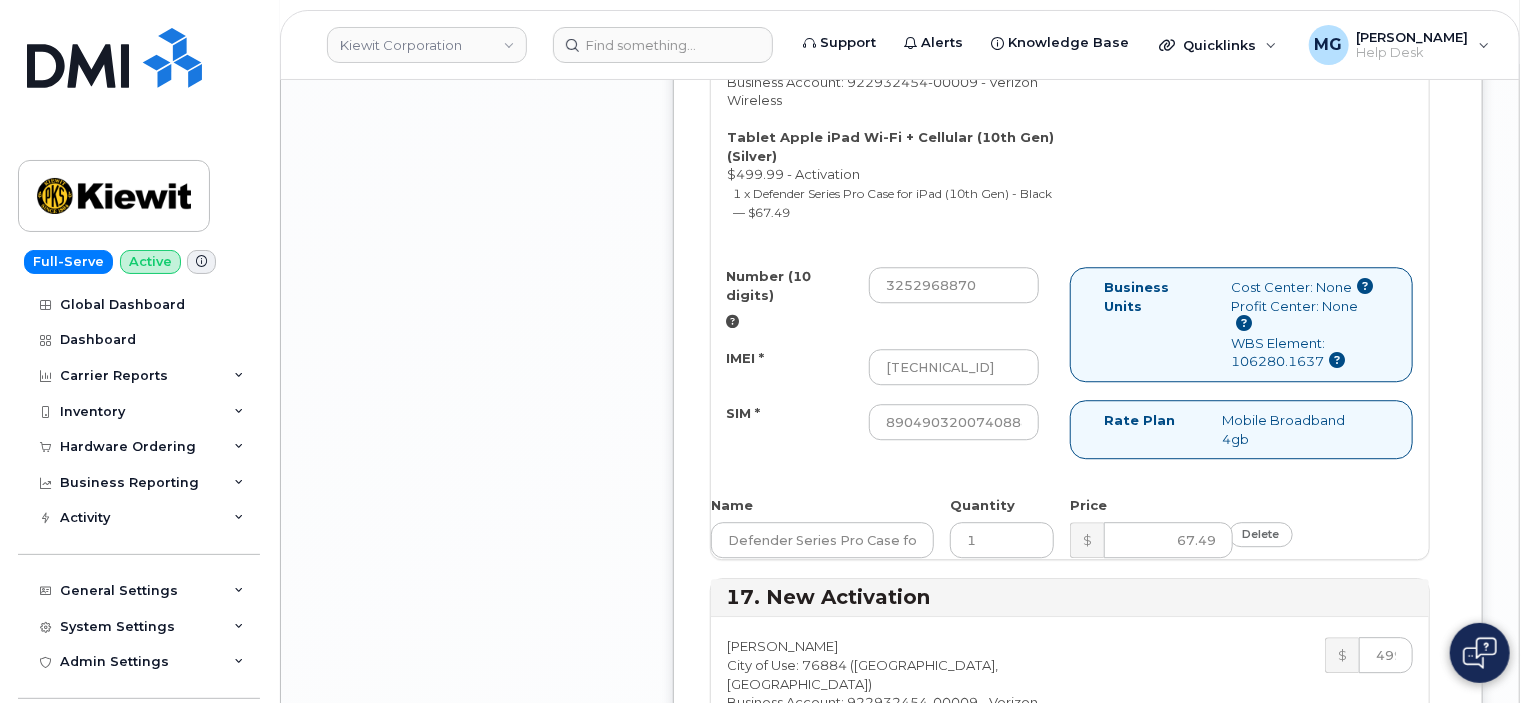 click on "SIM *" at bounding box center (954, 1043) 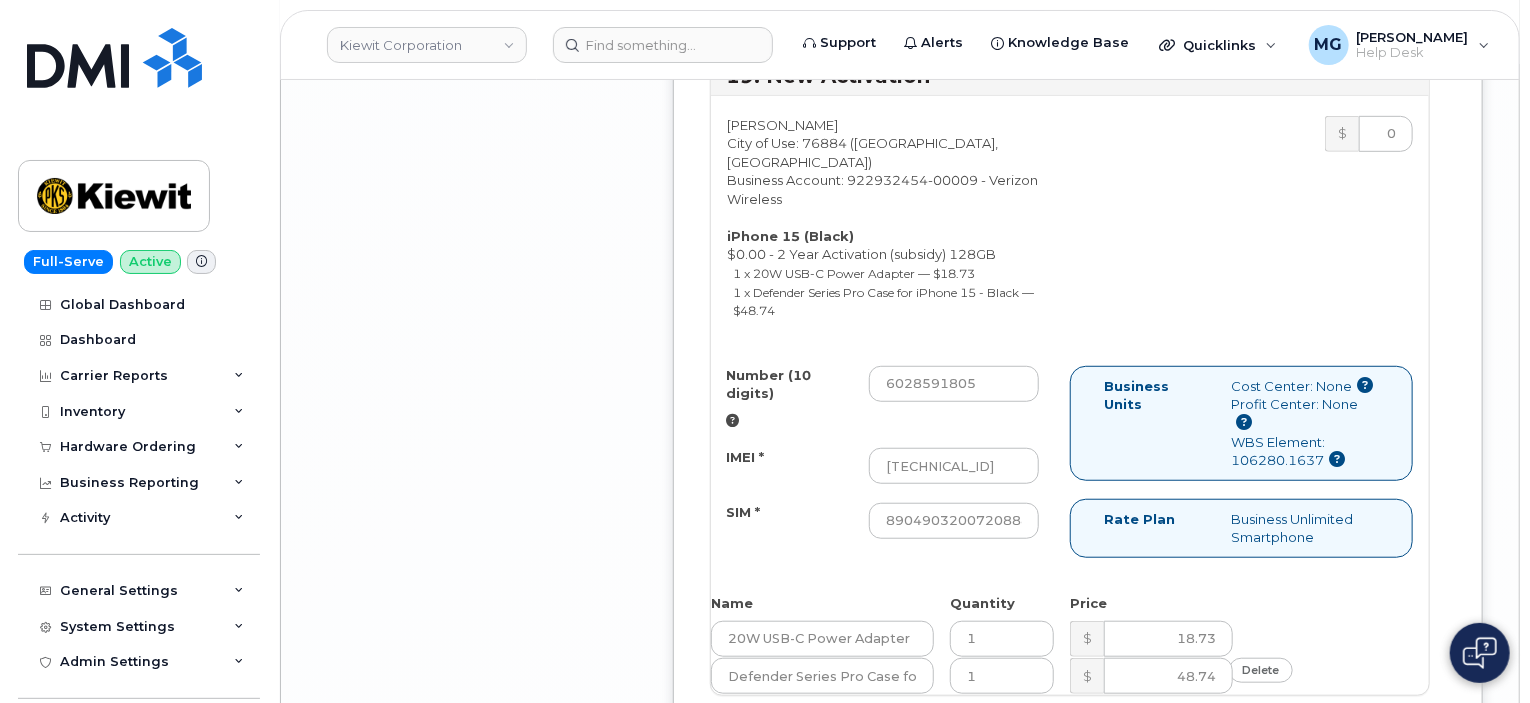 scroll, scrollTop: 12300, scrollLeft: 0, axis: vertical 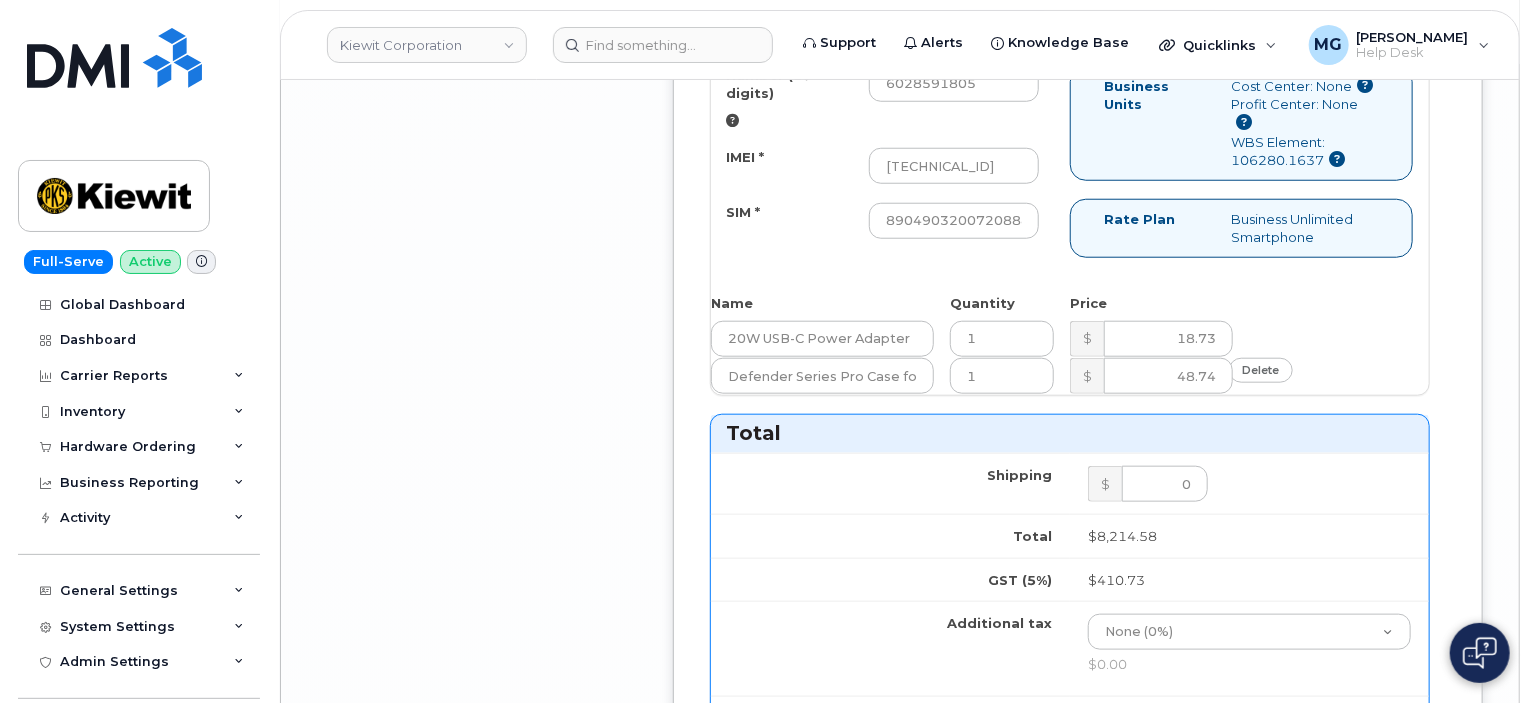 type on "3252968866" 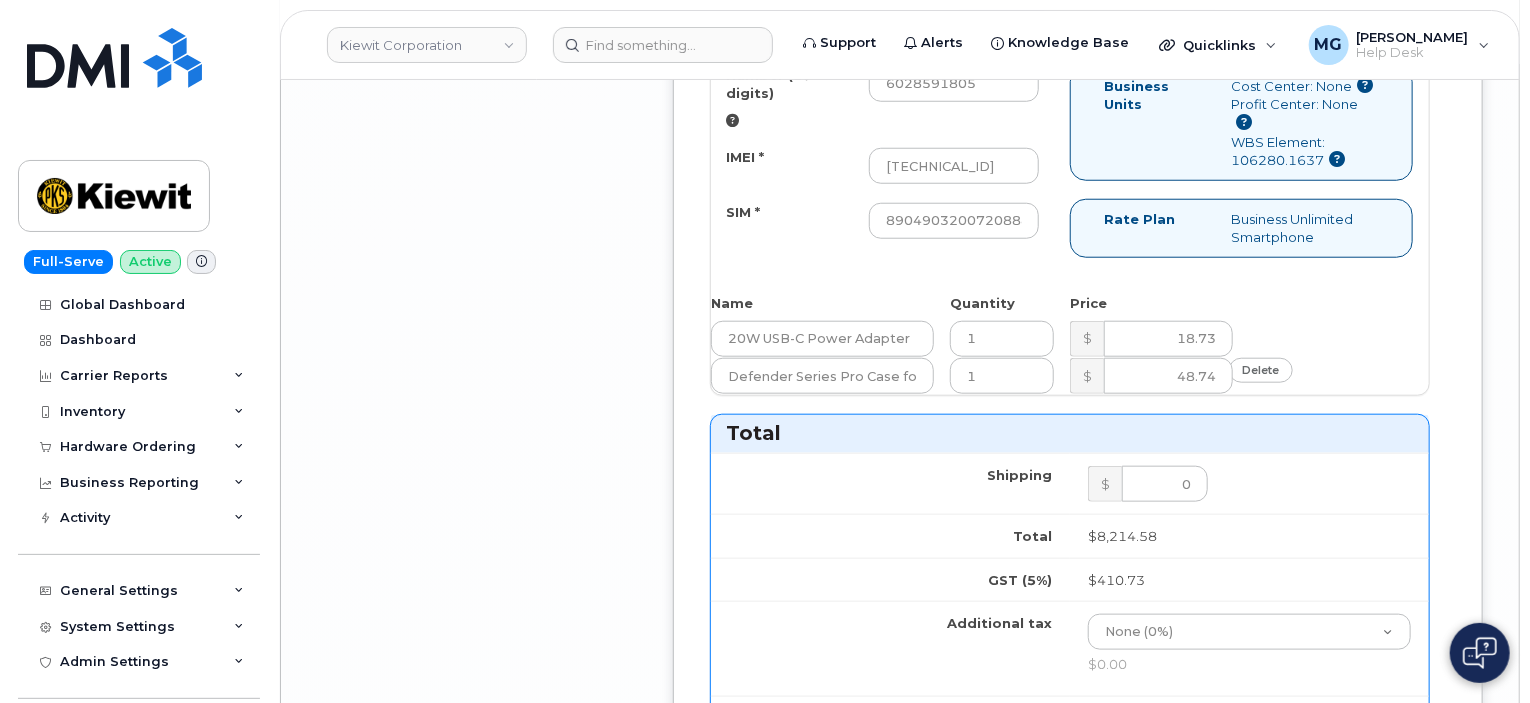 type on "1001901762270007688400446891509250" 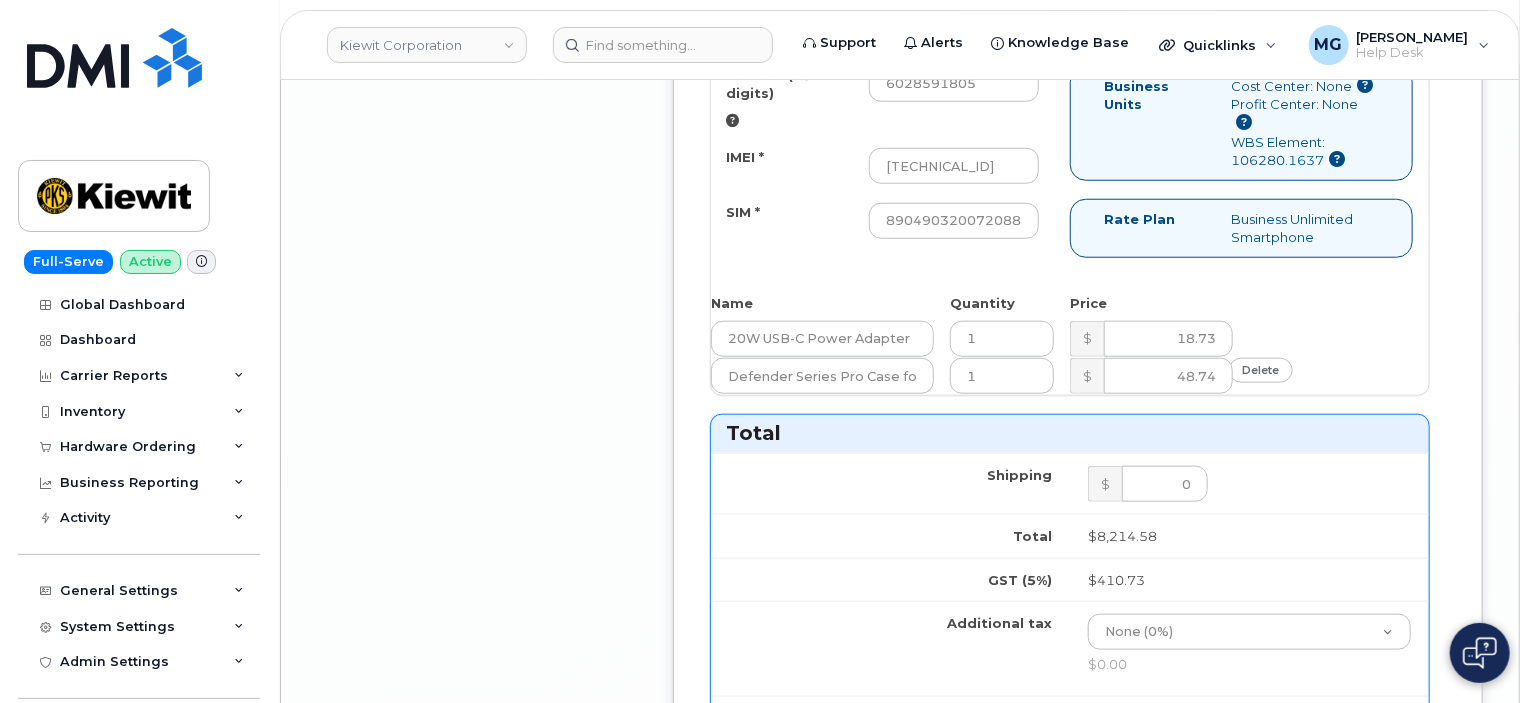 click on "Complete Order" at bounding box center (1331, 1346) 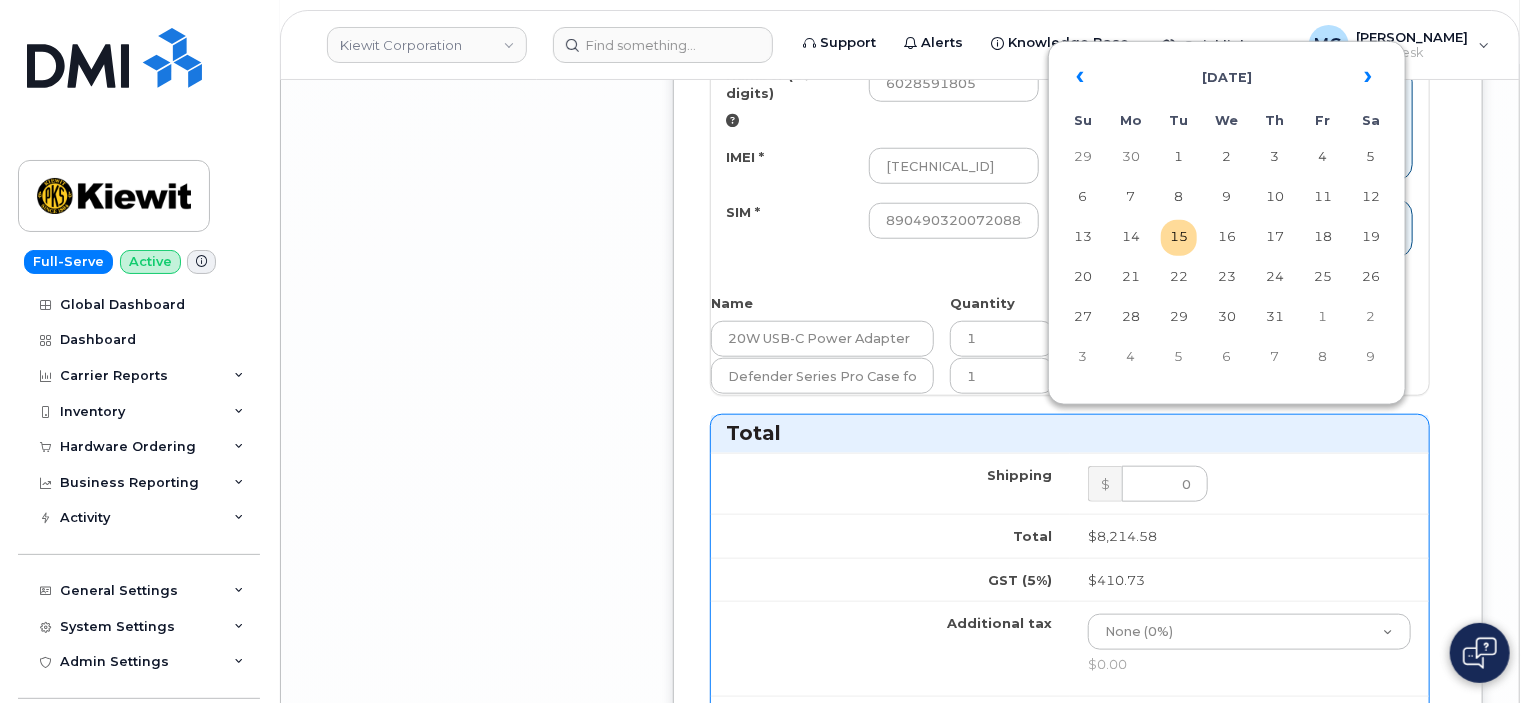 scroll, scrollTop: 0, scrollLeft: 0, axis: both 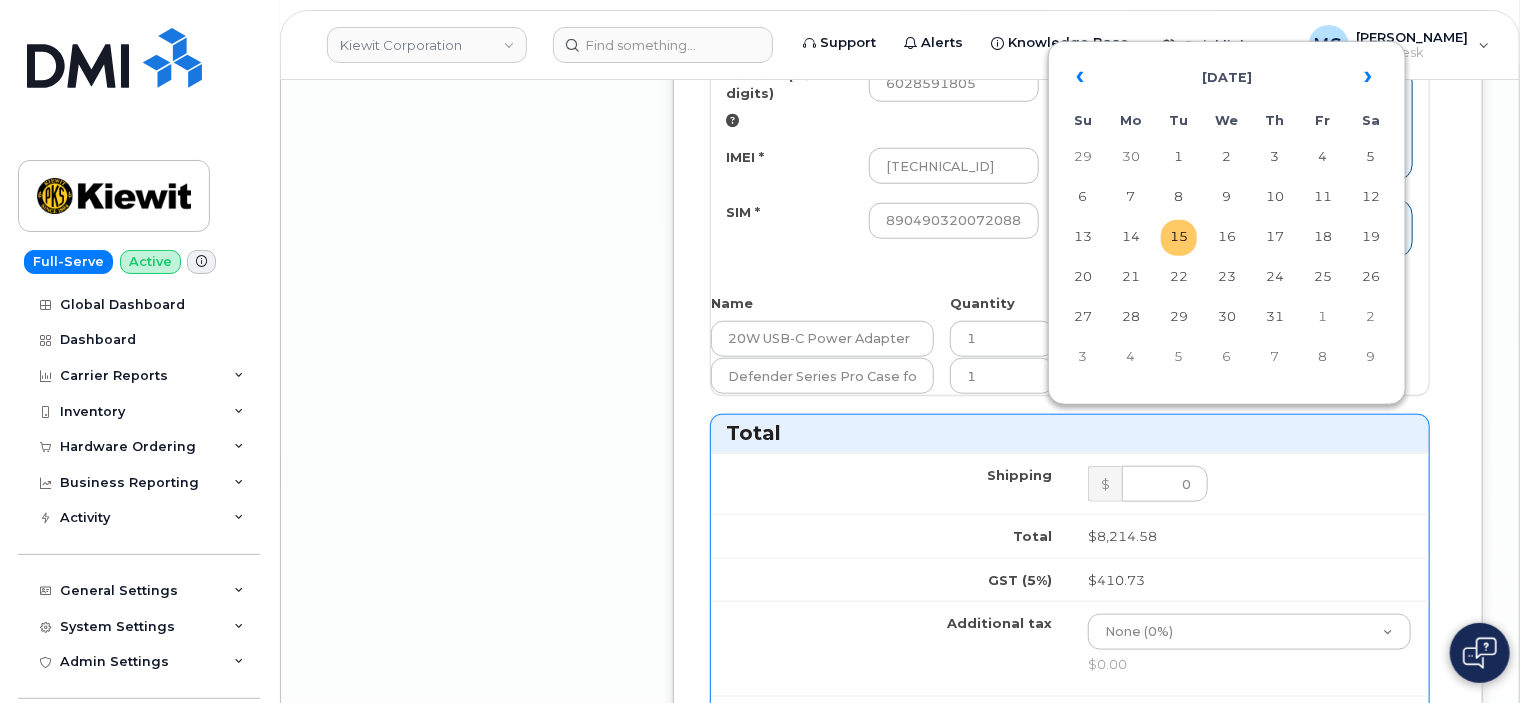 click on "15" at bounding box center [1179, 238] 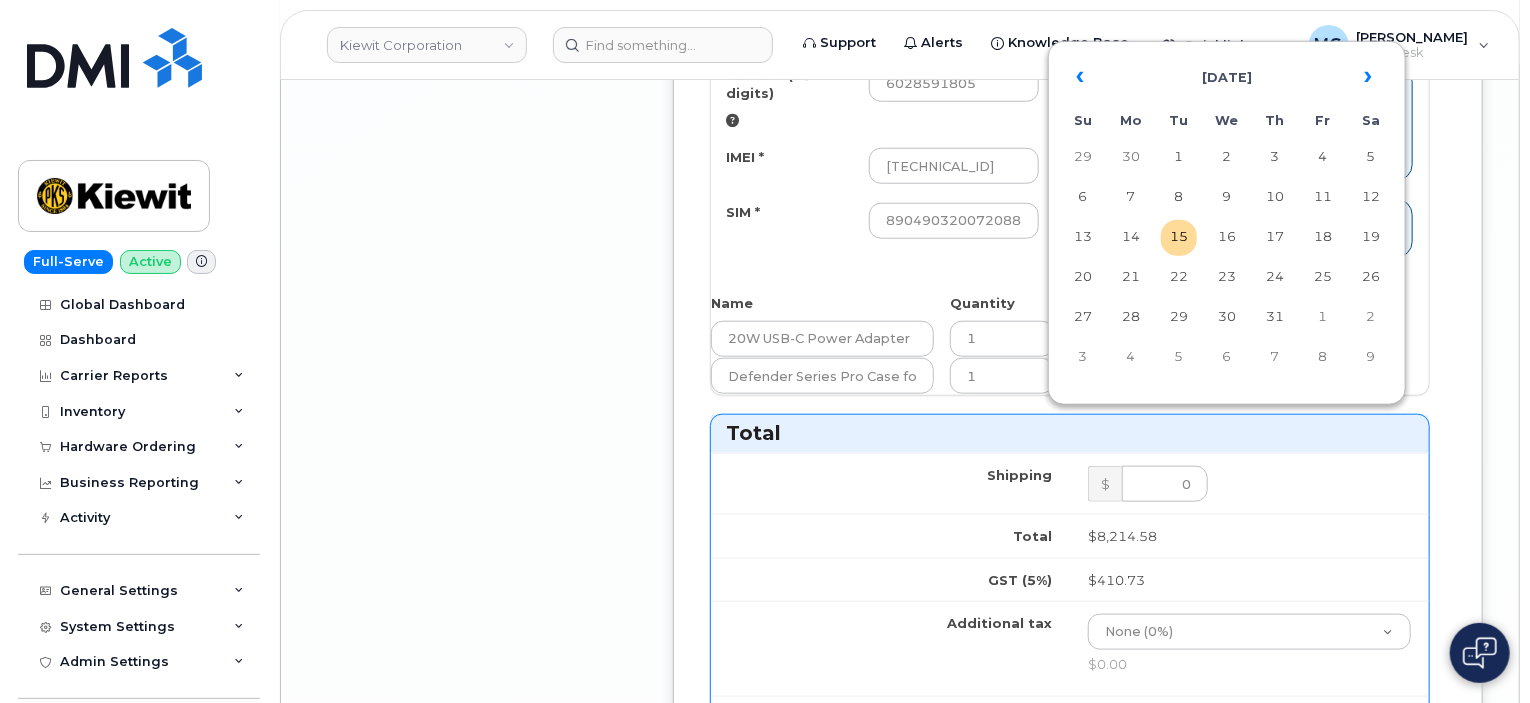 type on "[DATE]" 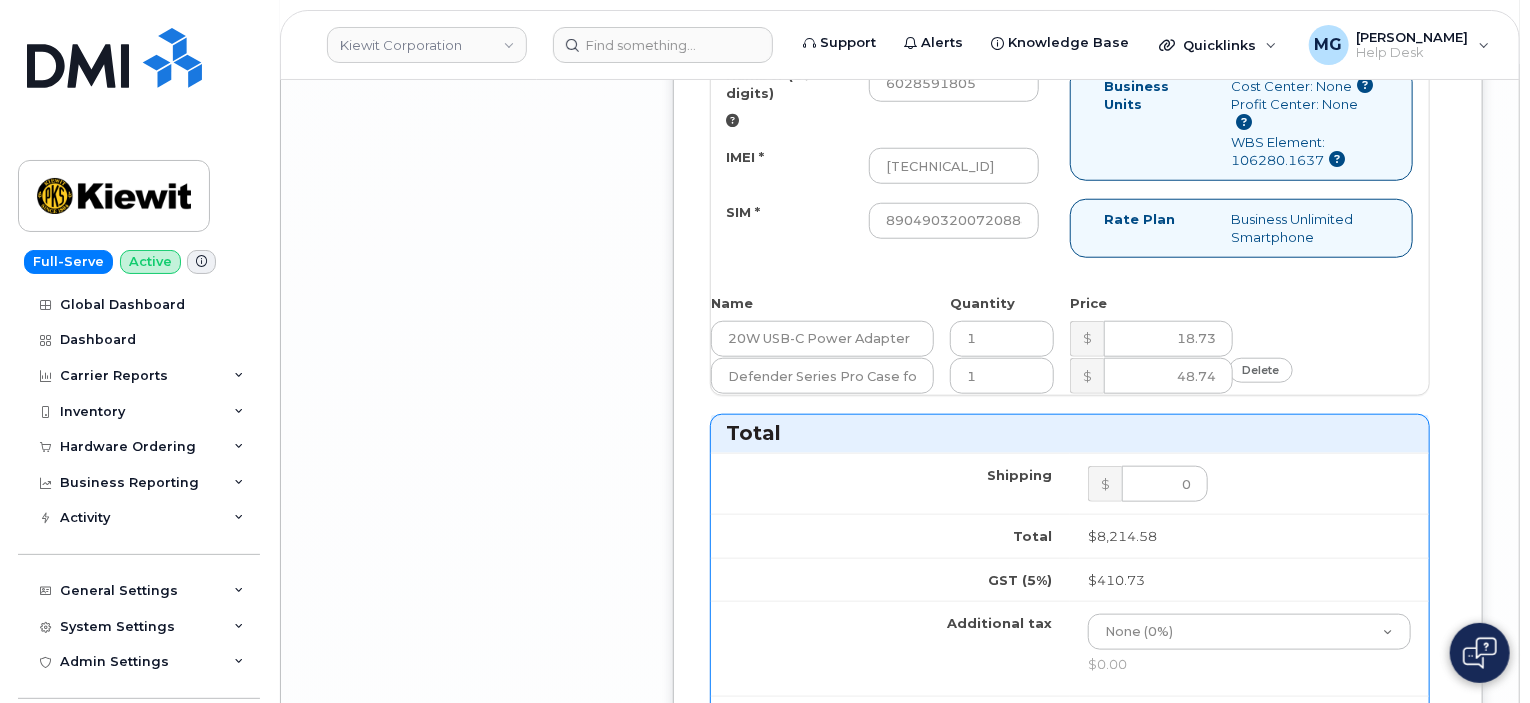drag, startPoint x: 1297, startPoint y: 370, endPoint x: 900, endPoint y: 397, distance: 397.91708 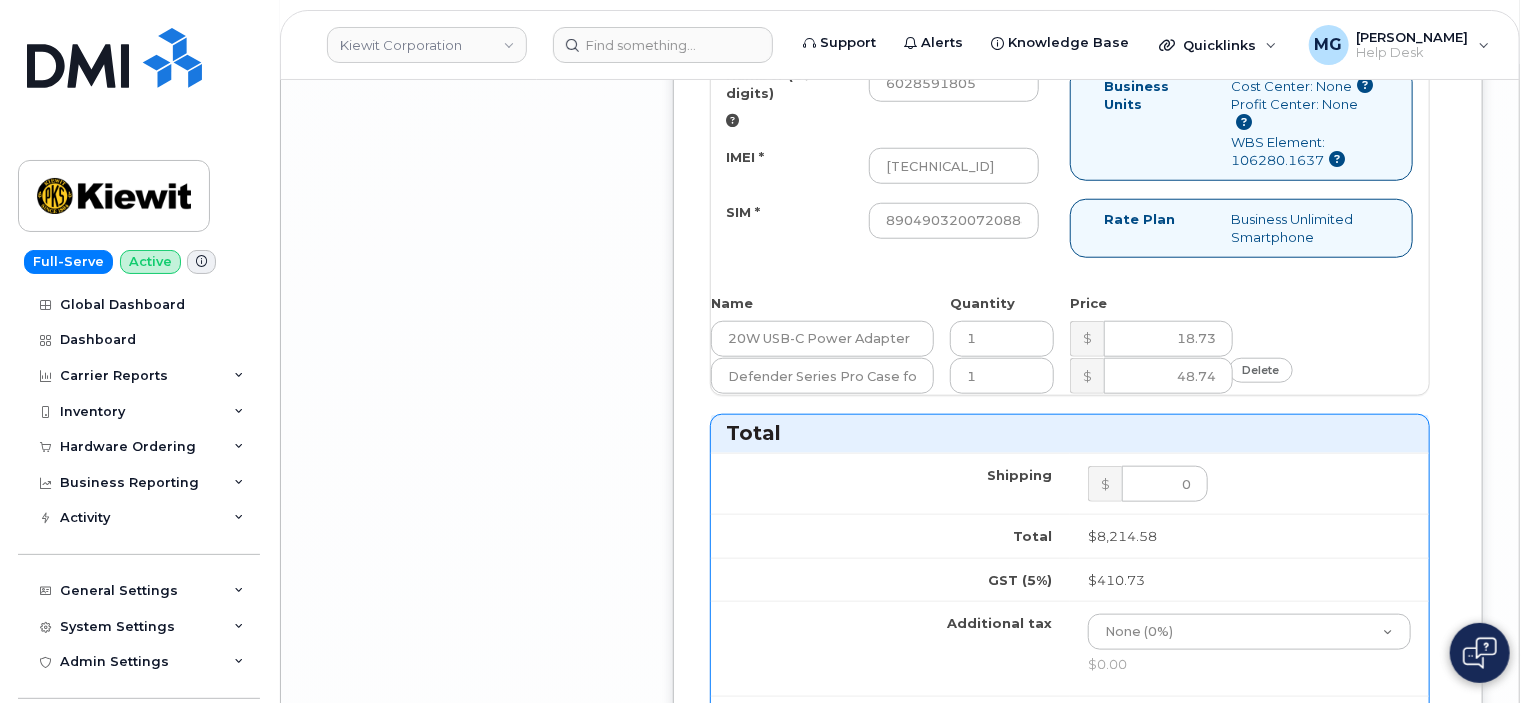 drag, startPoint x: 1200, startPoint y: 371, endPoint x: 1017, endPoint y: 371, distance: 183 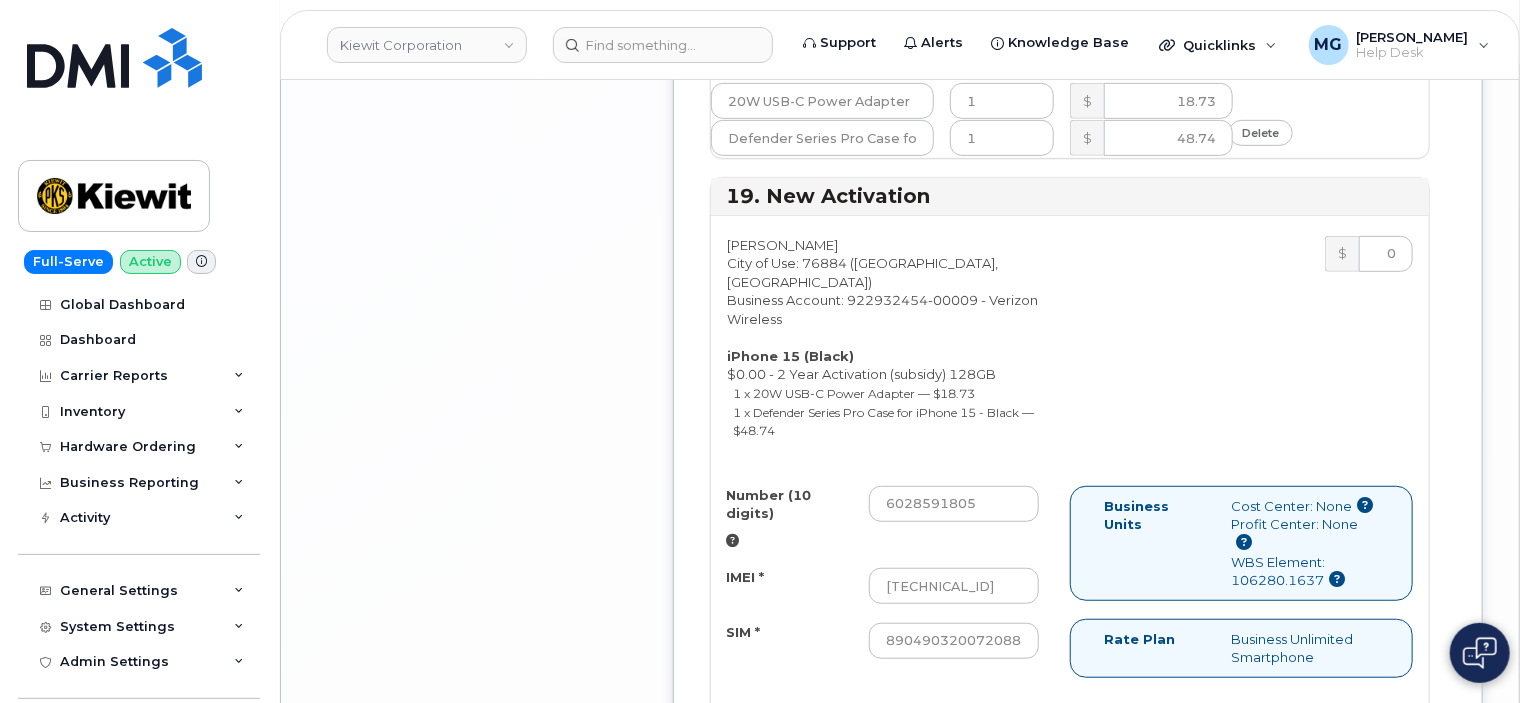 scroll, scrollTop: 12200, scrollLeft: 0, axis: vertical 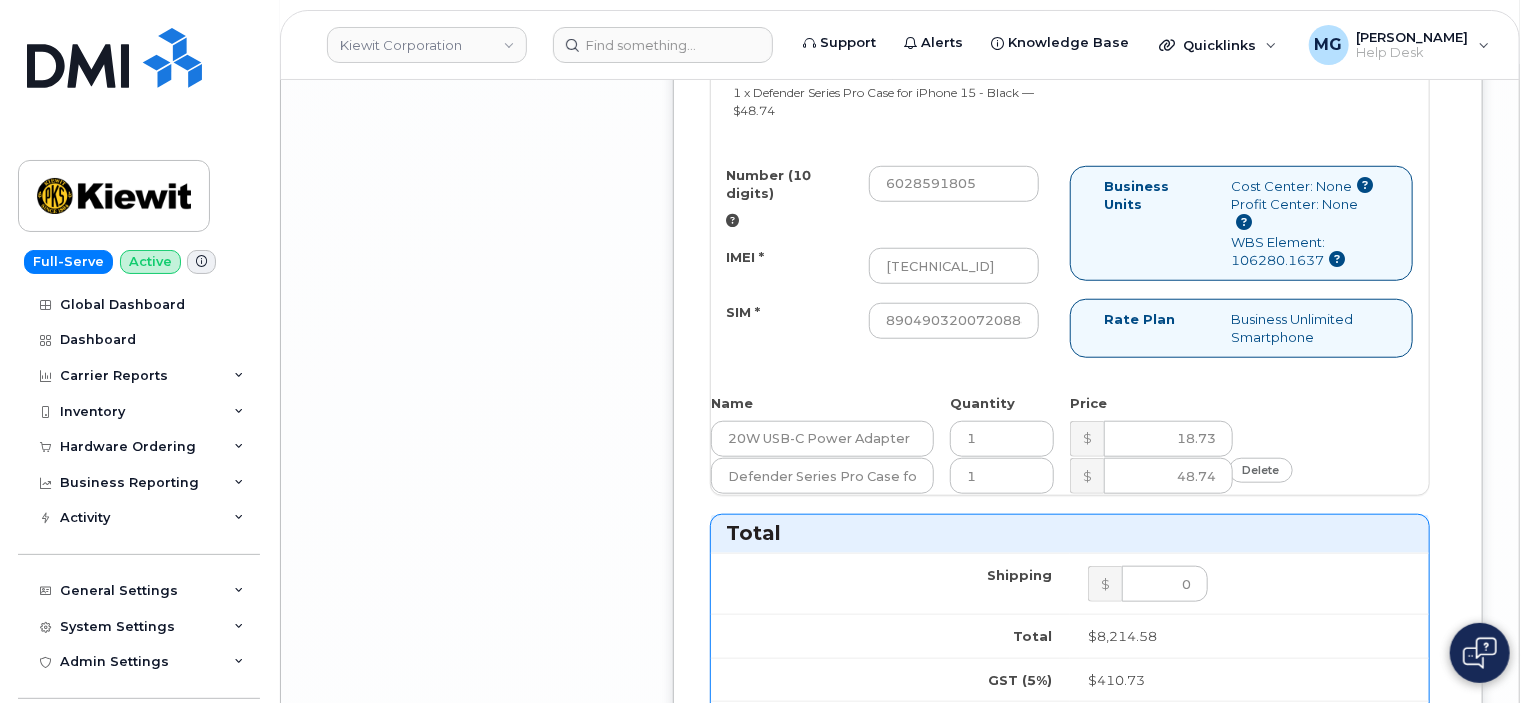 click on "446891509250" at bounding box center [1249, 1228] 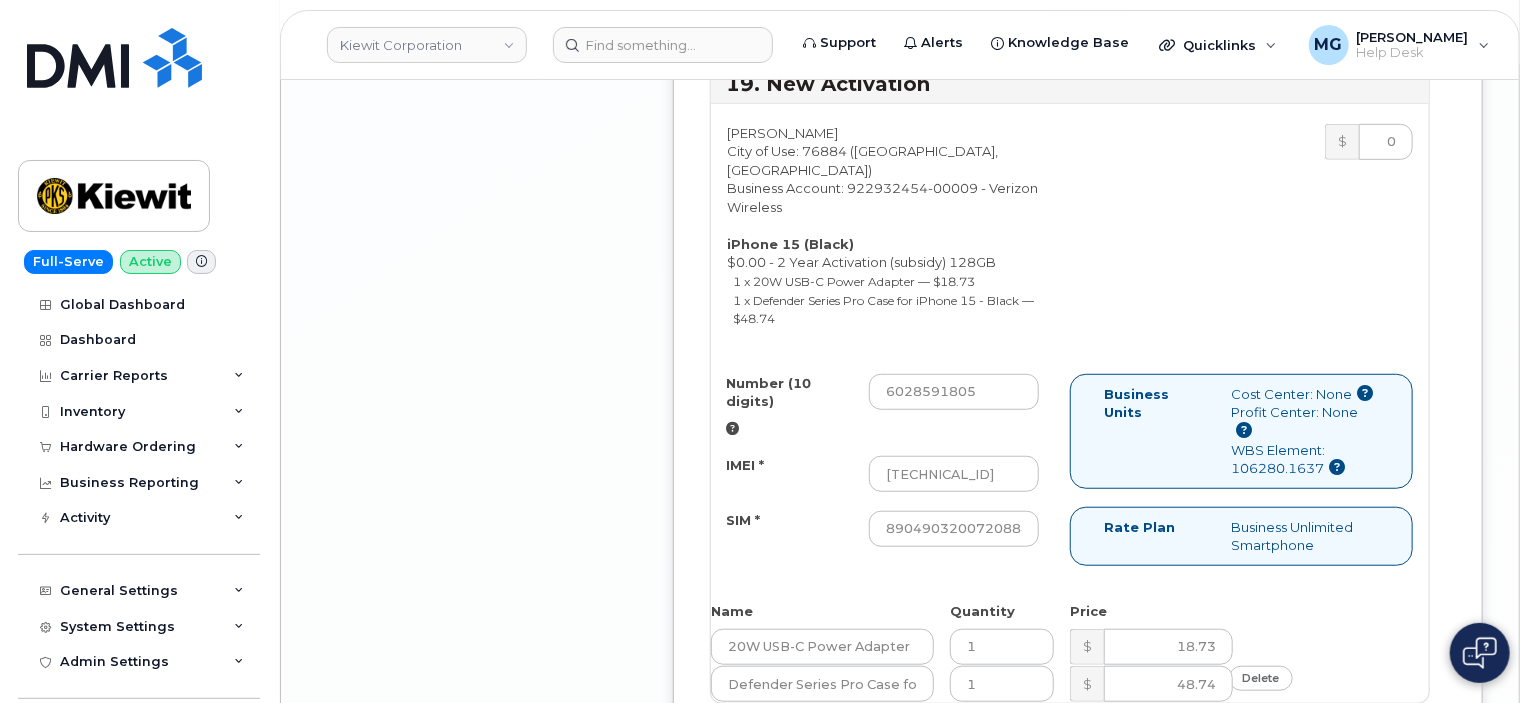 scroll, scrollTop: 11900, scrollLeft: 0, axis: vertical 